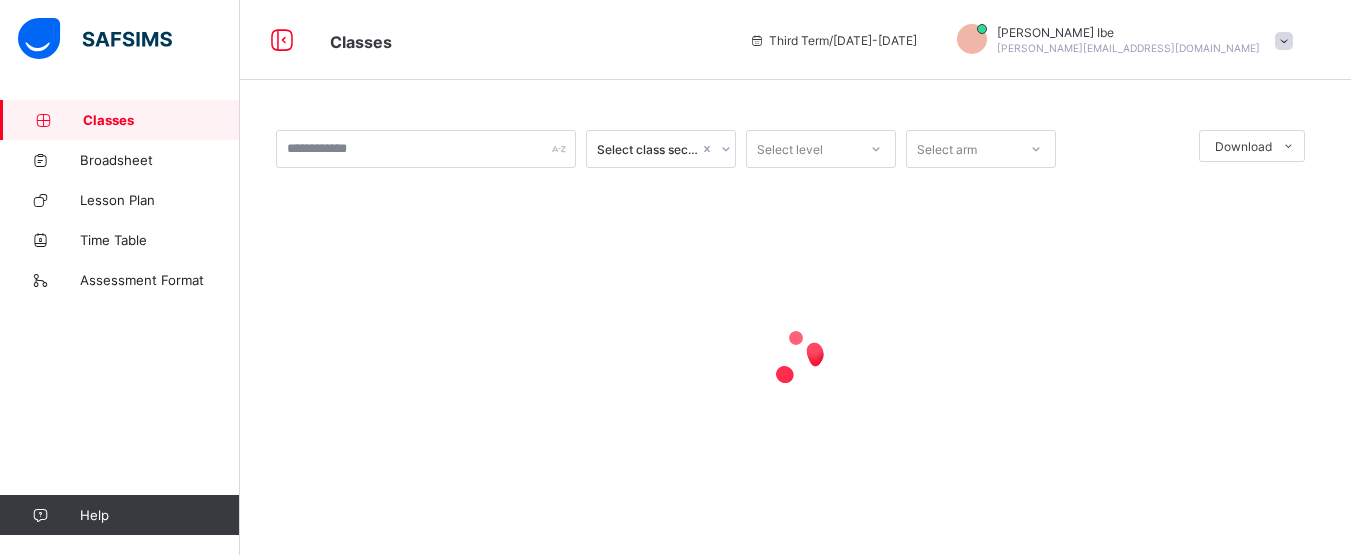 scroll, scrollTop: 0, scrollLeft: 0, axis: both 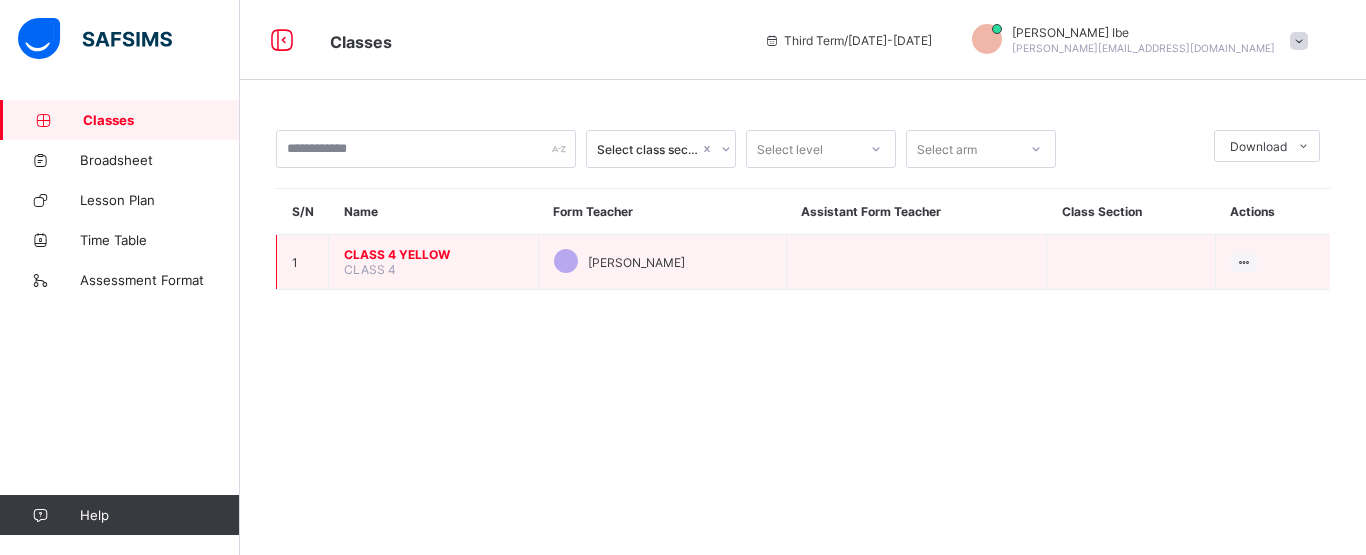 click on "CLASS 4   YELLOW" at bounding box center [433, 254] 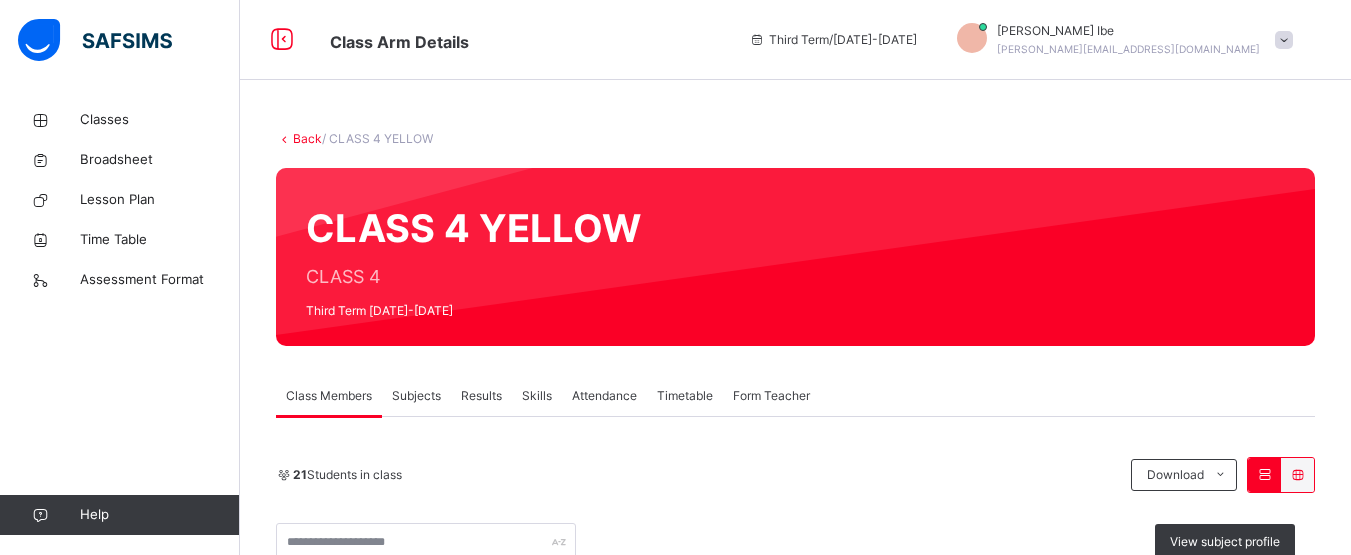click on "Subjects" at bounding box center (416, 396) 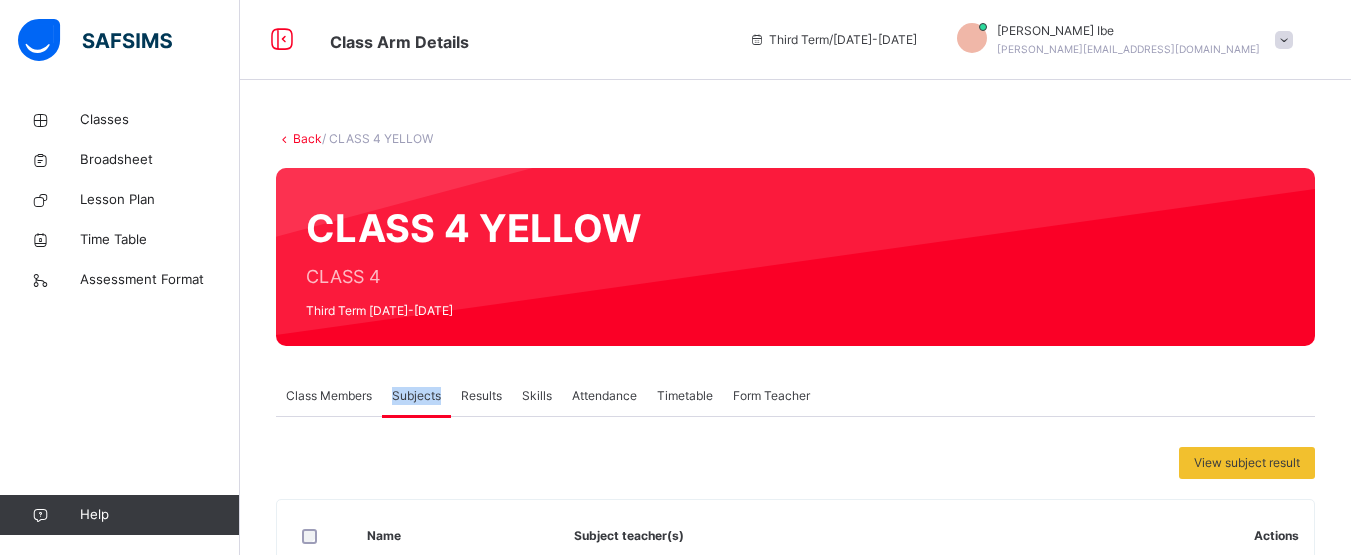 click on "Subjects" at bounding box center (416, 396) 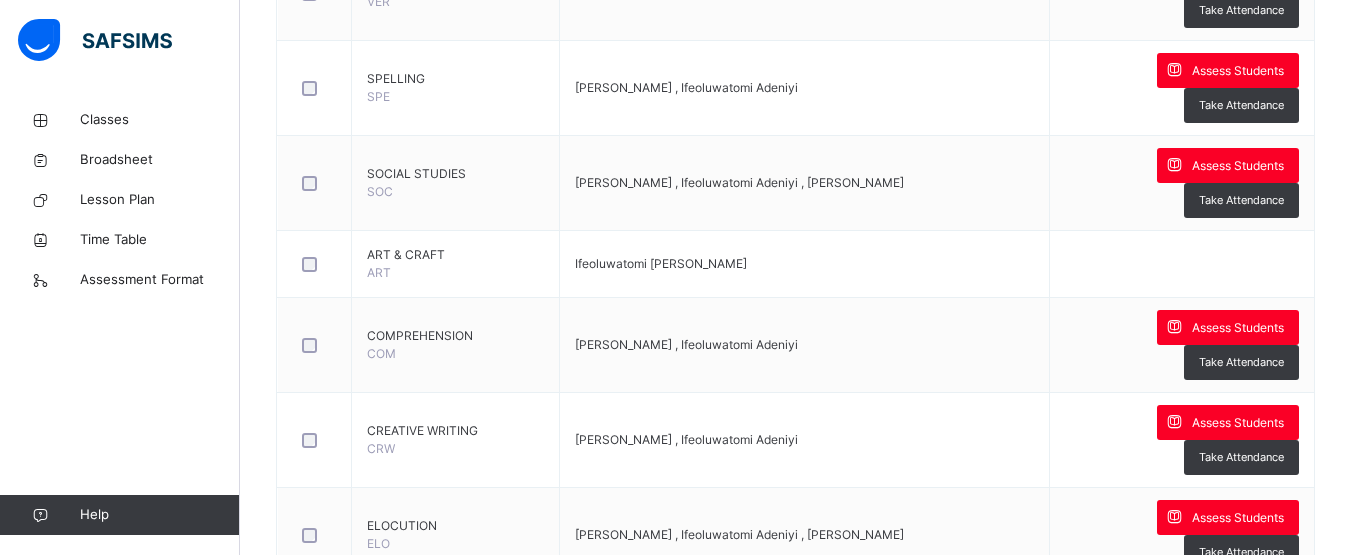 scroll, scrollTop: 727, scrollLeft: 0, axis: vertical 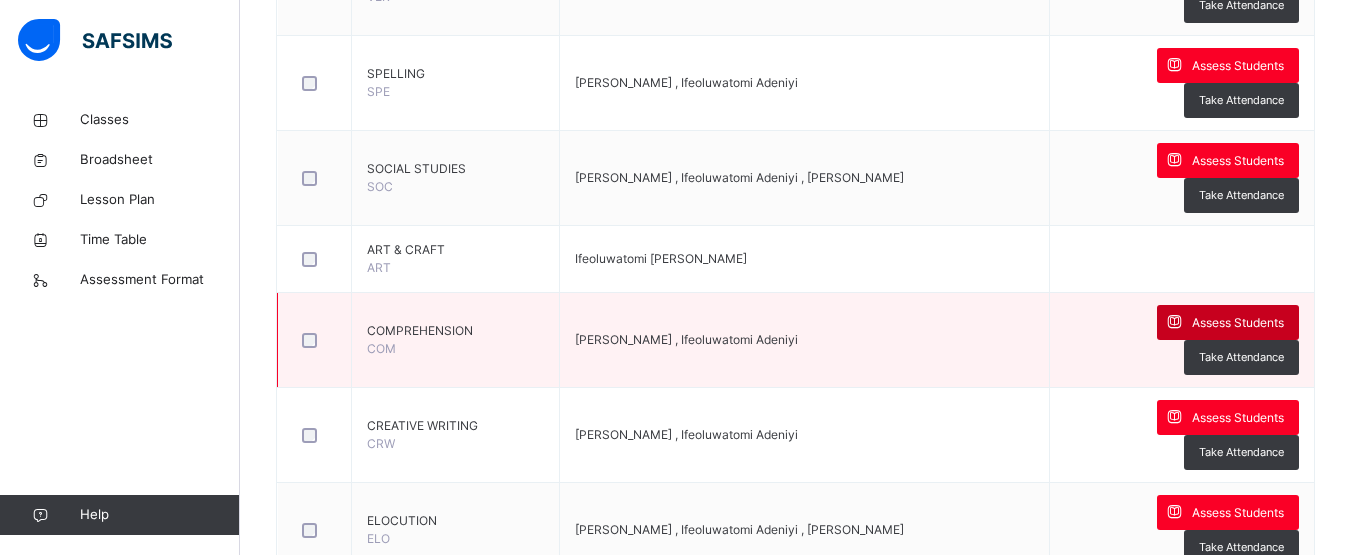 click on "Assess Students" at bounding box center (1238, 323) 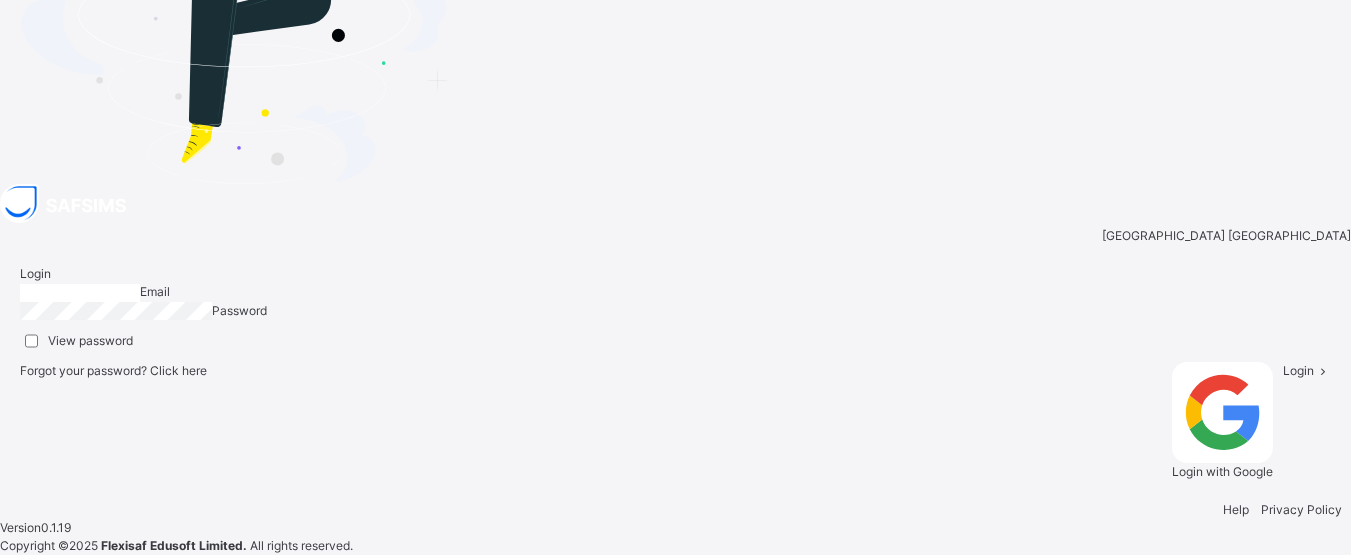 type on "**********" 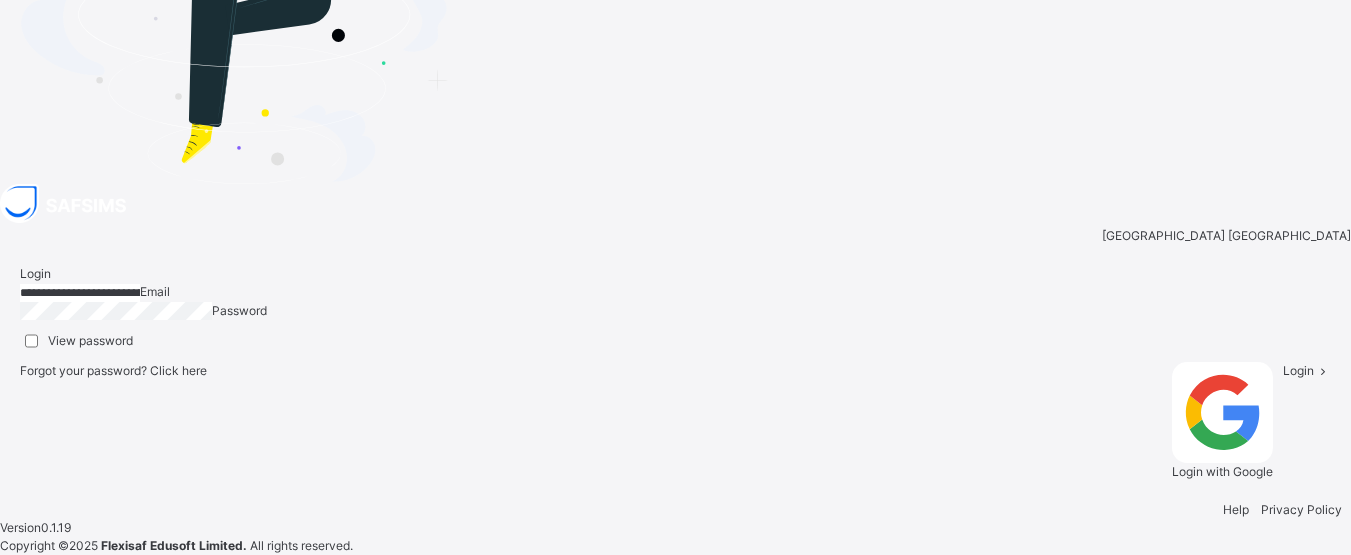 scroll, scrollTop: 37, scrollLeft: 0, axis: vertical 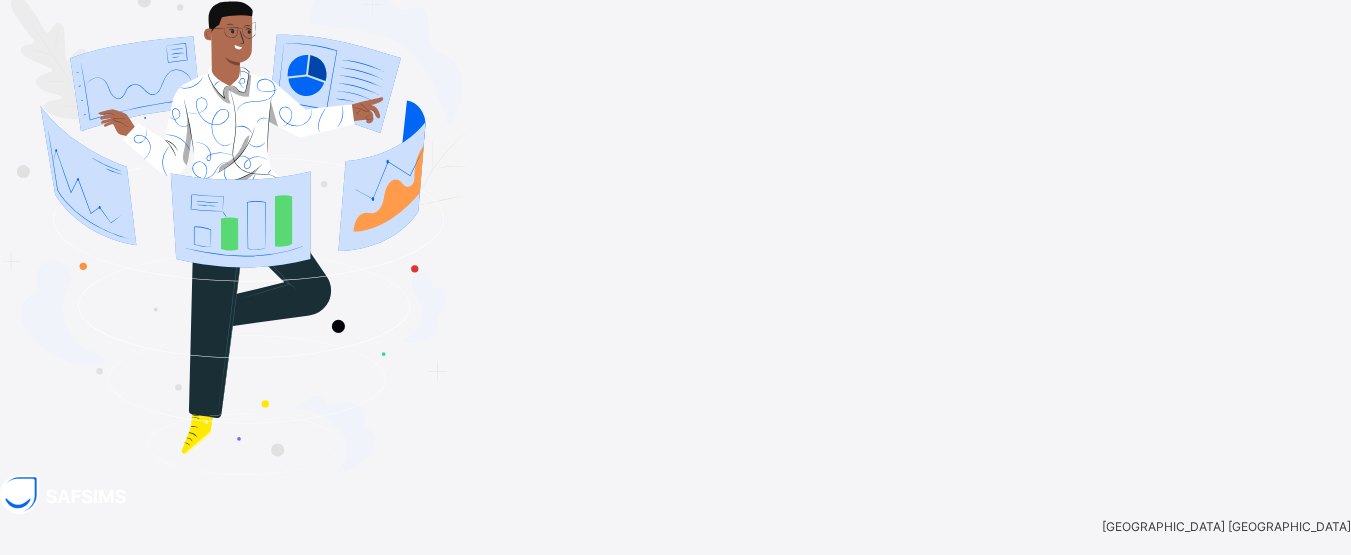 click on "Login" at bounding box center [1298, 713] 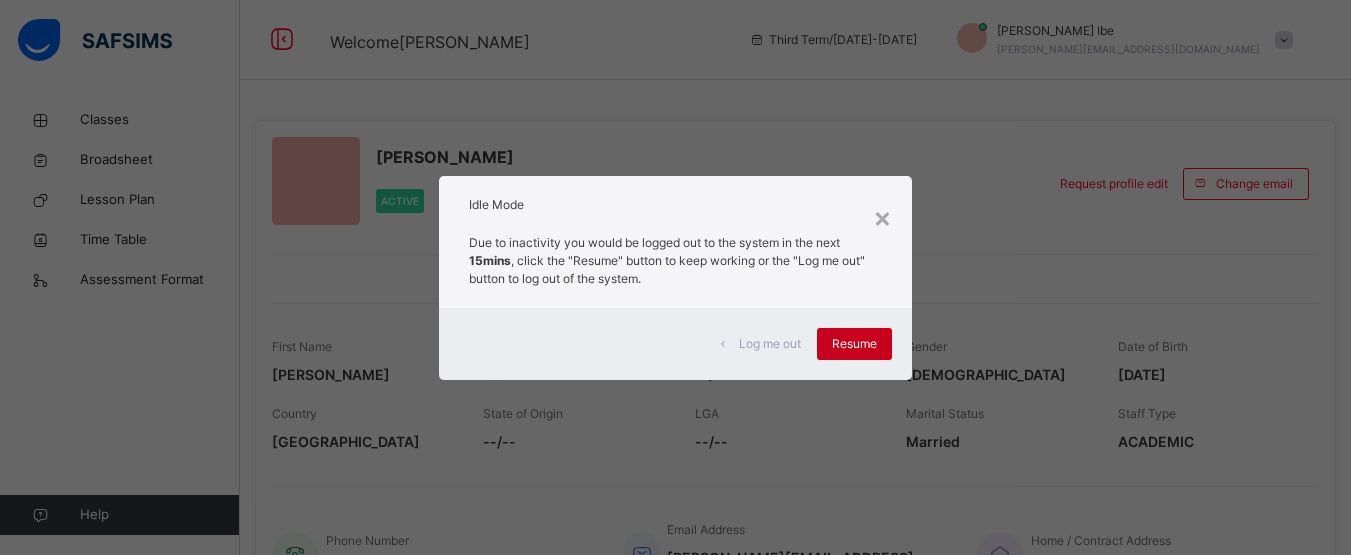 click on "Resume" at bounding box center (854, 344) 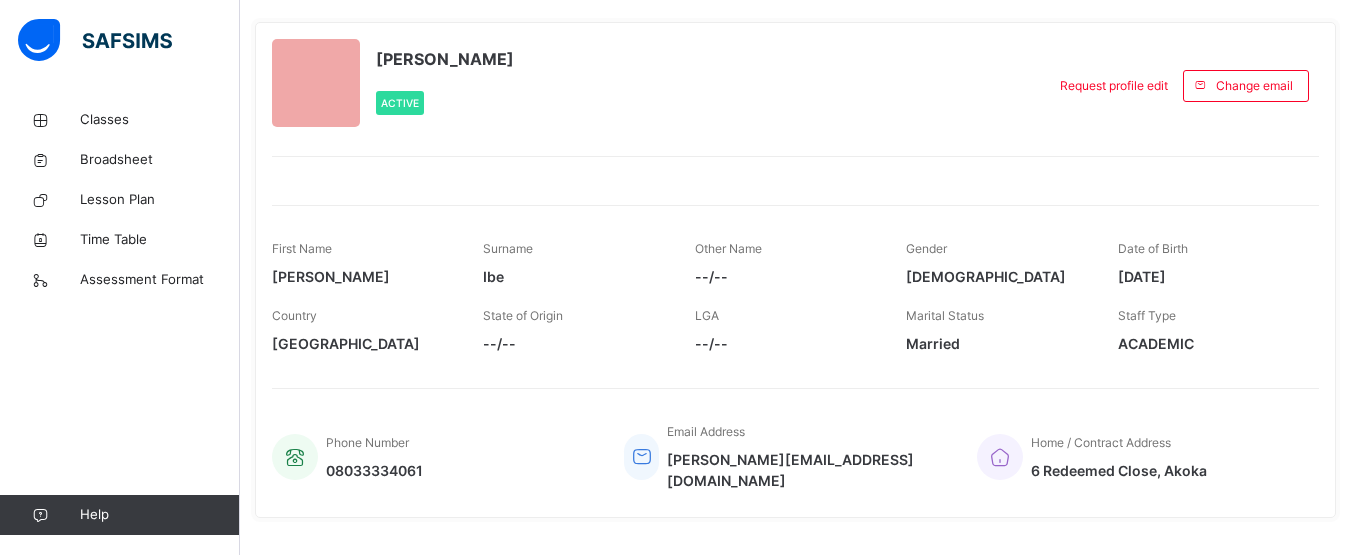 scroll, scrollTop: 97, scrollLeft: 0, axis: vertical 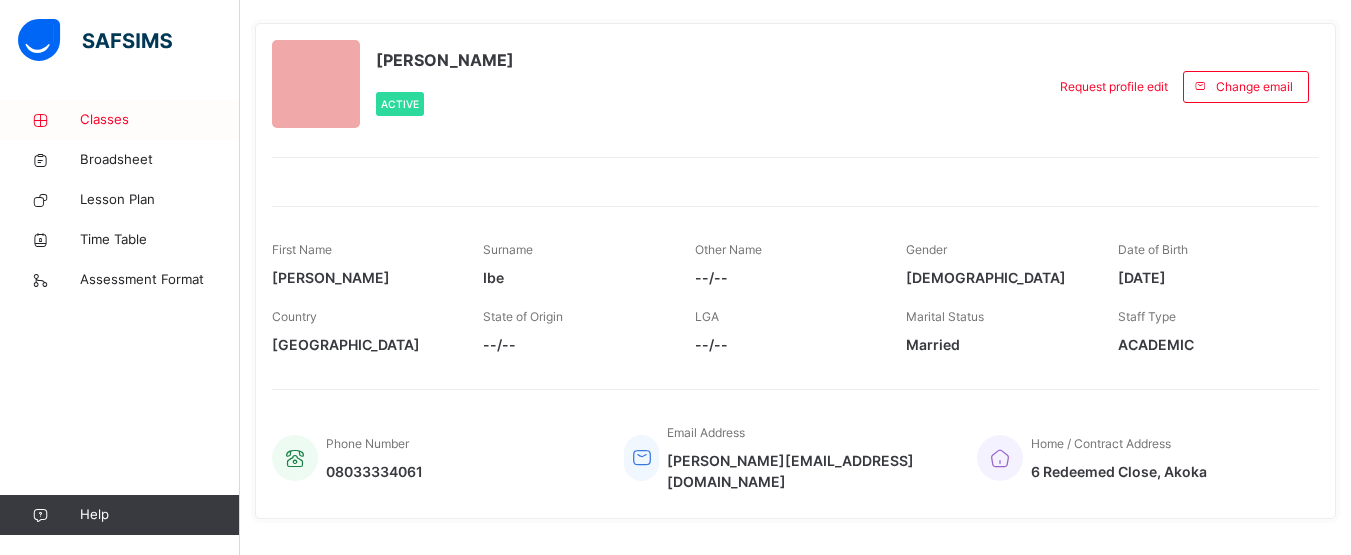click on "Classes" at bounding box center (160, 120) 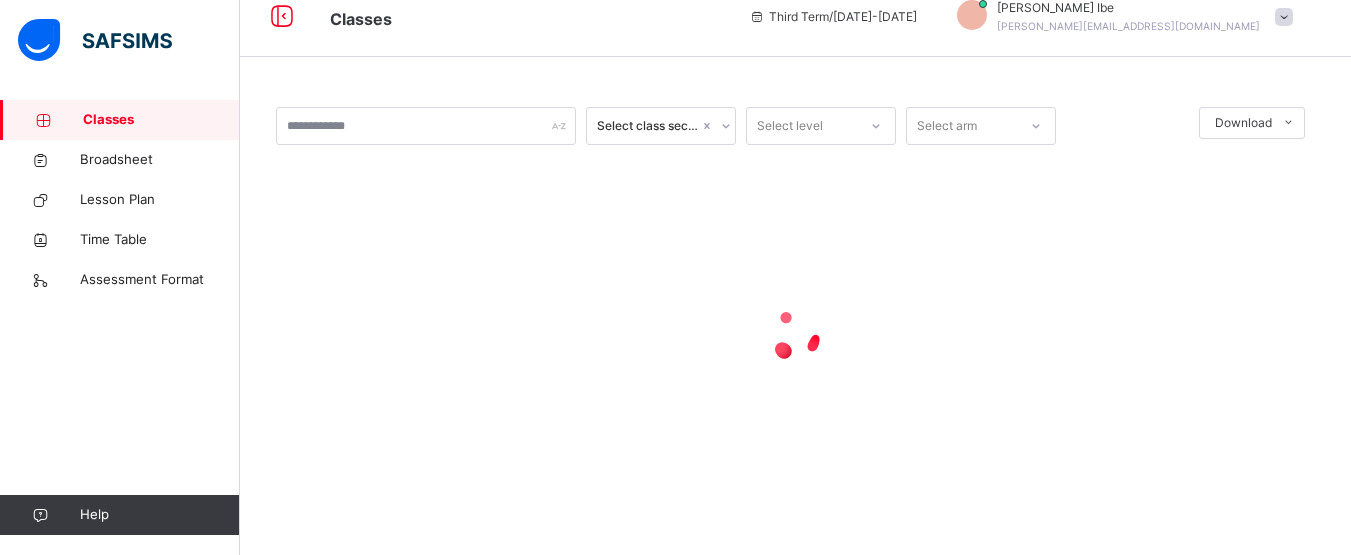 scroll, scrollTop: 0, scrollLeft: 0, axis: both 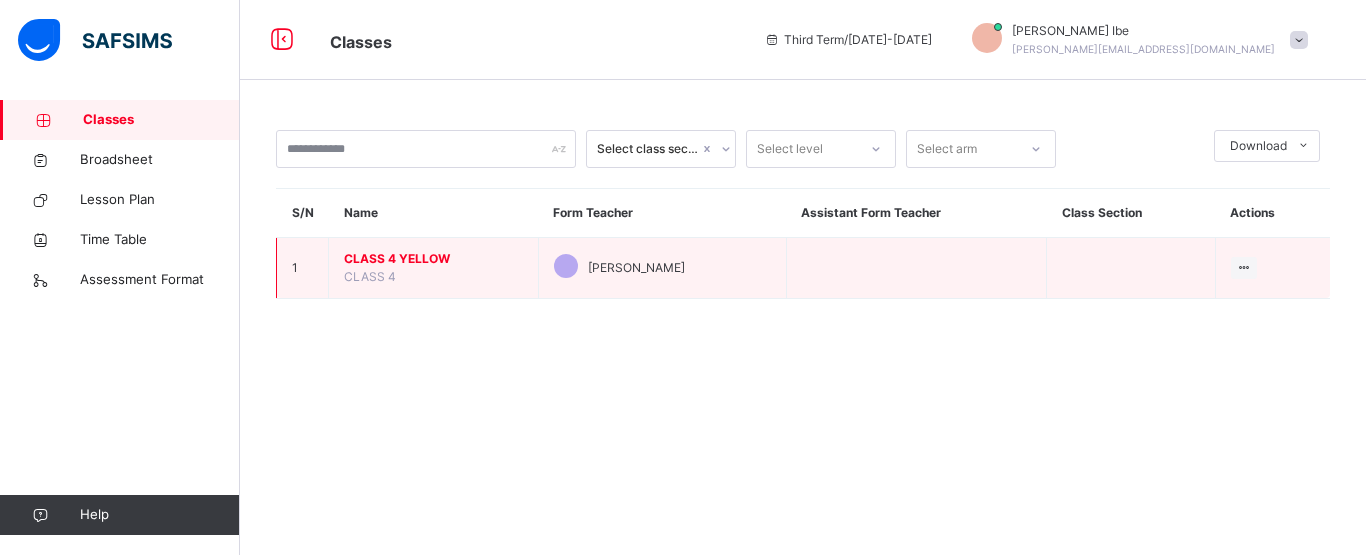 click on "CLASS 4   YELLOW" at bounding box center [433, 259] 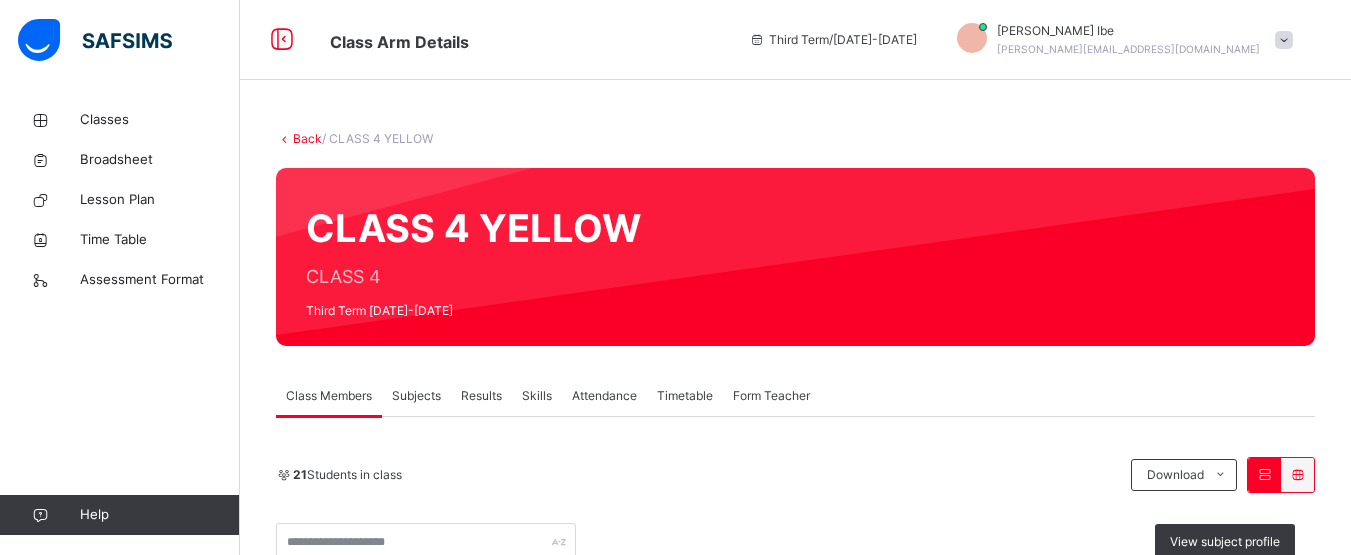 click on "Subjects" at bounding box center (416, 396) 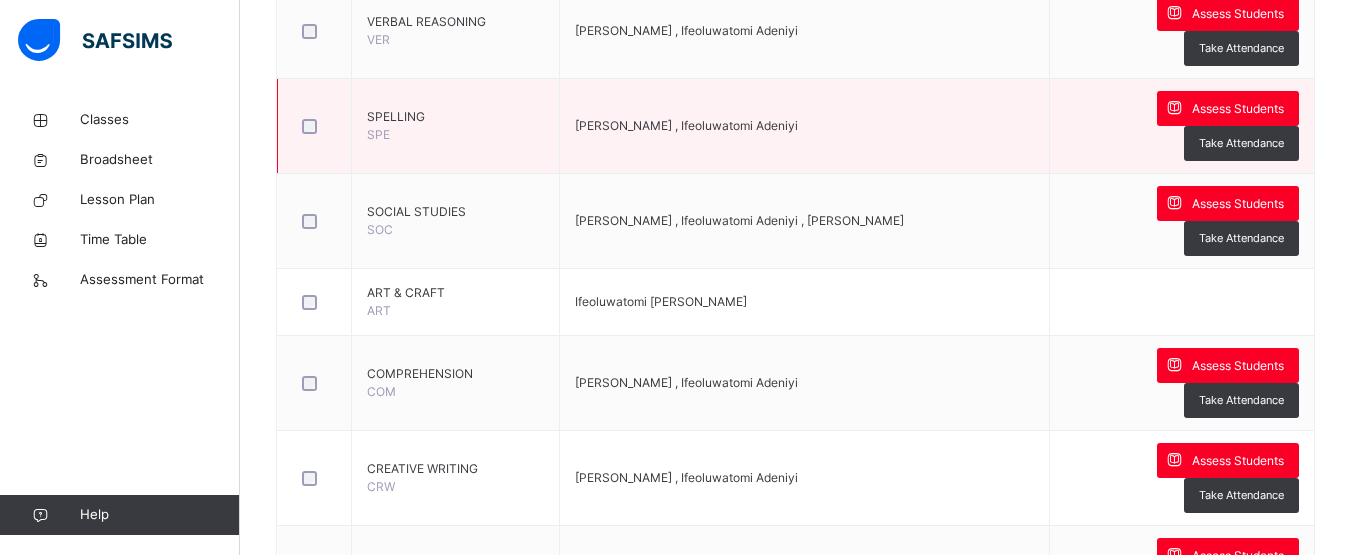 scroll, scrollTop: 685, scrollLeft: 0, axis: vertical 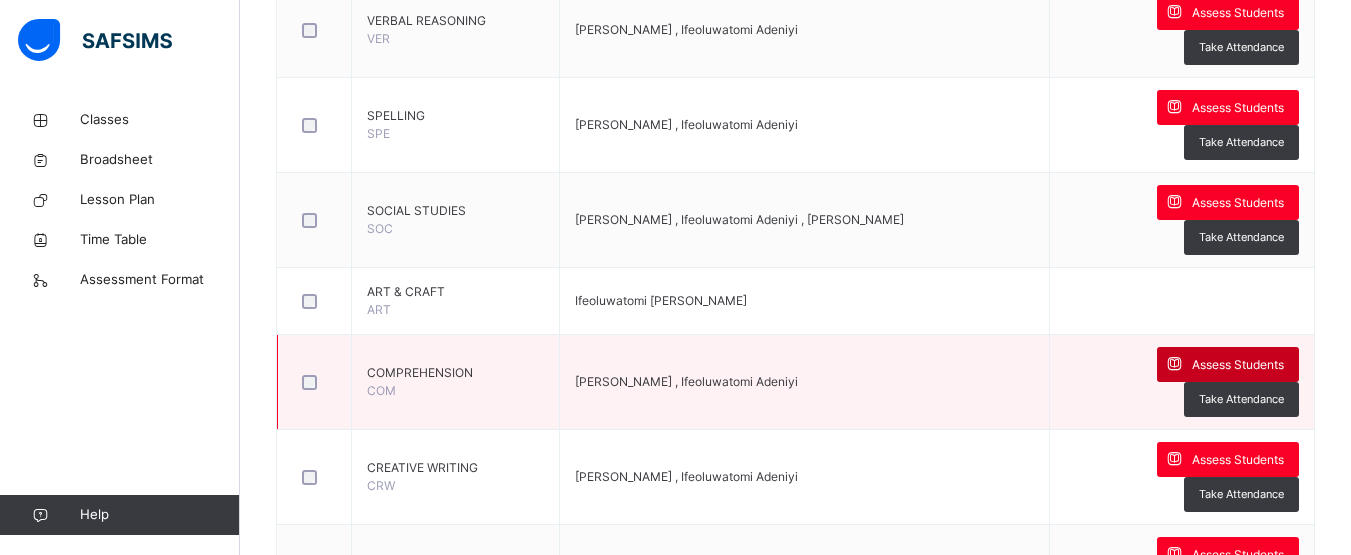 click on "Assess Students" at bounding box center [1238, 365] 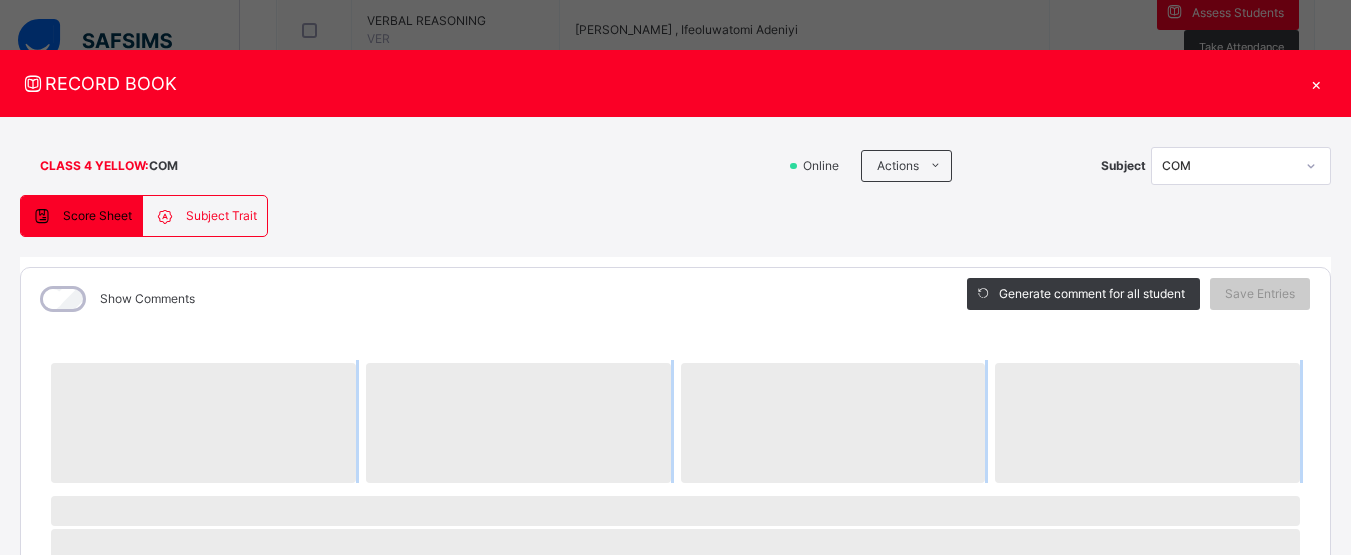 click on "Show Comments   Generate comment for all student   Save Entries Class Level:  CLASS 4   YELLOW Subject:  COM Session:  2024/2025 Session Session:  Third Term ‌ ‌ ‌ ‌ ‌ ‌ ‌ ‌ ‌ ‌ ‌ ‌ ‌ ‌ ‌ ‌ ‌ ‌ ‌ ‌ ‌ ‌ ‌ ‌ ‌ ‌ ‌ ‌ ‌   ×   Subject Teacher’s Comment Generate and see in full the comment developed by the AI with an option to regenerate the comment [PERSON_NAME] Bot Please wait while the [PERSON_NAME] Bot generates comments for all your students" at bounding box center [675, 808] 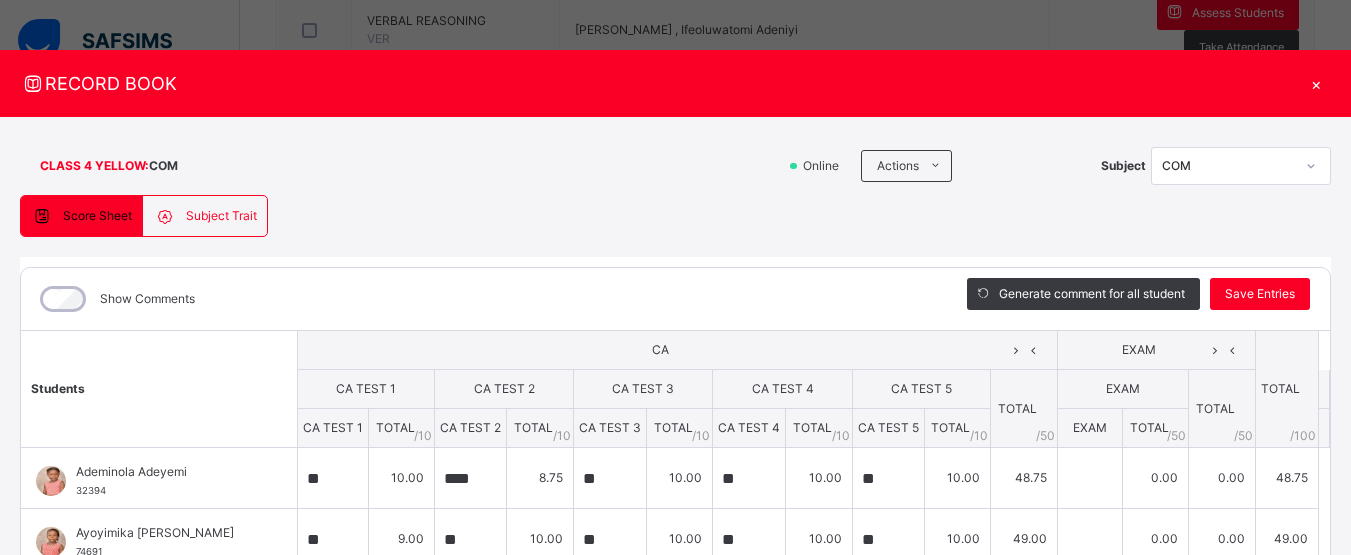 type on "**" 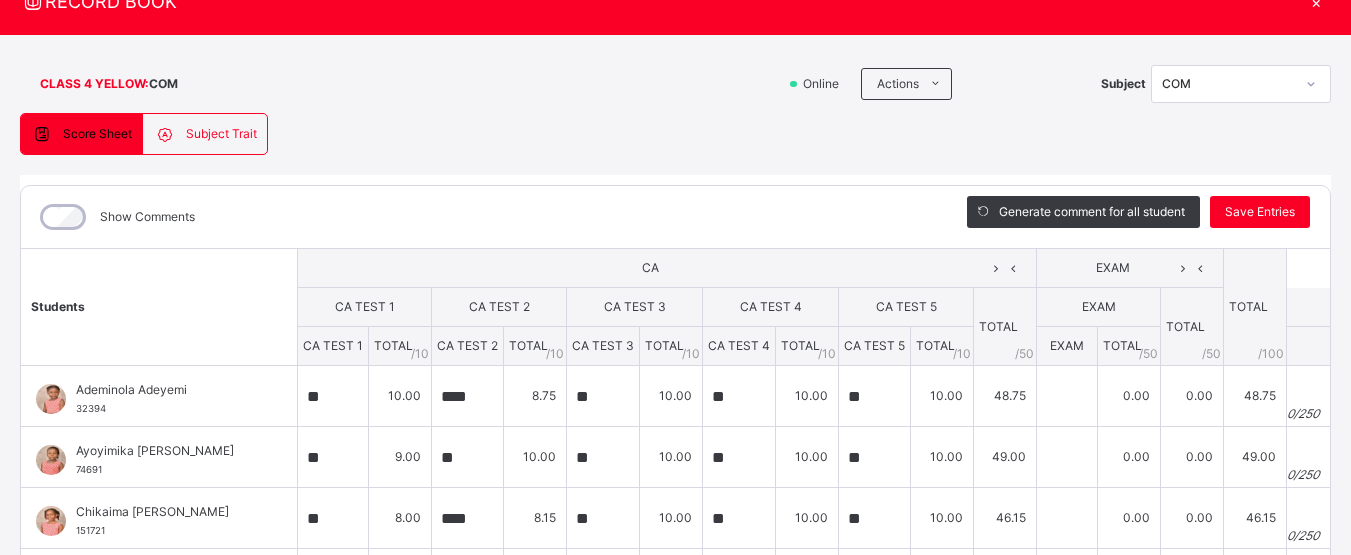 scroll, scrollTop: 84, scrollLeft: 0, axis: vertical 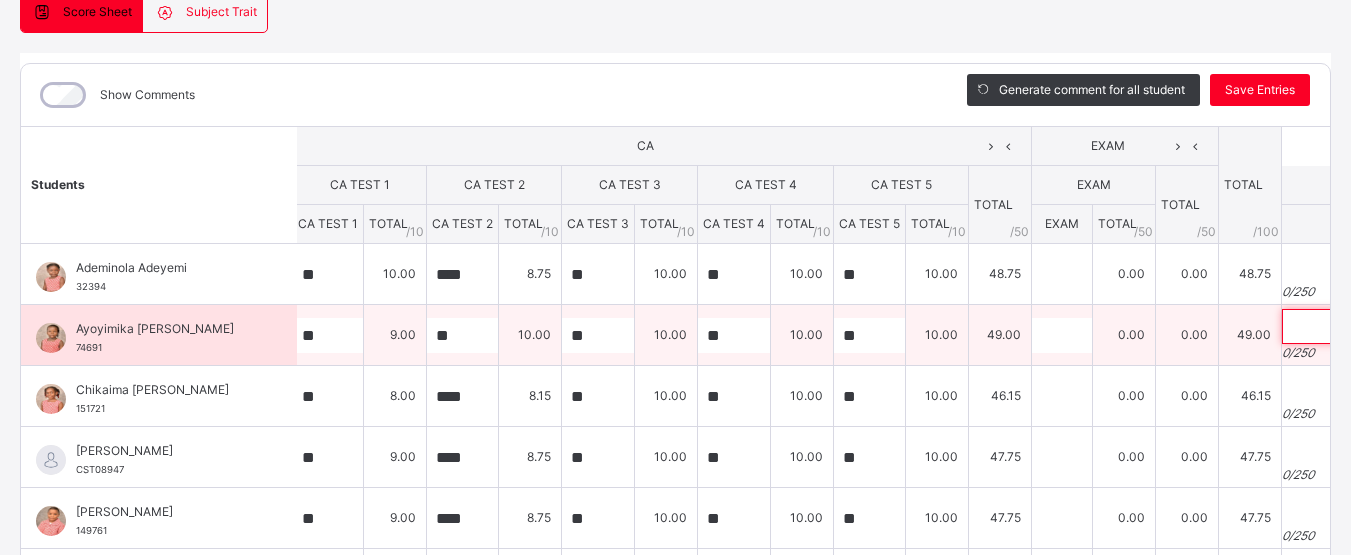 click at bounding box center (1312, 326) 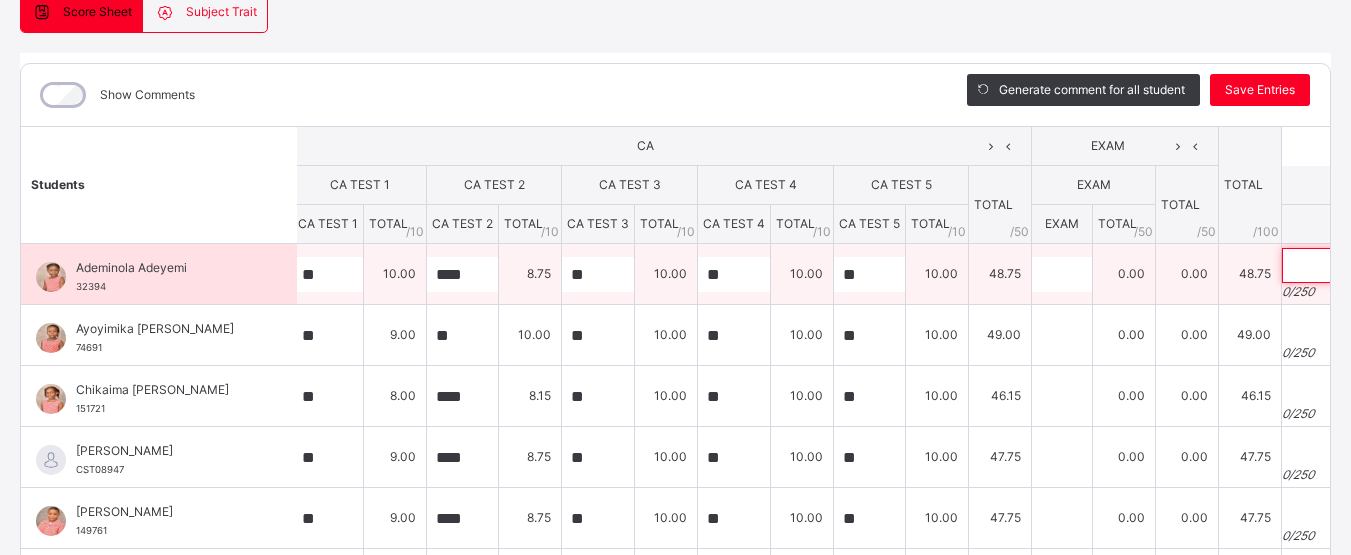 click at bounding box center (1312, 265) 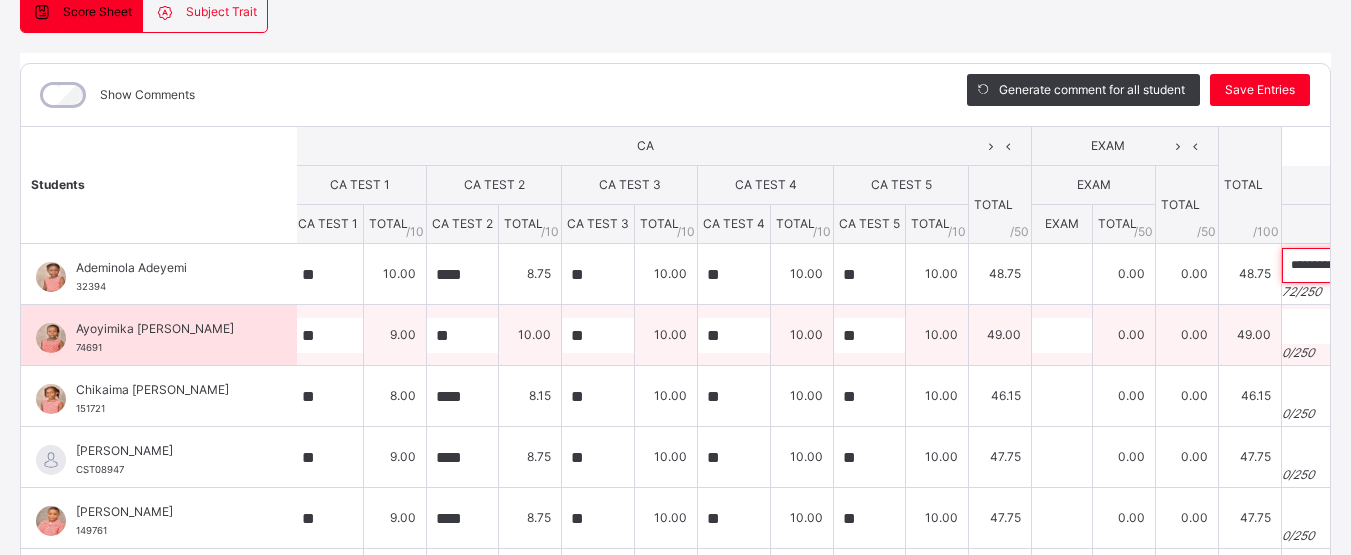 scroll, scrollTop: 0, scrollLeft: 176, axis: horizontal 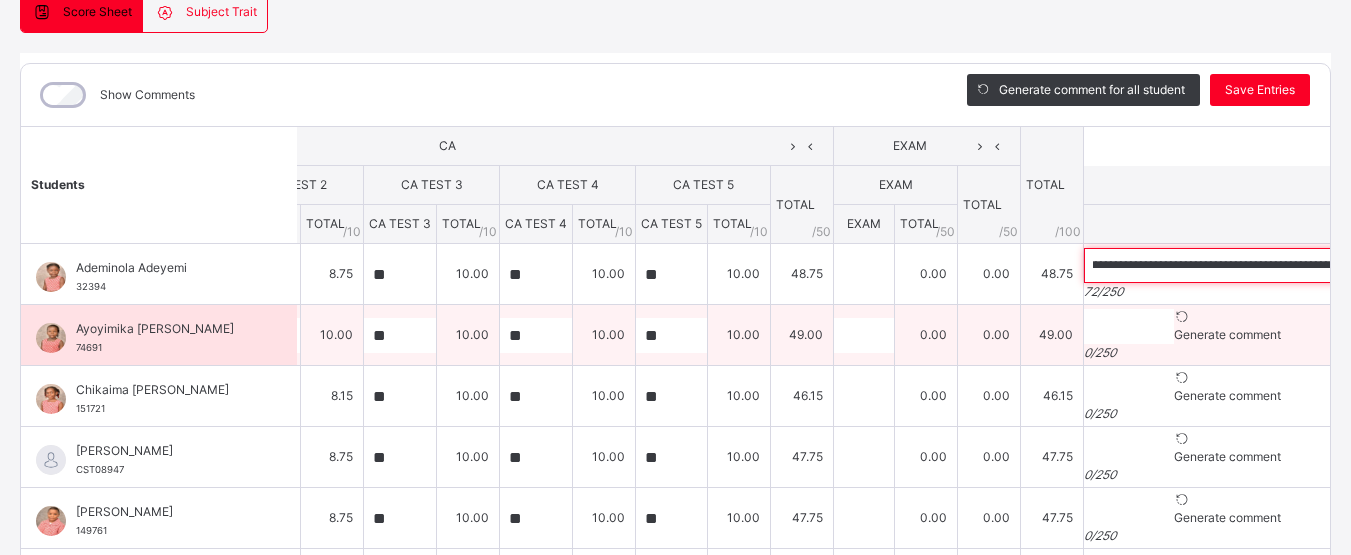 type on "**********" 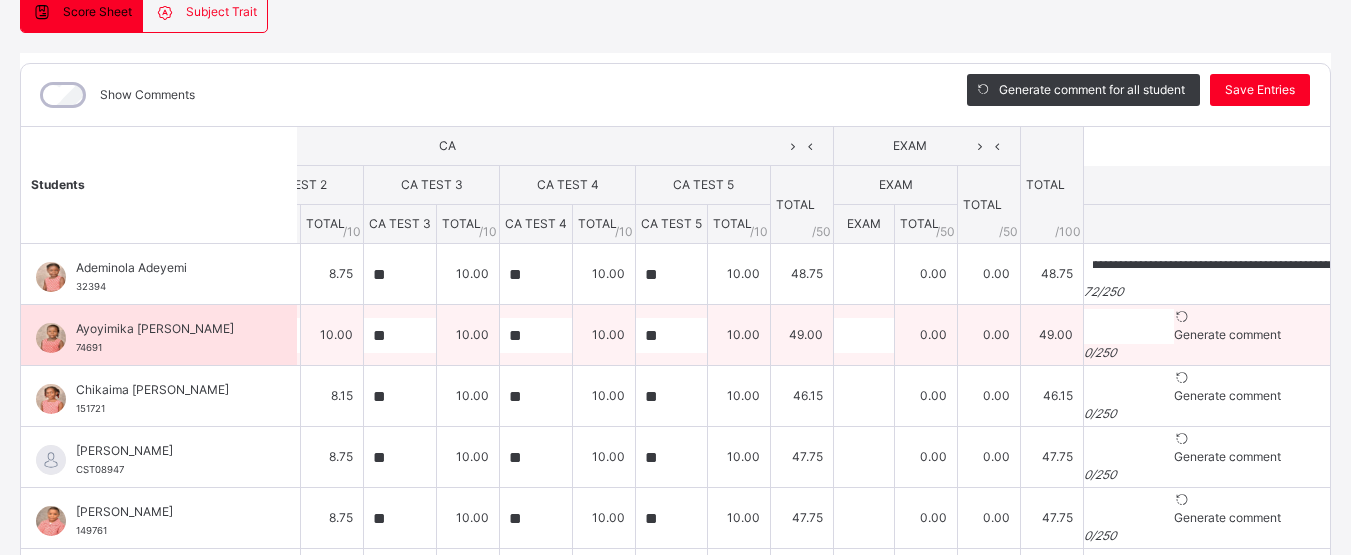 scroll, scrollTop: 0, scrollLeft: 0, axis: both 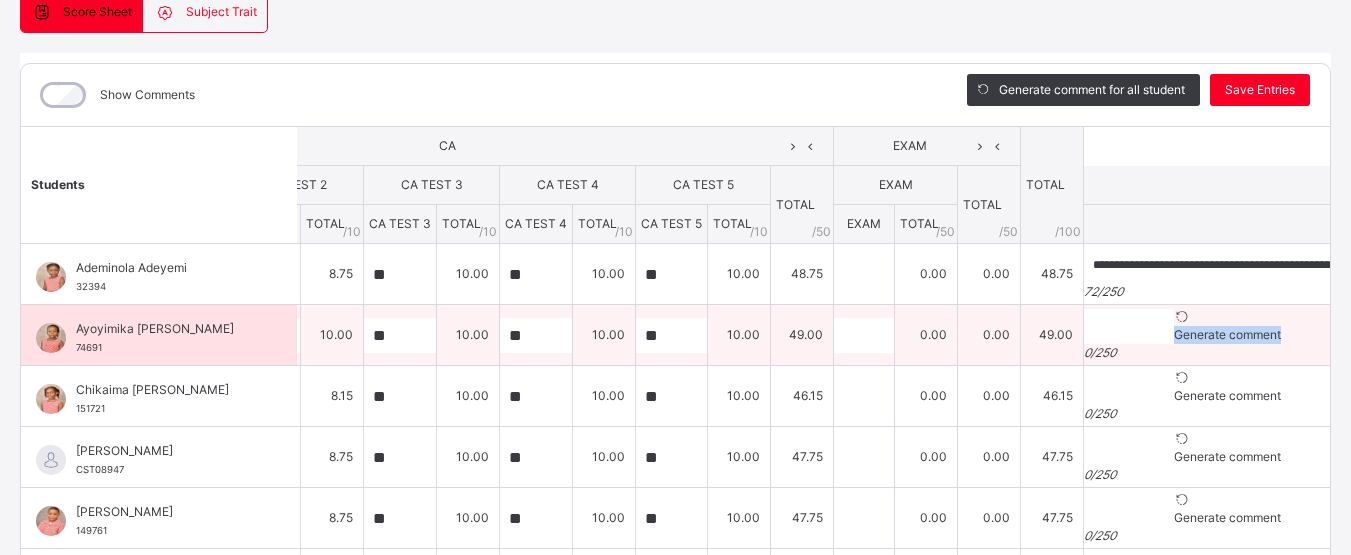 drag, startPoint x: 1068, startPoint y: 359, endPoint x: 1078, endPoint y: 350, distance: 13.453624 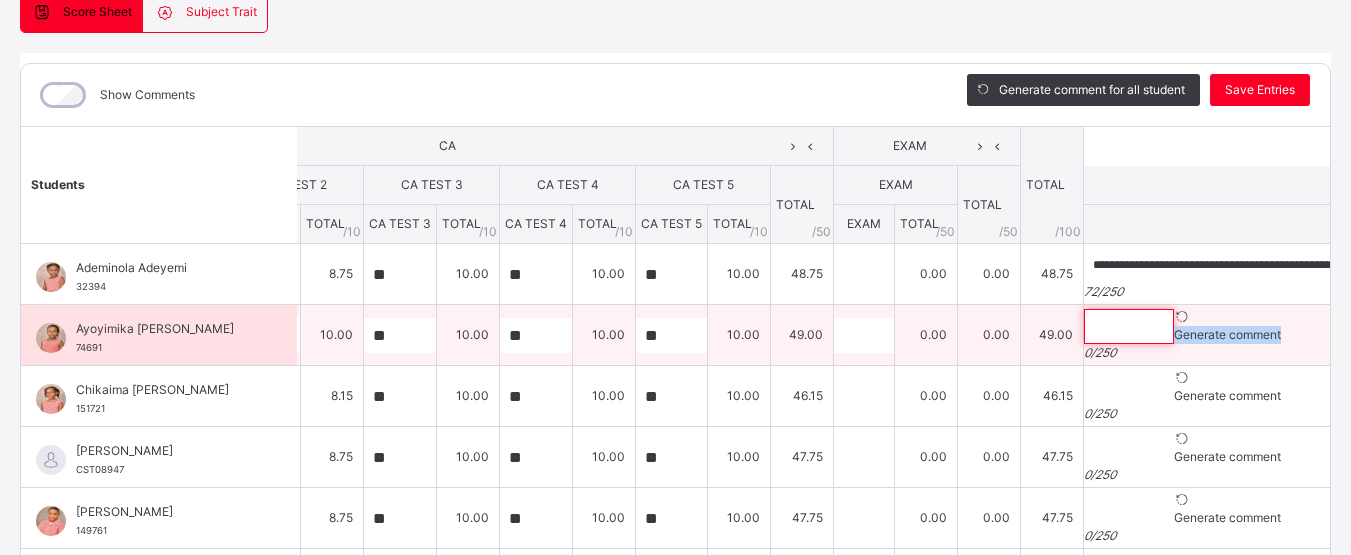 click at bounding box center (1129, 326) 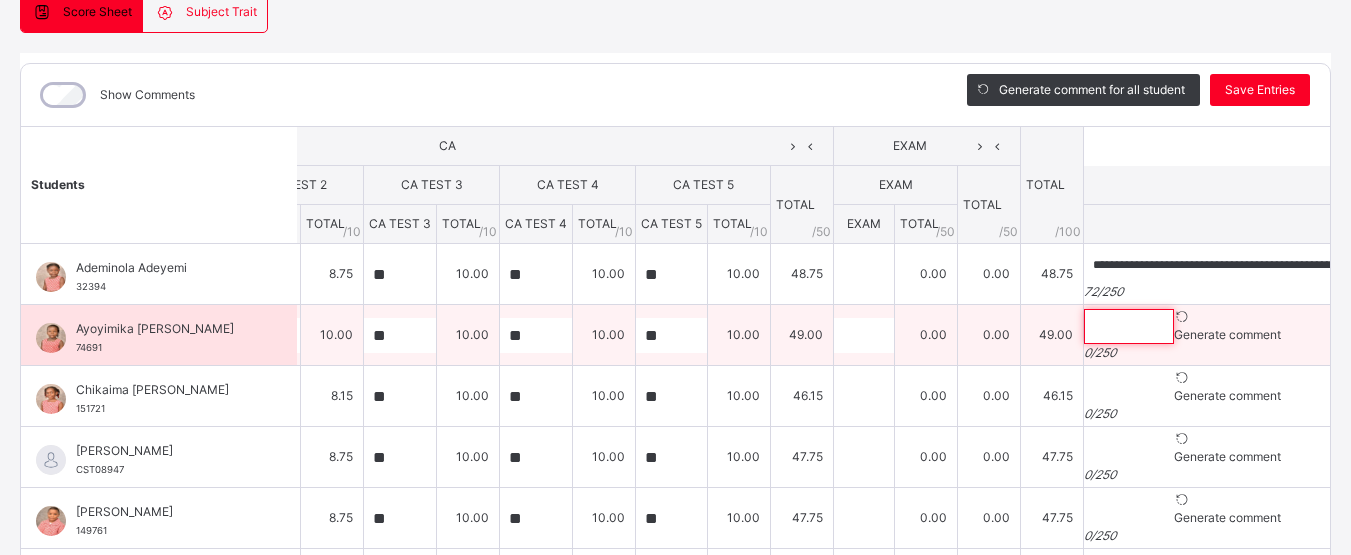 click at bounding box center [1129, 326] 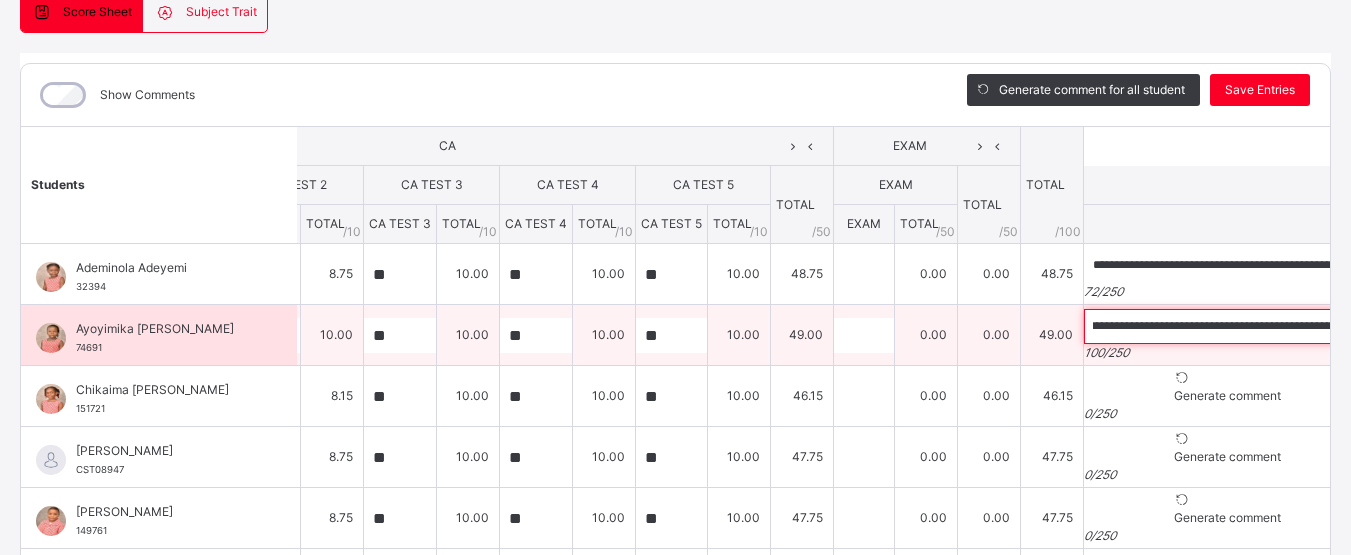 scroll, scrollTop: 0, scrollLeft: 0, axis: both 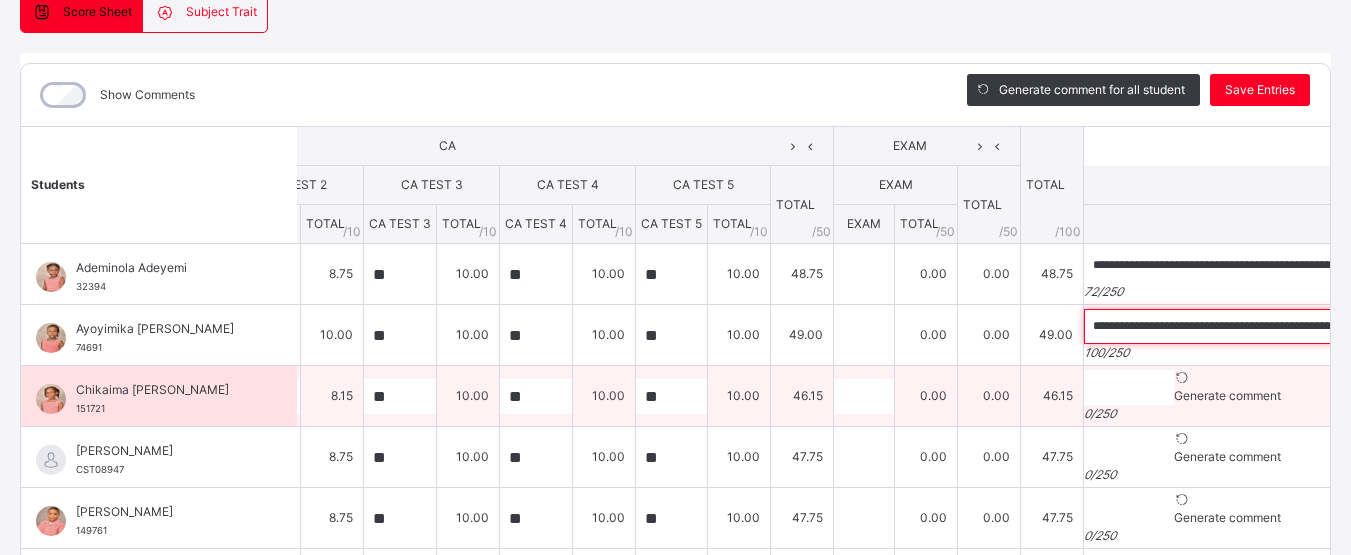 type on "**********" 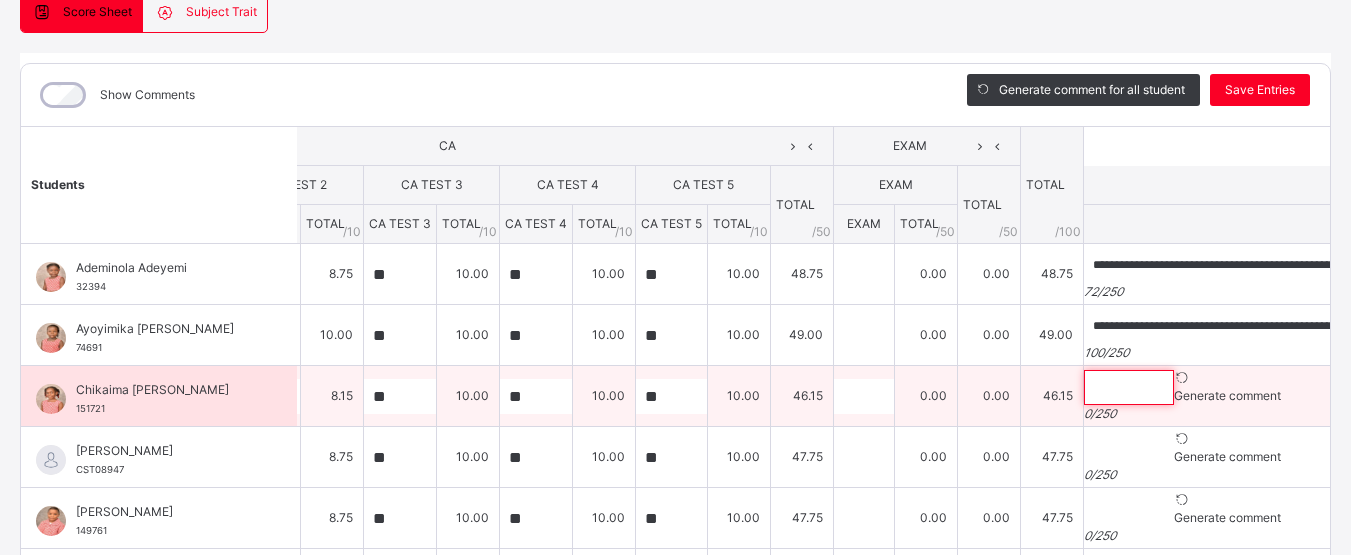 click at bounding box center (1129, 387) 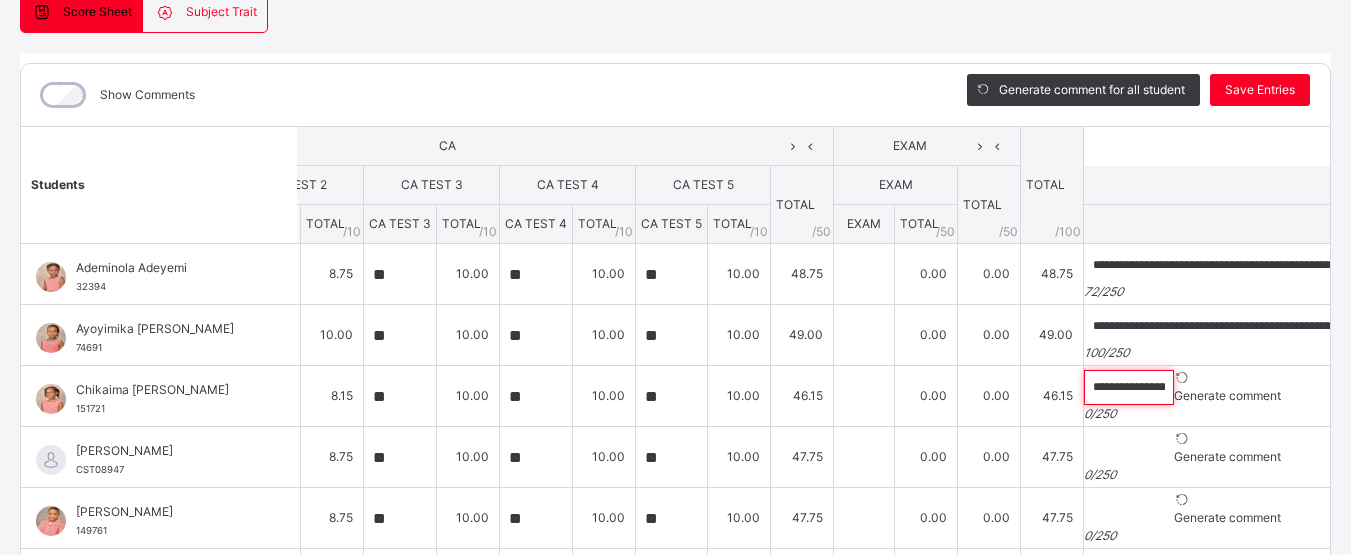 scroll, scrollTop: 0, scrollLeft: 261, axis: horizontal 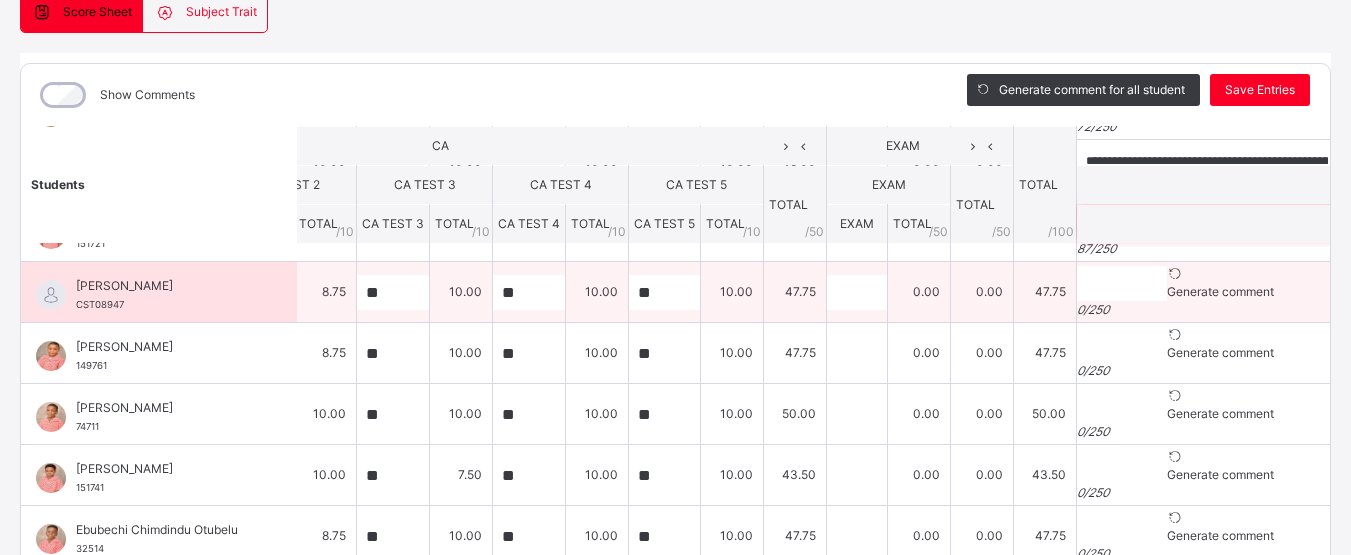 type on "**********" 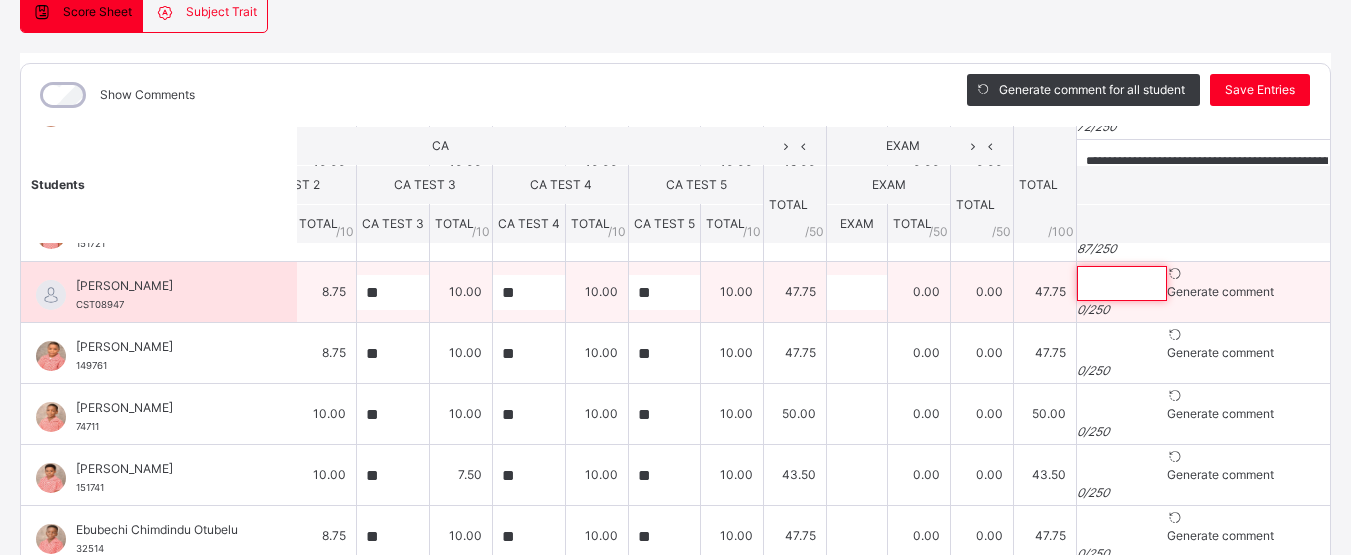 scroll, scrollTop: 0, scrollLeft: 0, axis: both 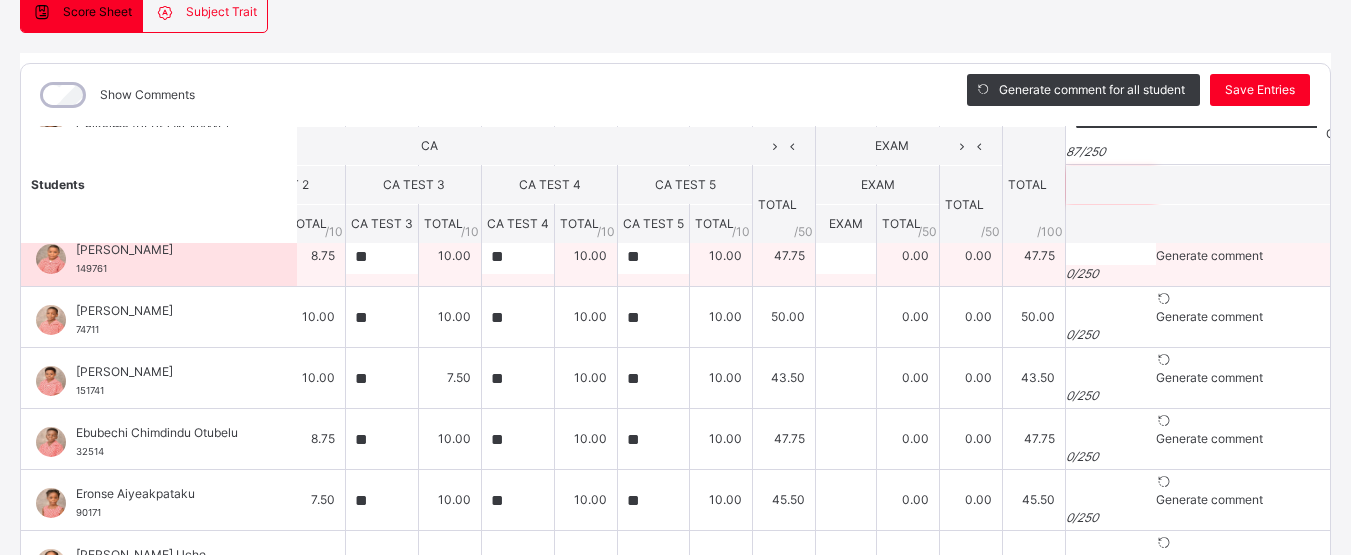 type on "**********" 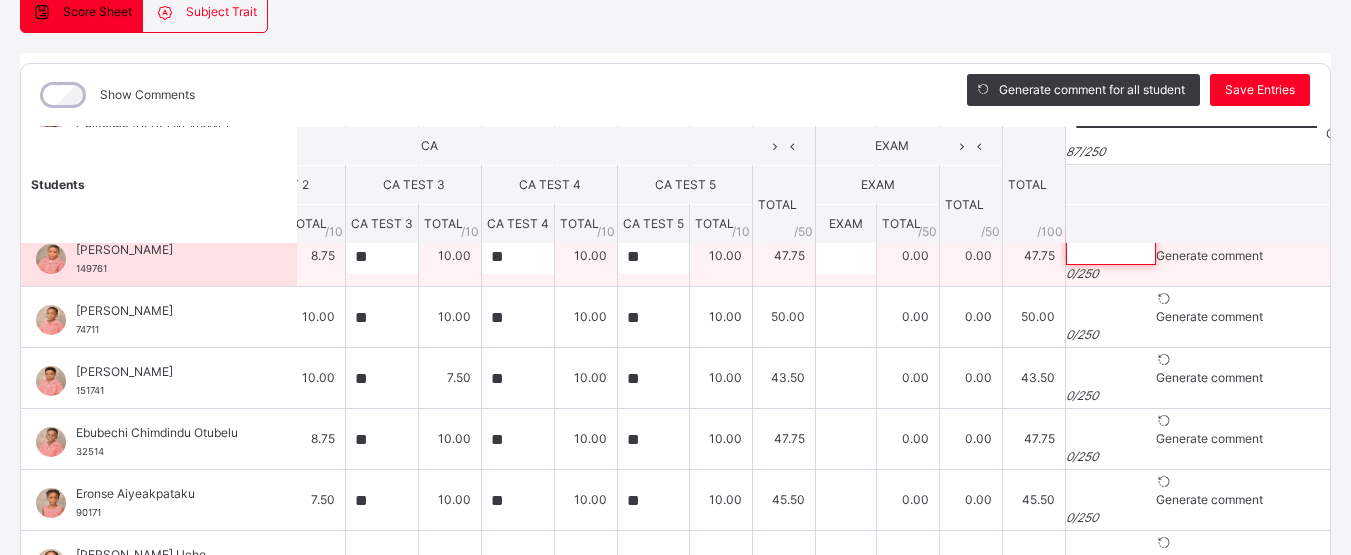 click at bounding box center [1111, 247] 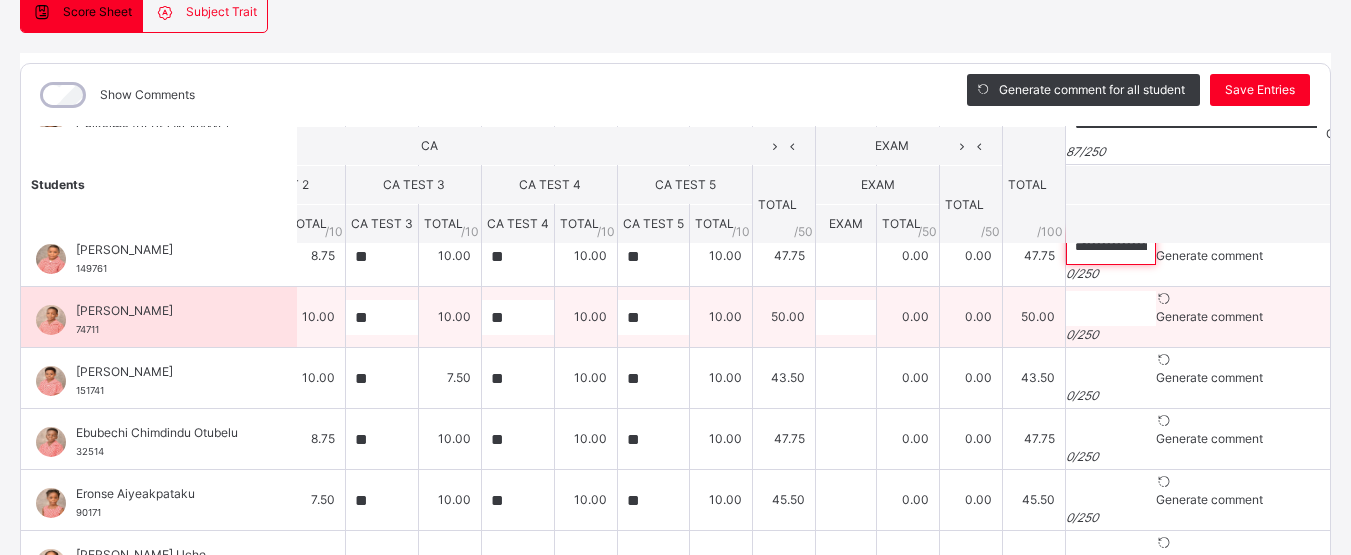 scroll, scrollTop: 0, scrollLeft: 331, axis: horizontal 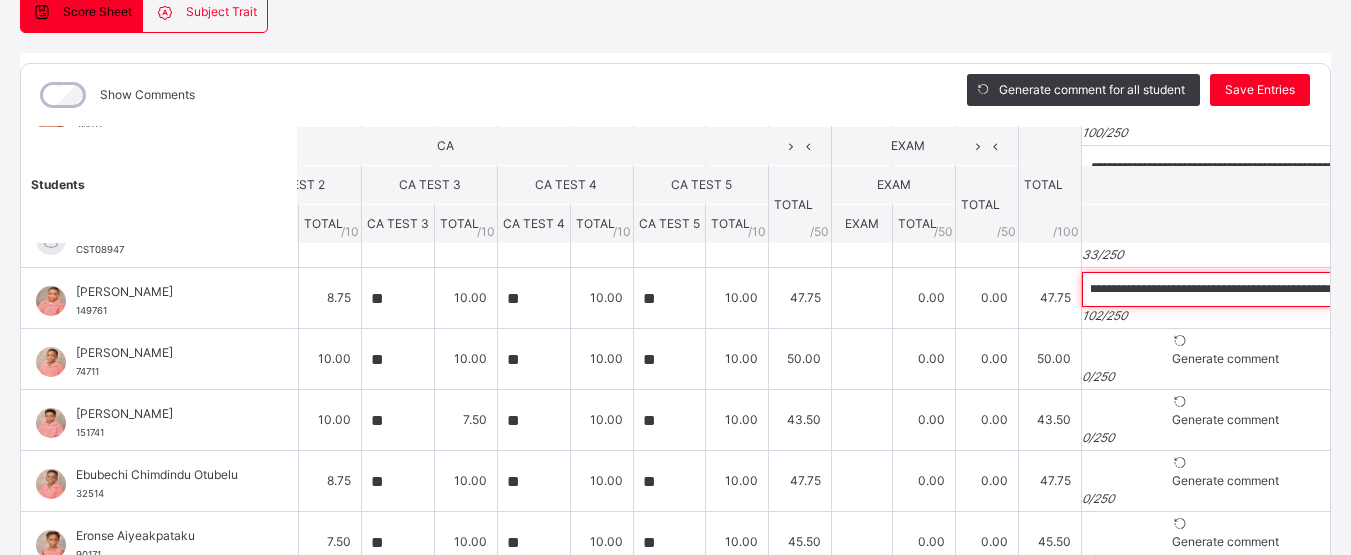 type on "**********" 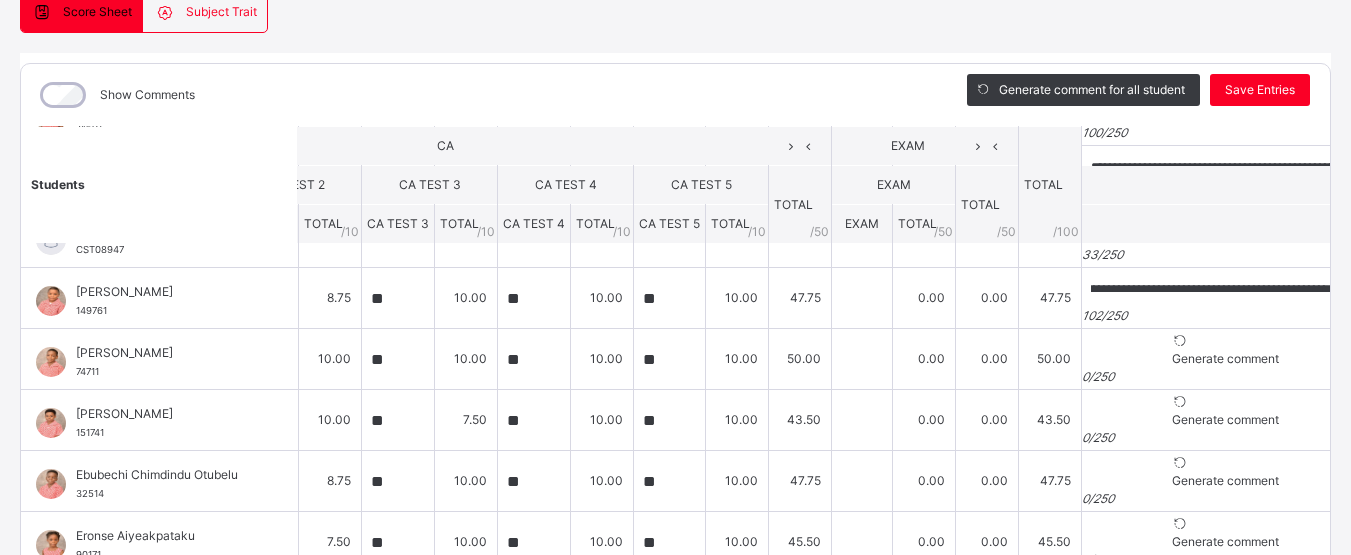 scroll, scrollTop: 0, scrollLeft: 0, axis: both 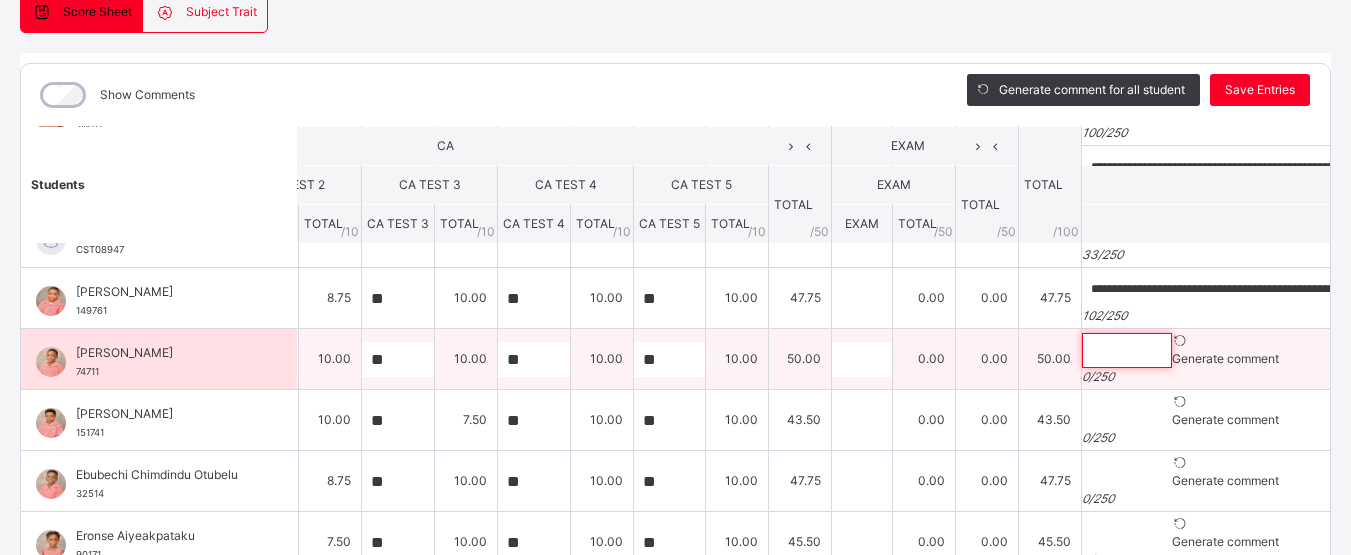 click at bounding box center [1127, 350] 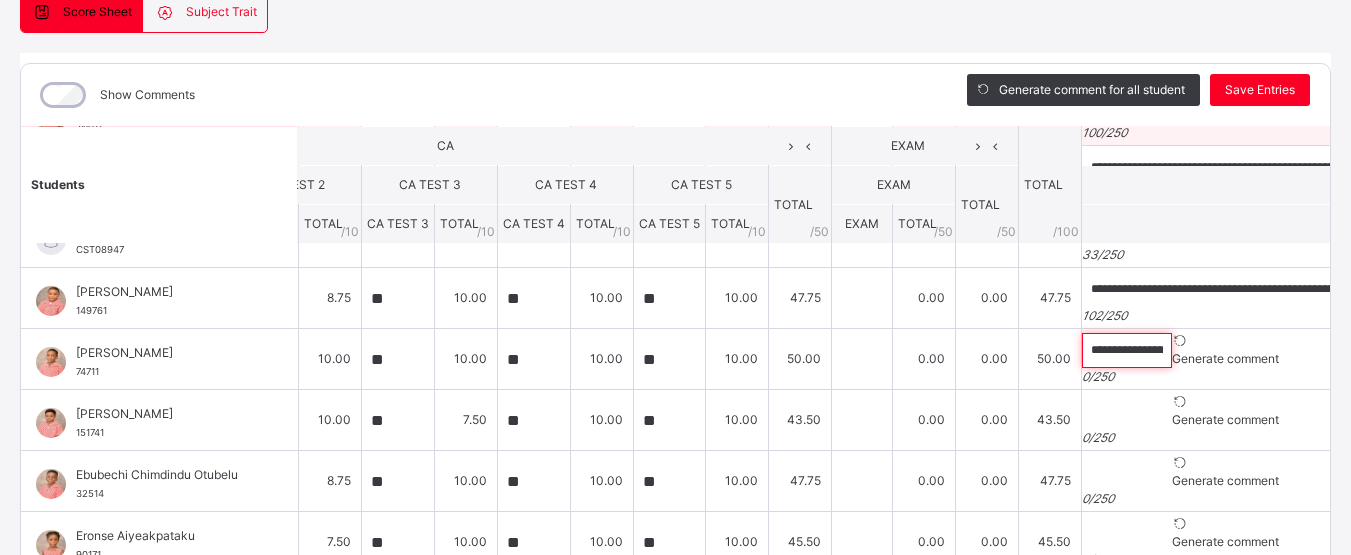 scroll, scrollTop: 0, scrollLeft: 141, axis: horizontal 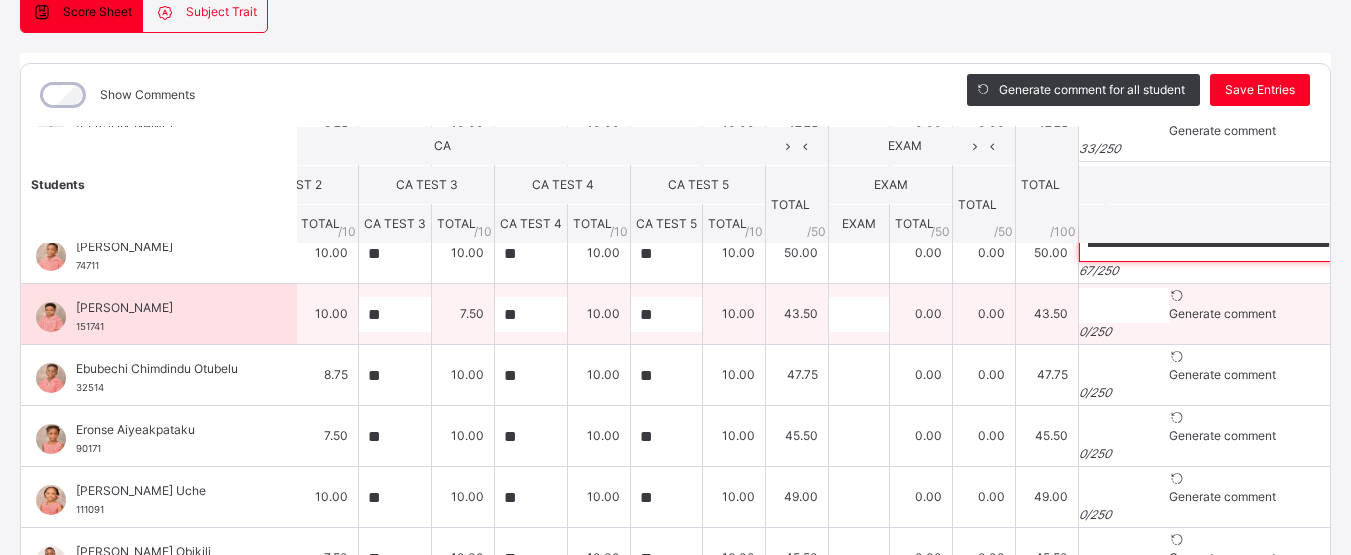 type on "**********" 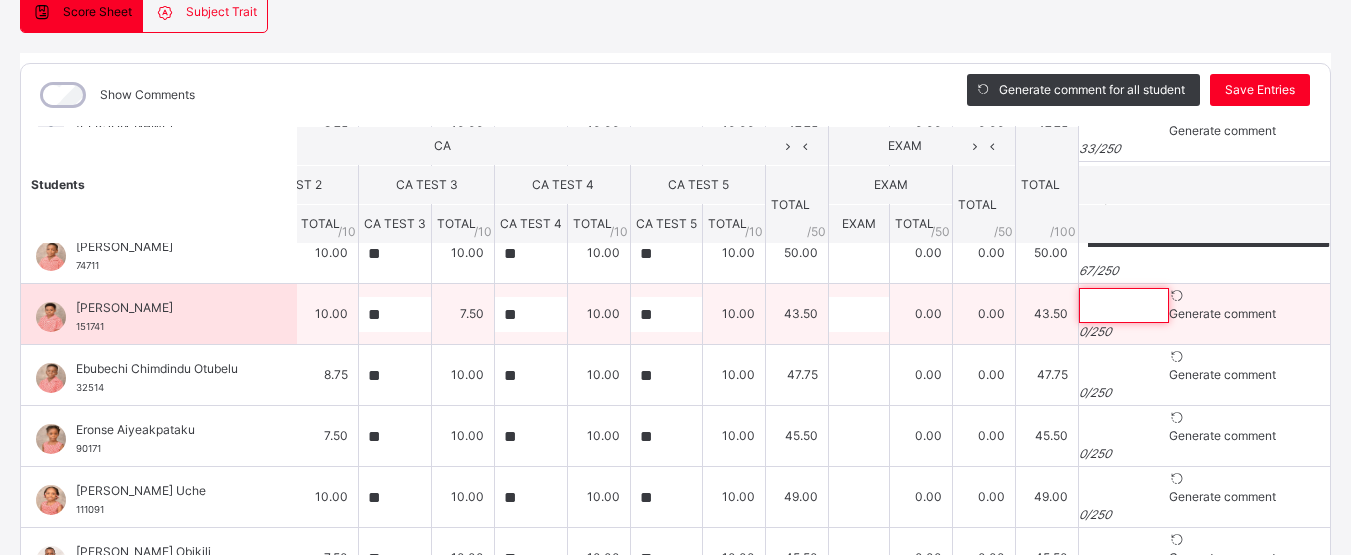 scroll, scrollTop: 0, scrollLeft: 0, axis: both 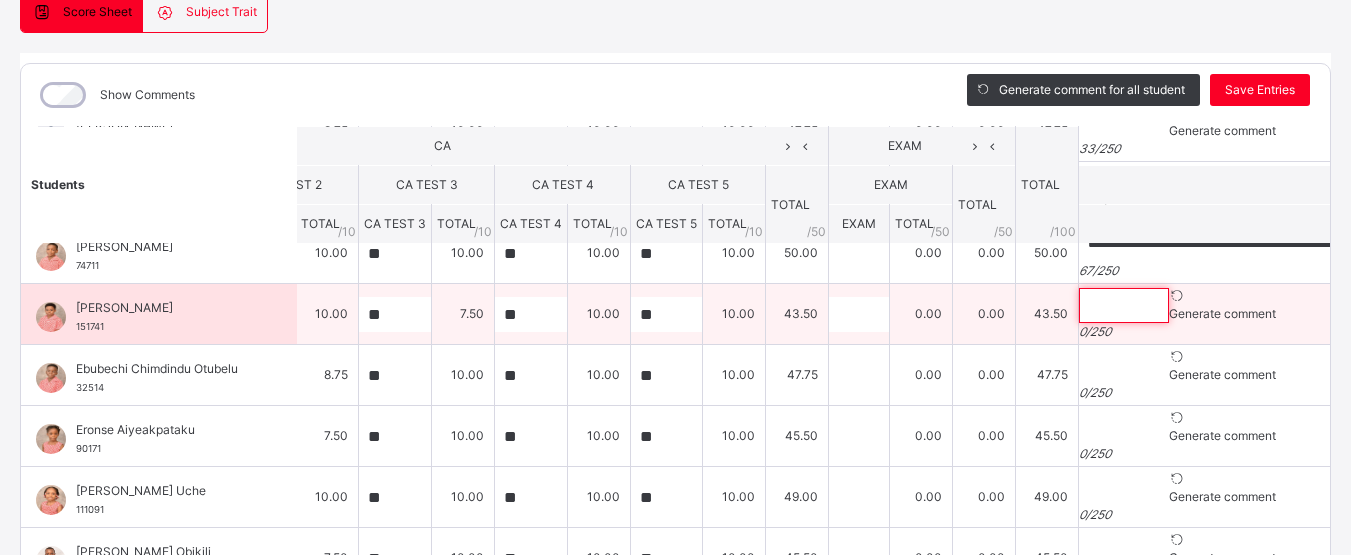 click at bounding box center [1124, 305] 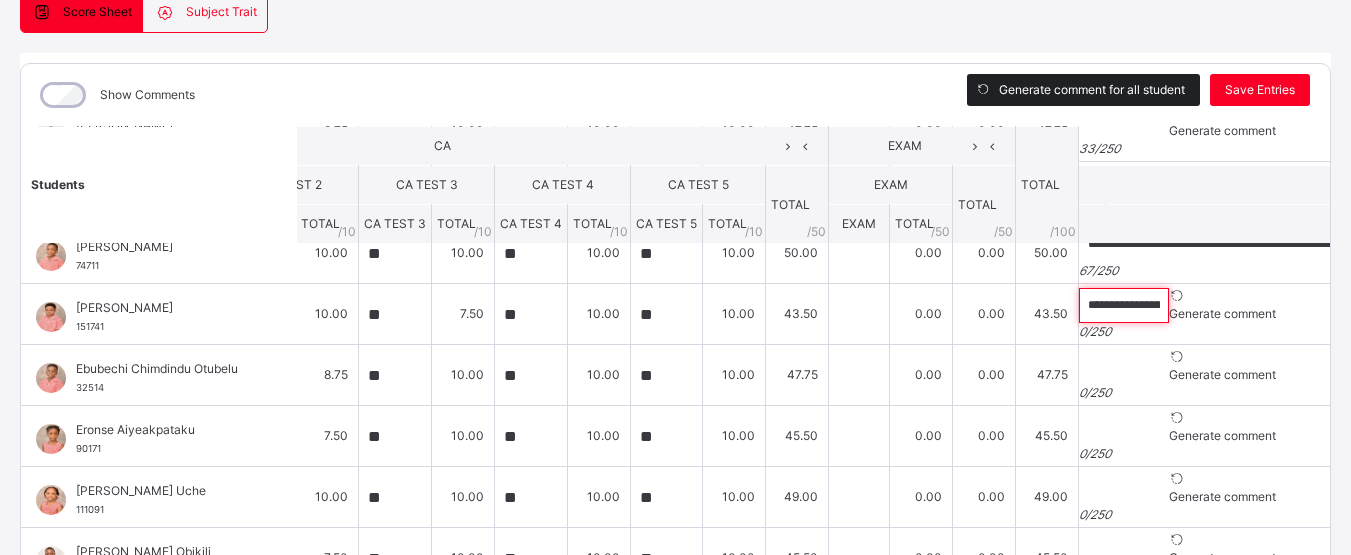 scroll, scrollTop: 0, scrollLeft: 288, axis: horizontal 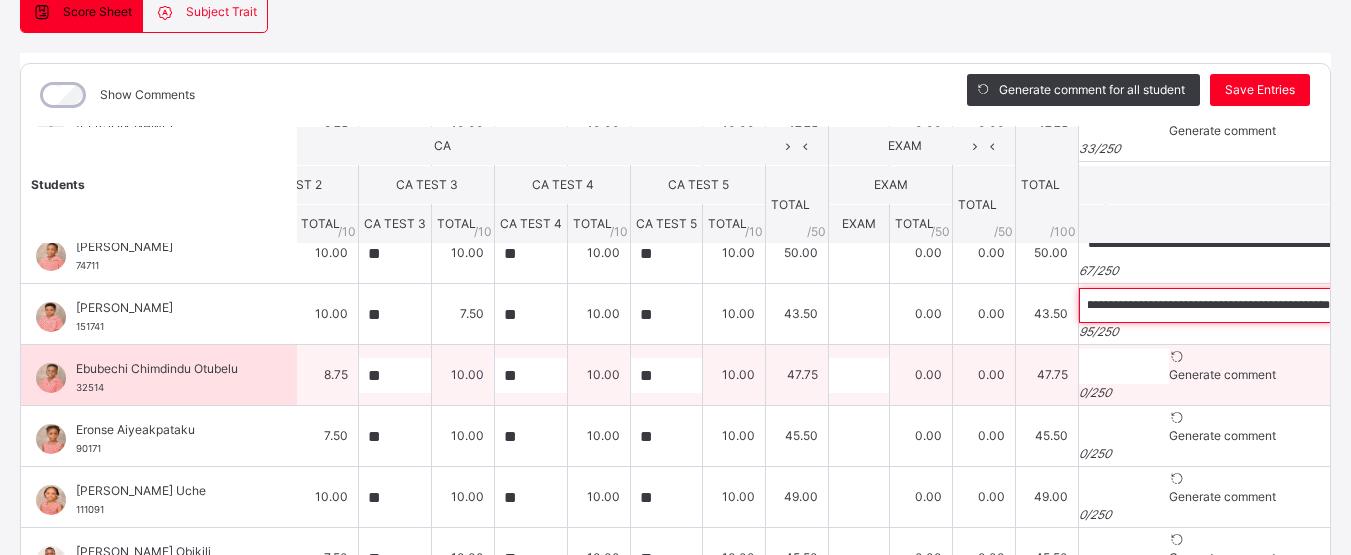type on "**********" 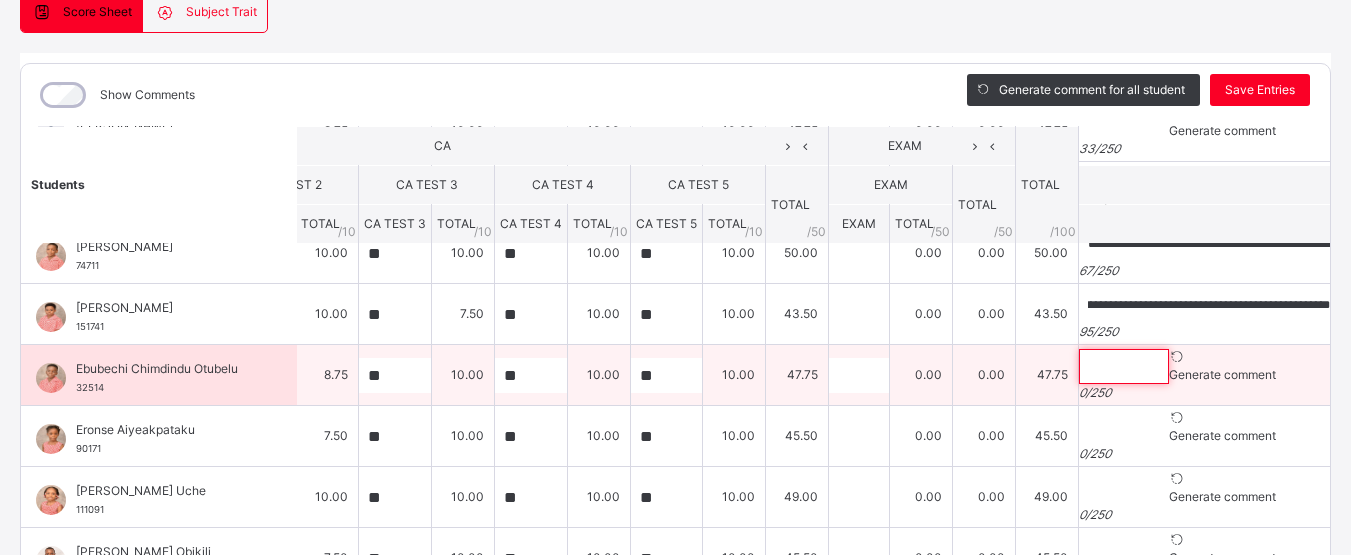scroll, scrollTop: 0, scrollLeft: 0, axis: both 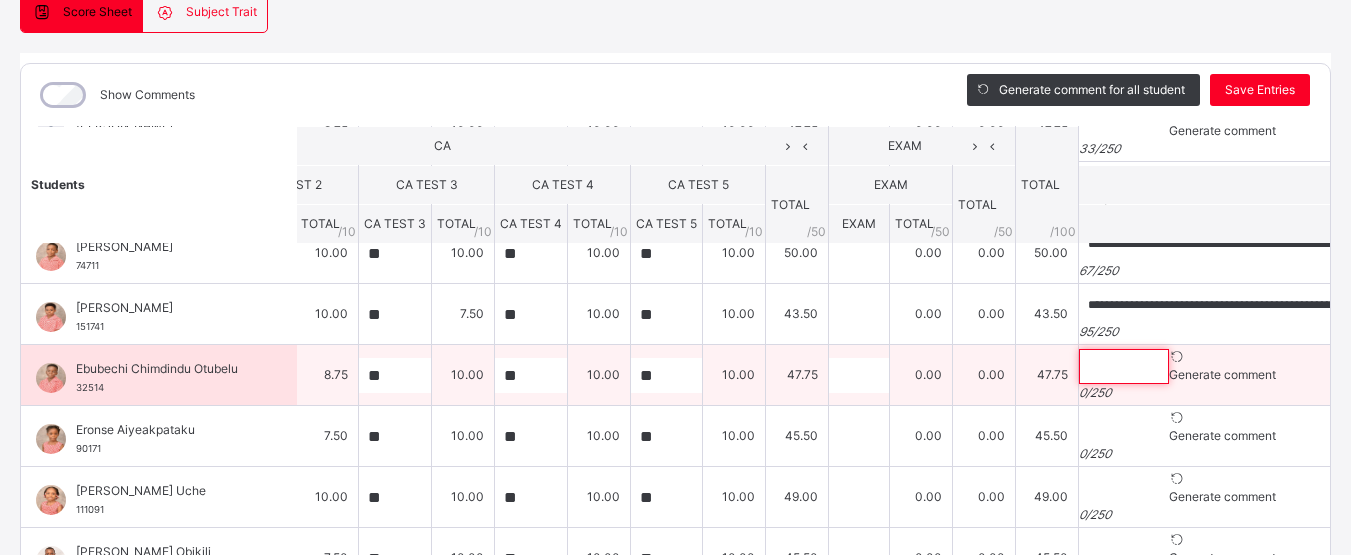 click at bounding box center [1124, 366] 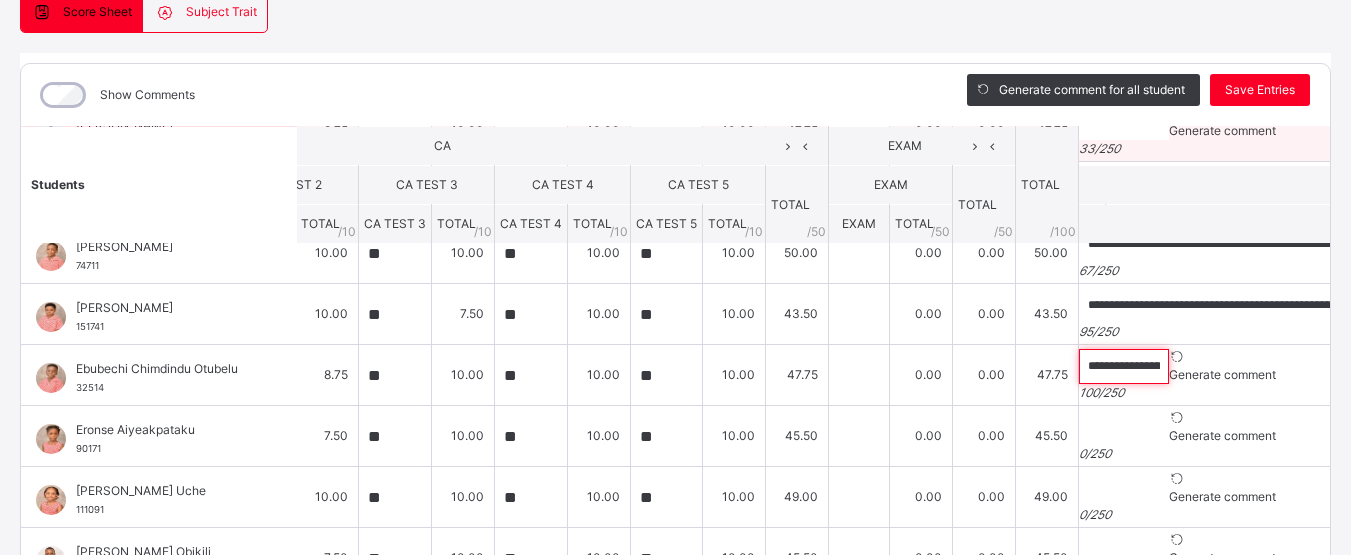 scroll, scrollTop: 0, scrollLeft: 321, axis: horizontal 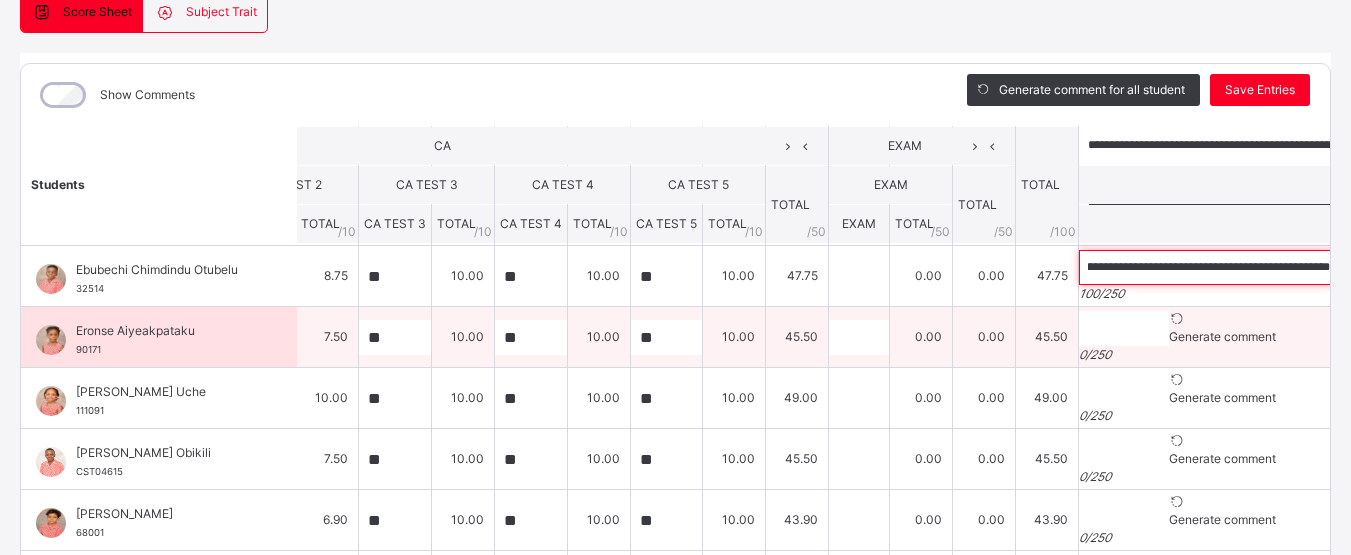 type on "**********" 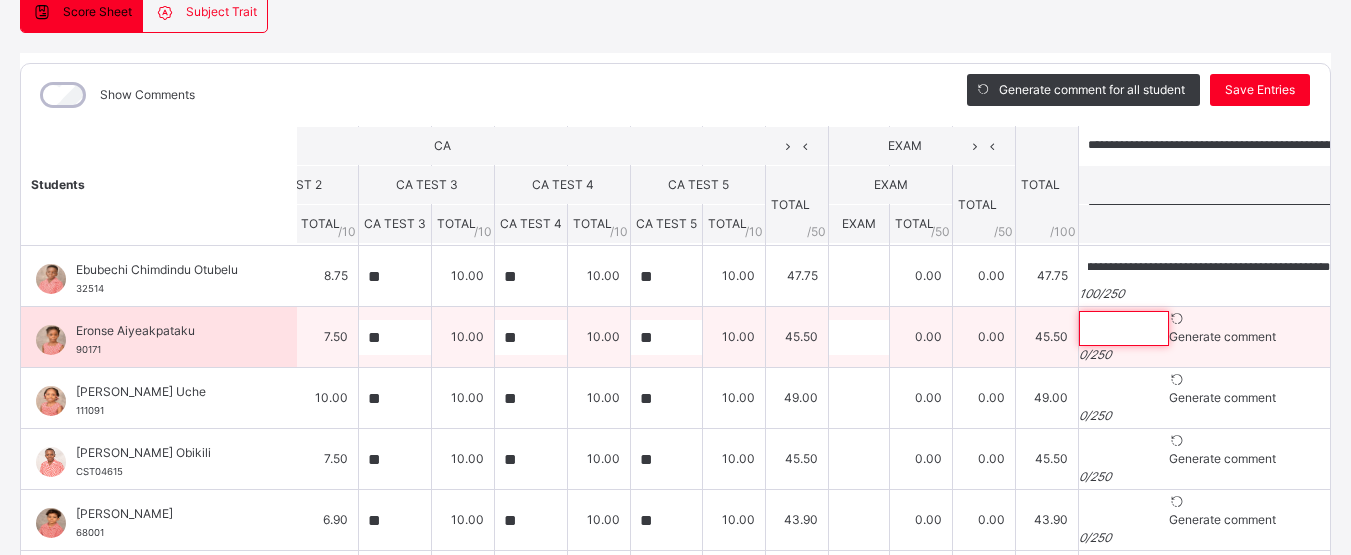 scroll, scrollTop: 0, scrollLeft: 0, axis: both 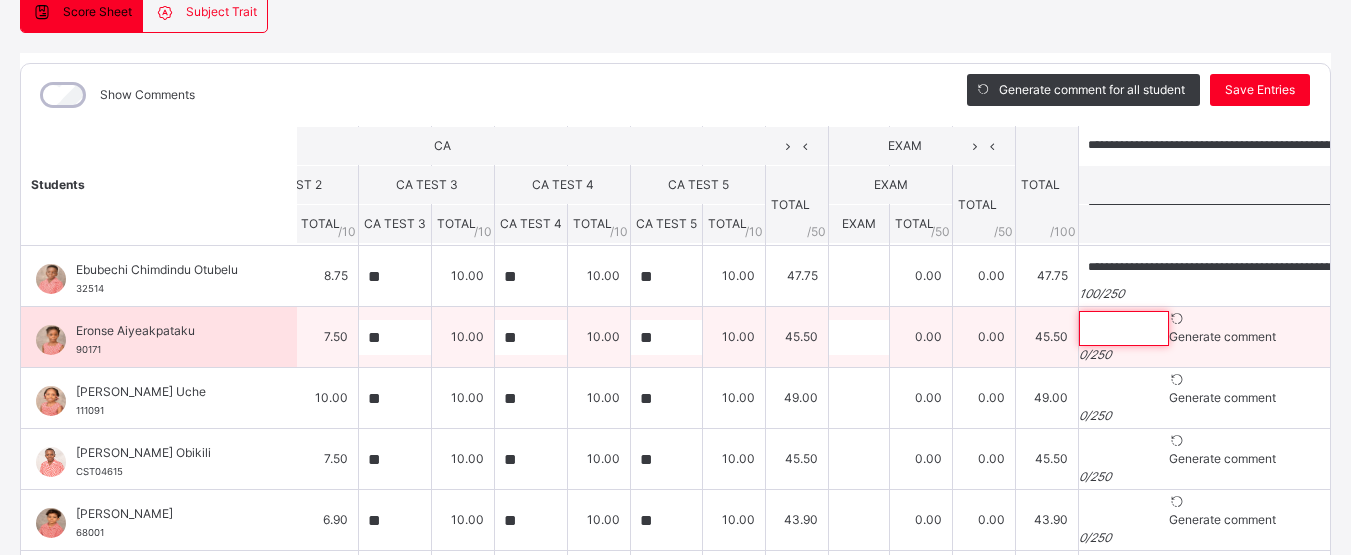 click at bounding box center [1124, 328] 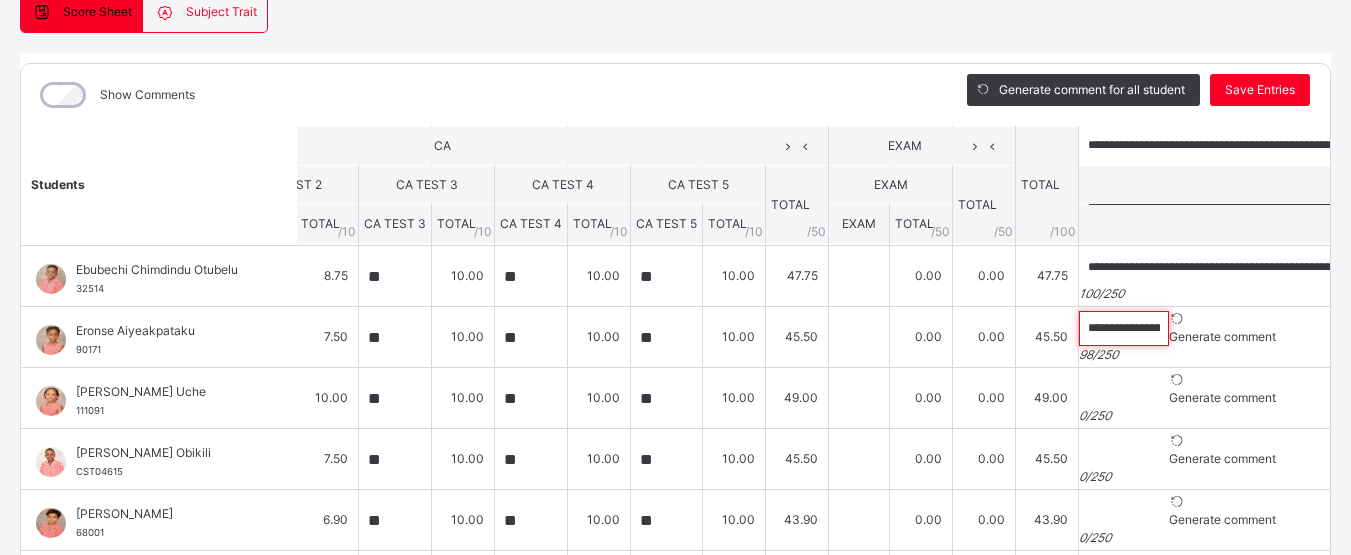 scroll, scrollTop: 0, scrollLeft: 308, axis: horizontal 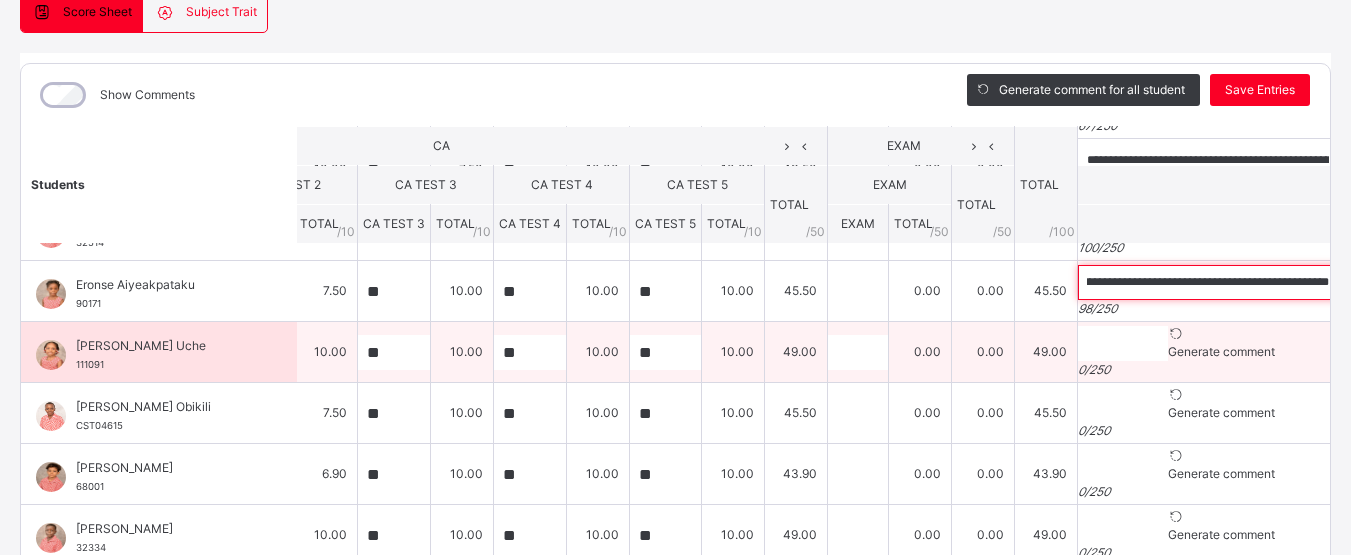 type on "**********" 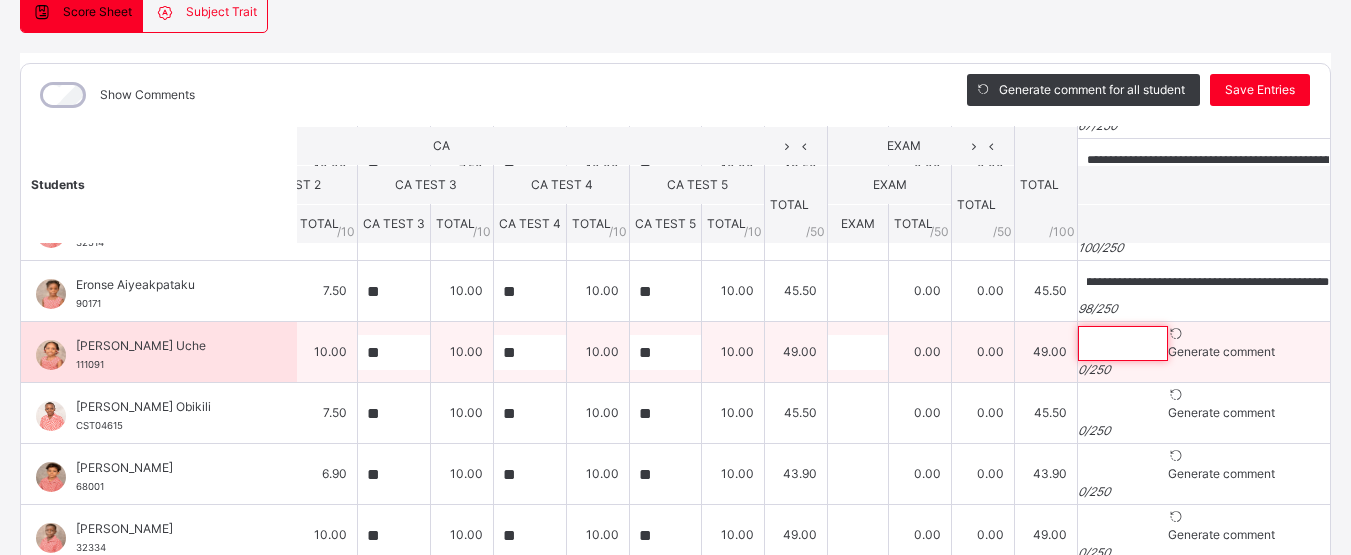 scroll, scrollTop: 0, scrollLeft: 0, axis: both 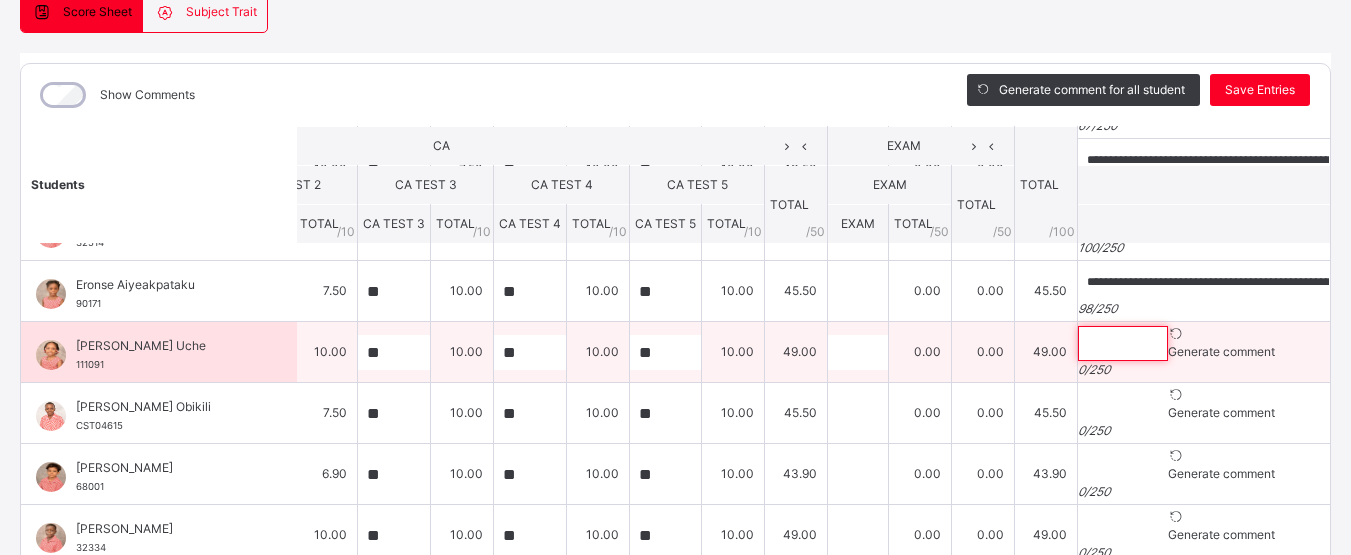 click at bounding box center [1123, 343] 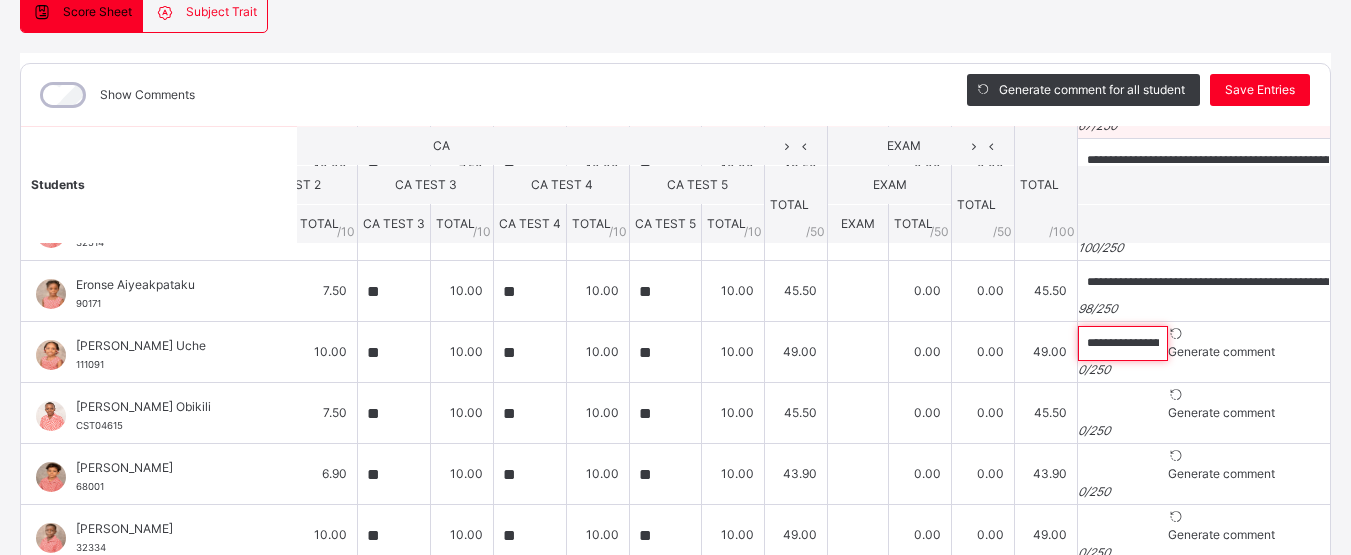 scroll, scrollTop: 0, scrollLeft: 366, axis: horizontal 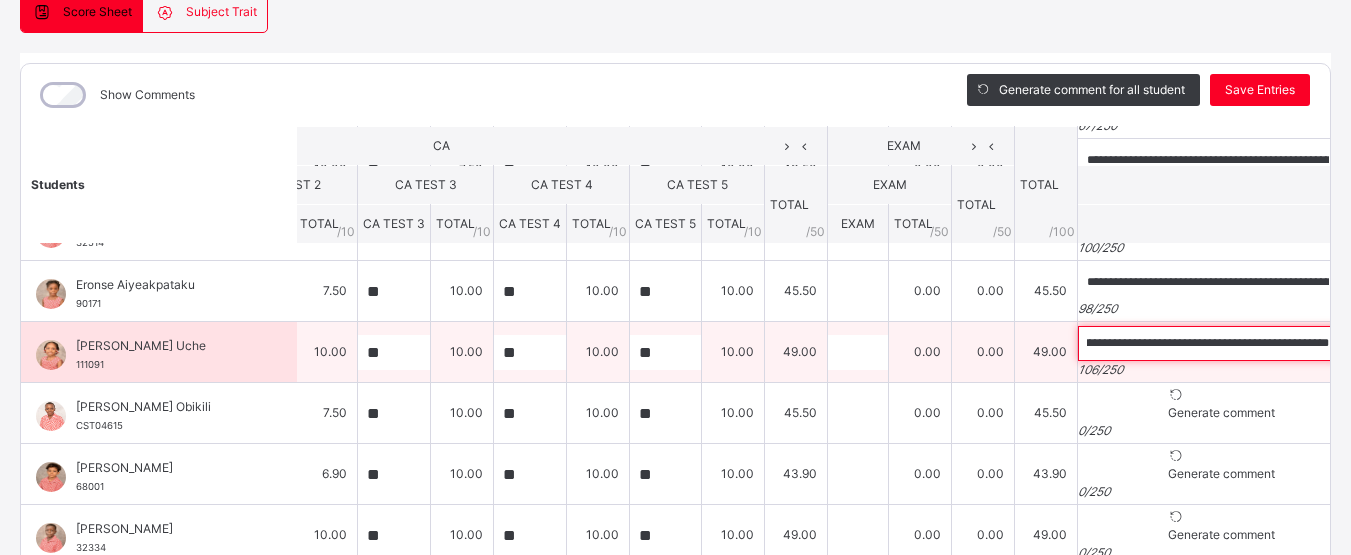 click on "**********" at bounding box center (1208, 343) 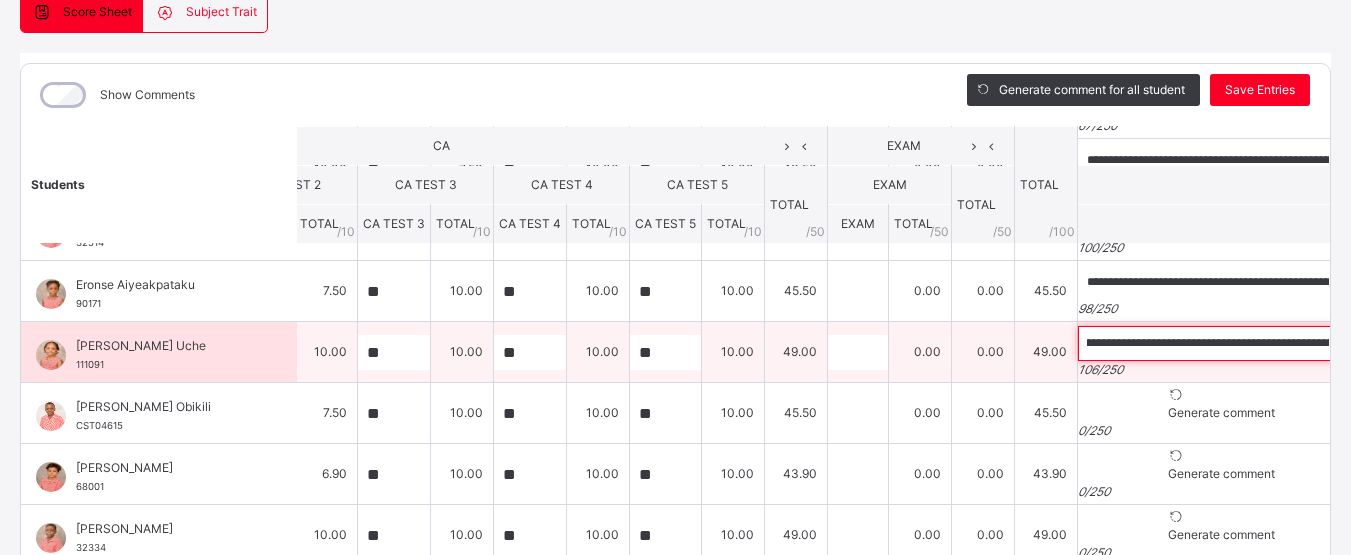 scroll, scrollTop: 0, scrollLeft: 0, axis: both 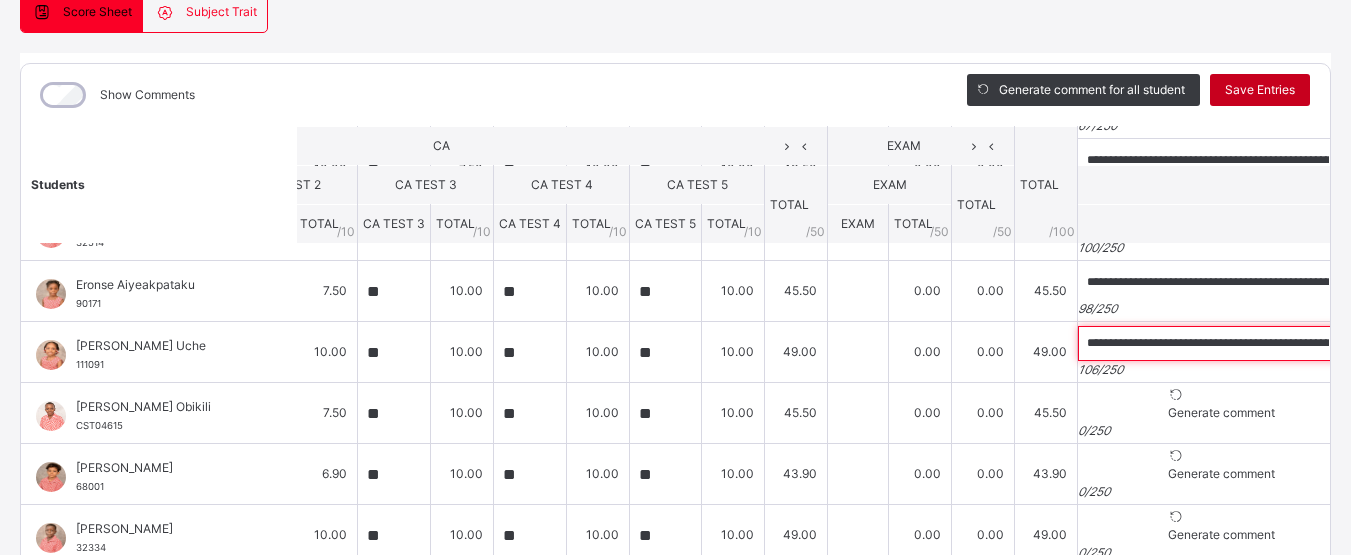 type on "**********" 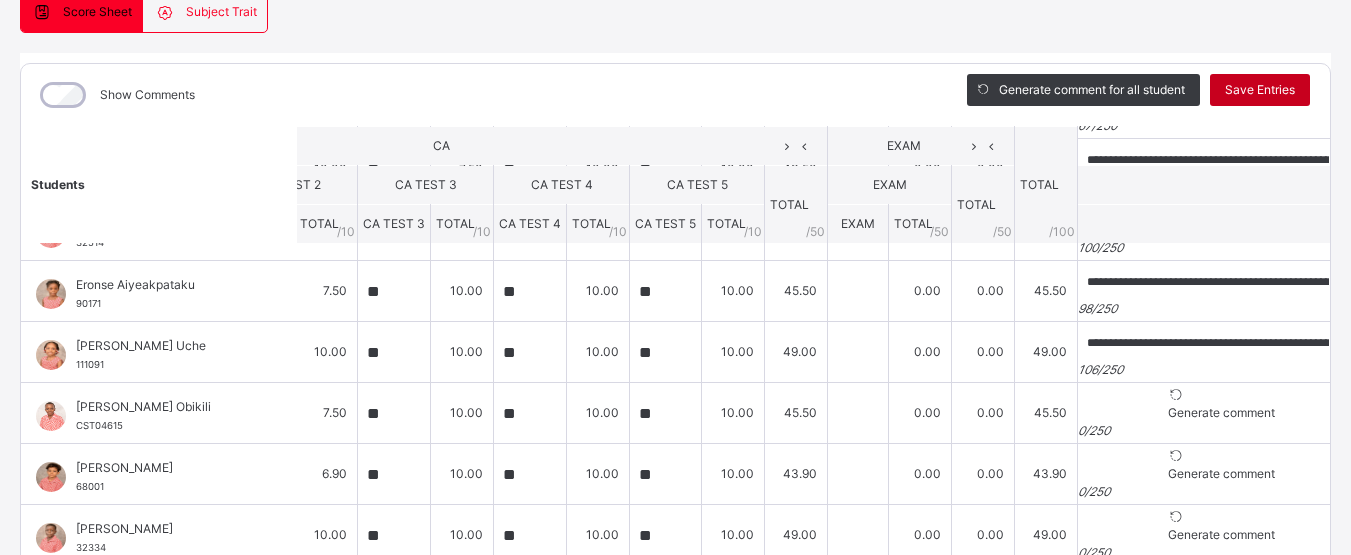 click on "Save Entries" at bounding box center [1260, 90] 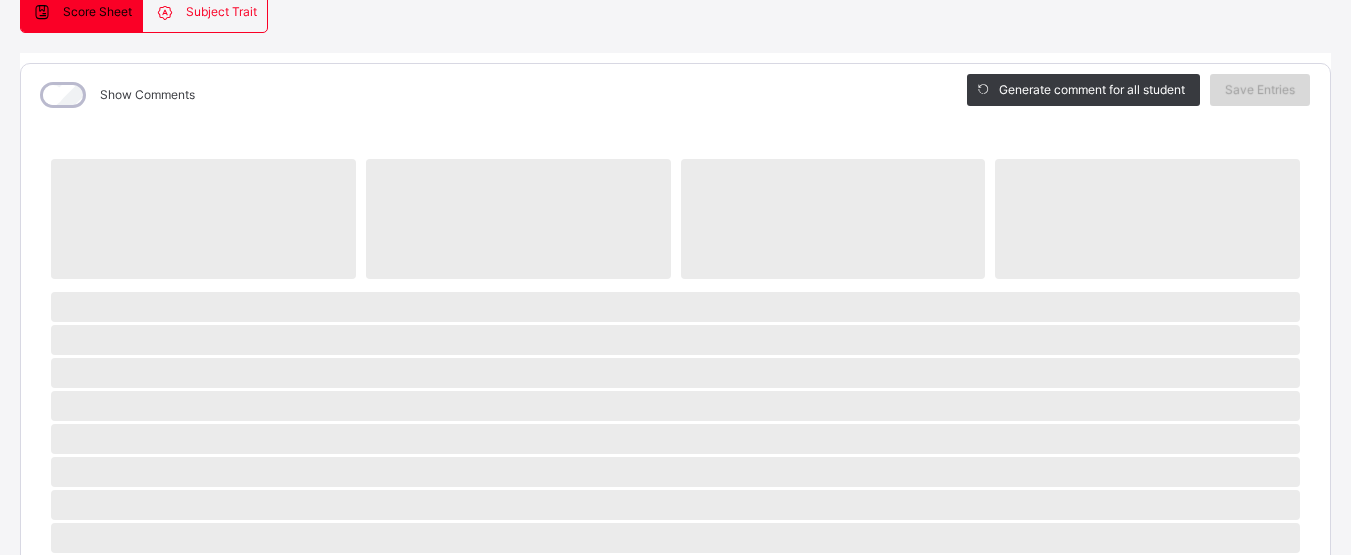 scroll, scrollTop: 204, scrollLeft: 0, axis: vertical 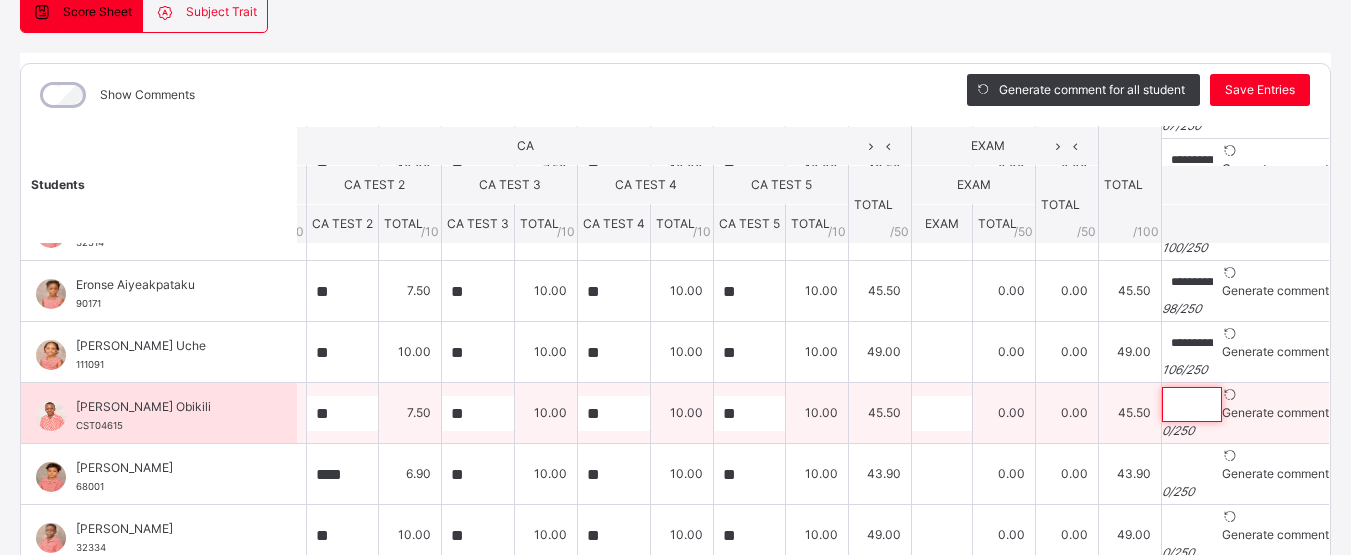 click at bounding box center (1192, 404) 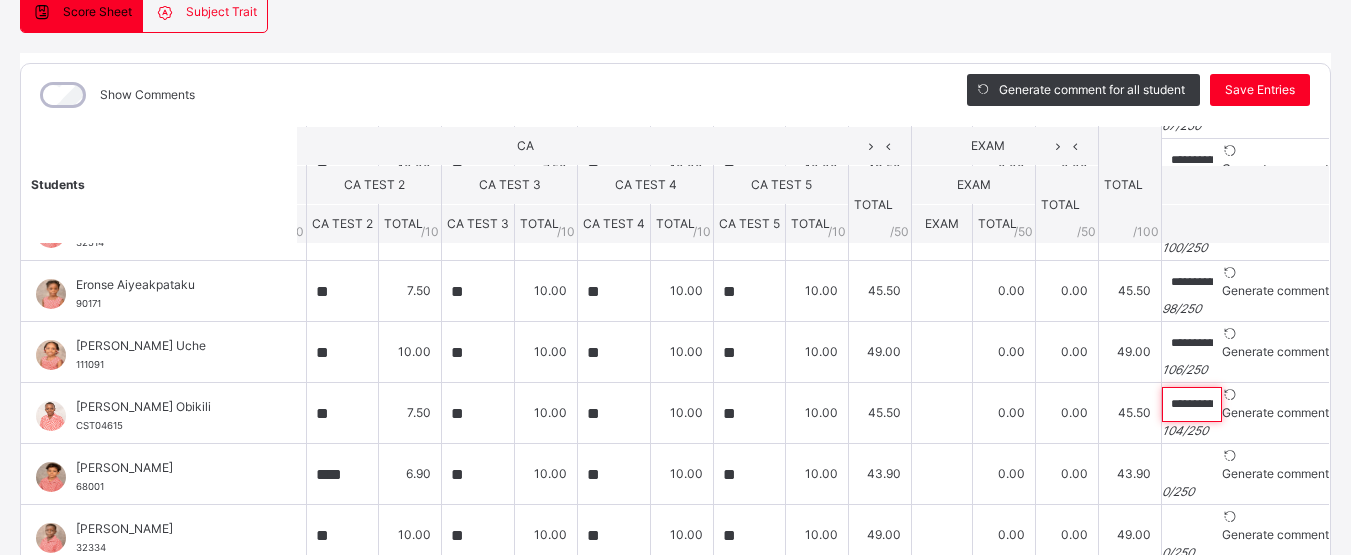 scroll, scrollTop: 0, scrollLeft: 349, axis: horizontal 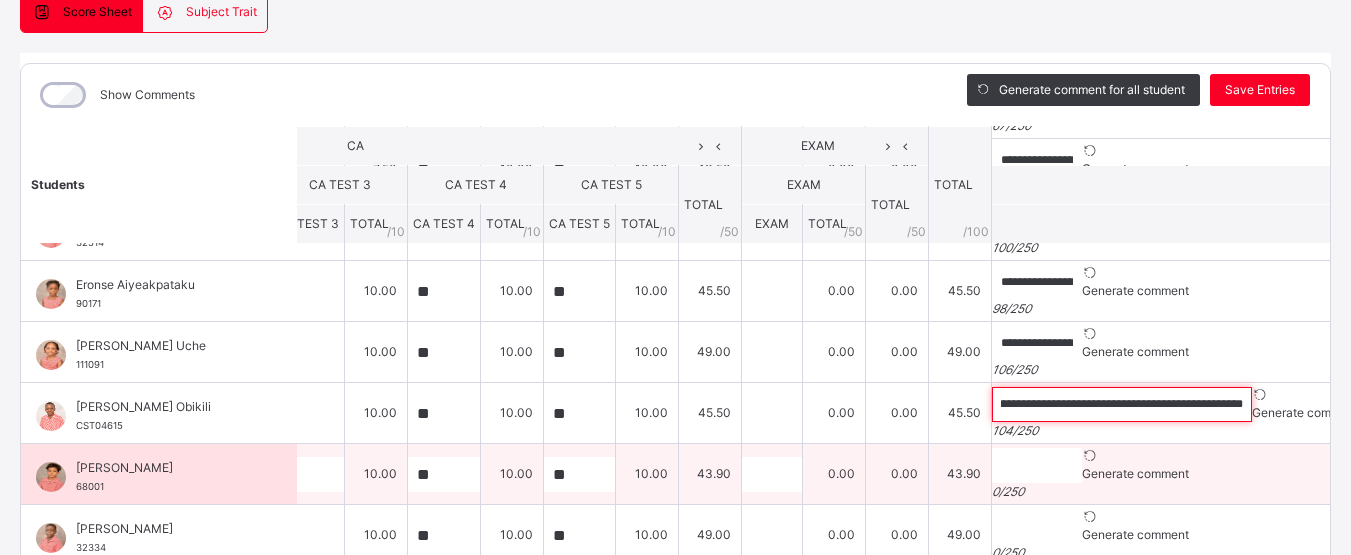 type on "**********" 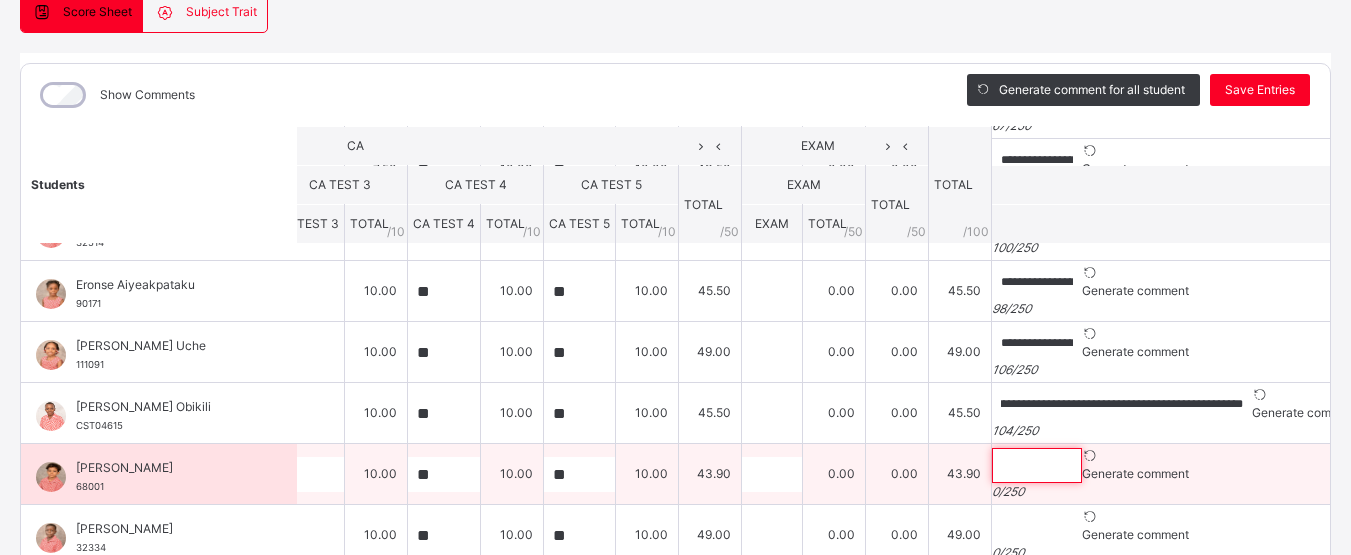 scroll, scrollTop: 0, scrollLeft: 0, axis: both 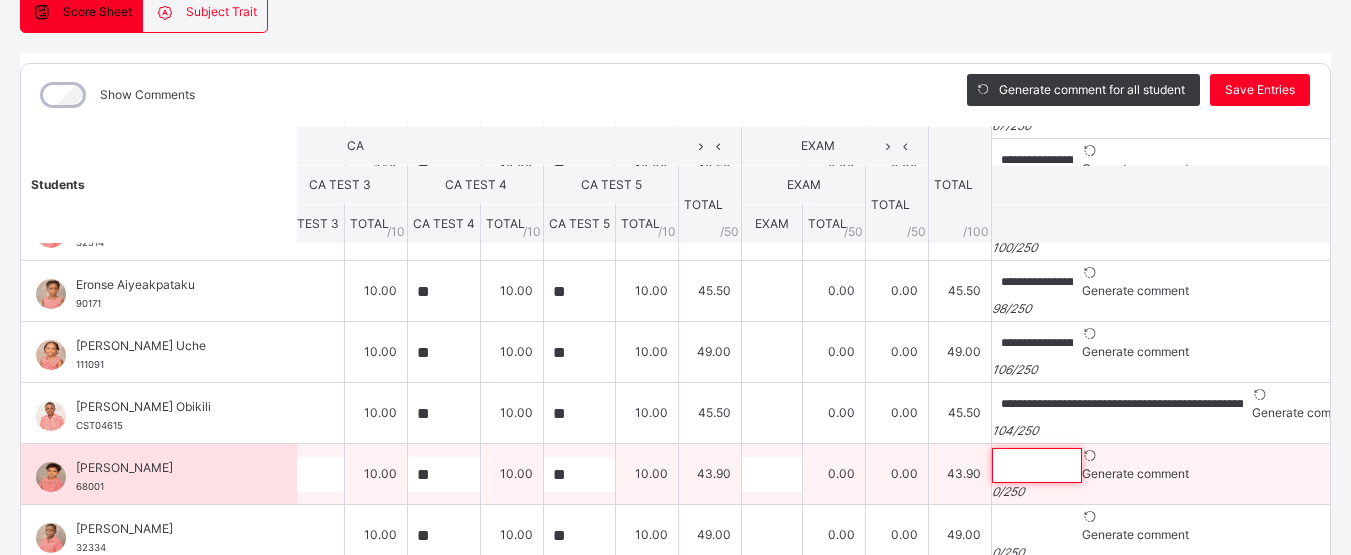 click at bounding box center (1037, 465) 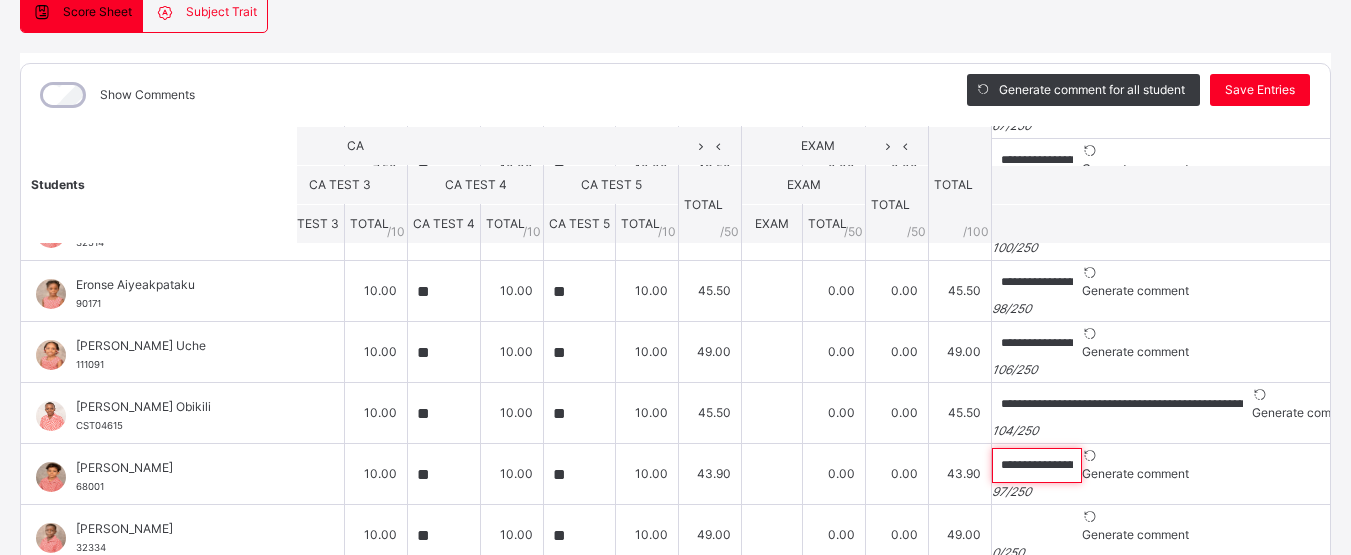 scroll, scrollTop: 0, scrollLeft: 311, axis: horizontal 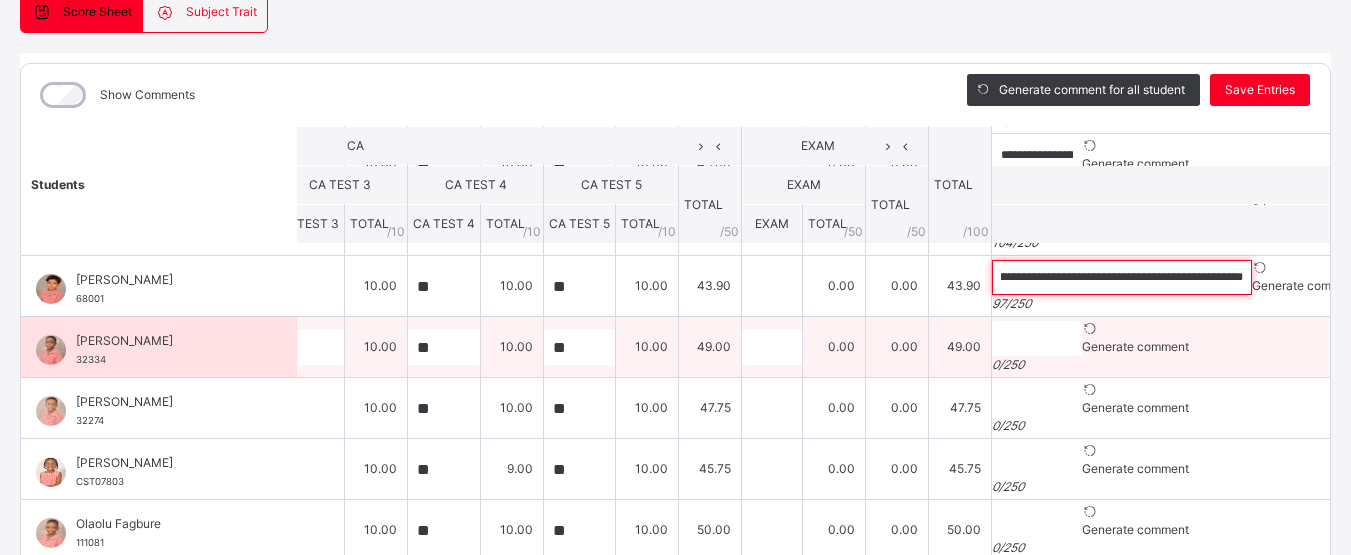 type on "**********" 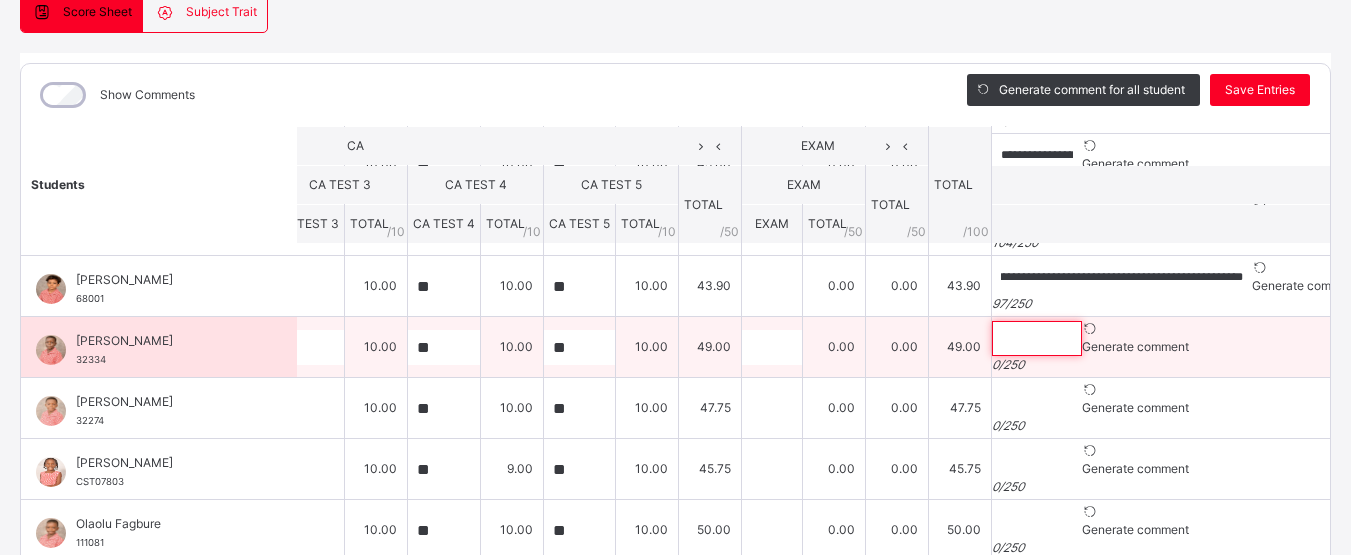scroll, scrollTop: 0, scrollLeft: 0, axis: both 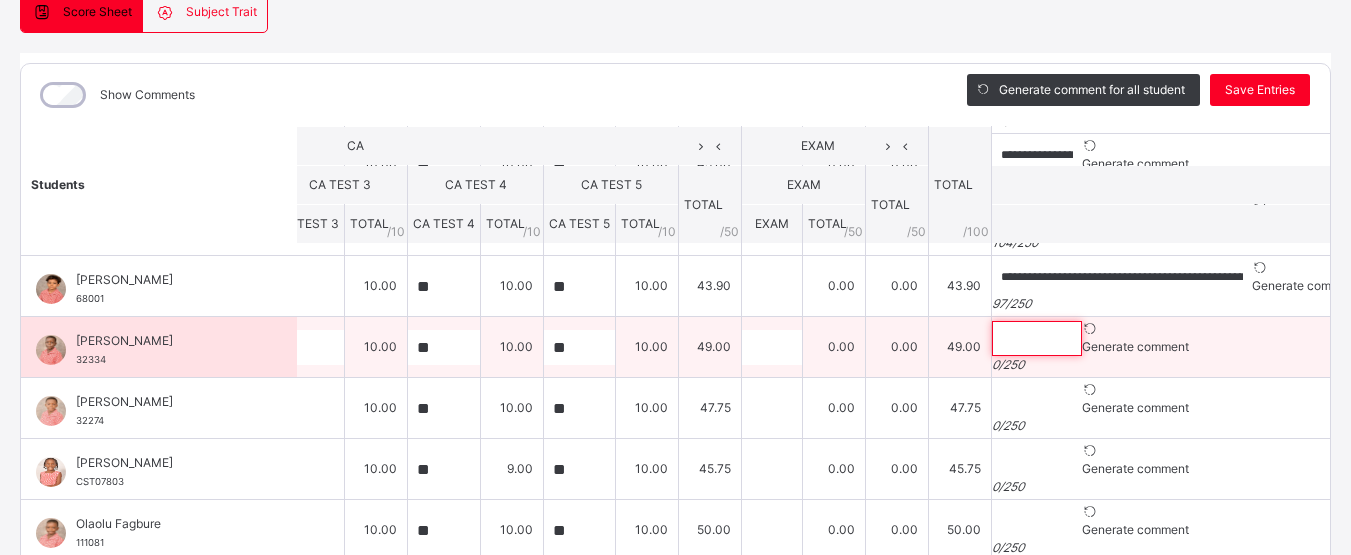 click at bounding box center [1037, 338] 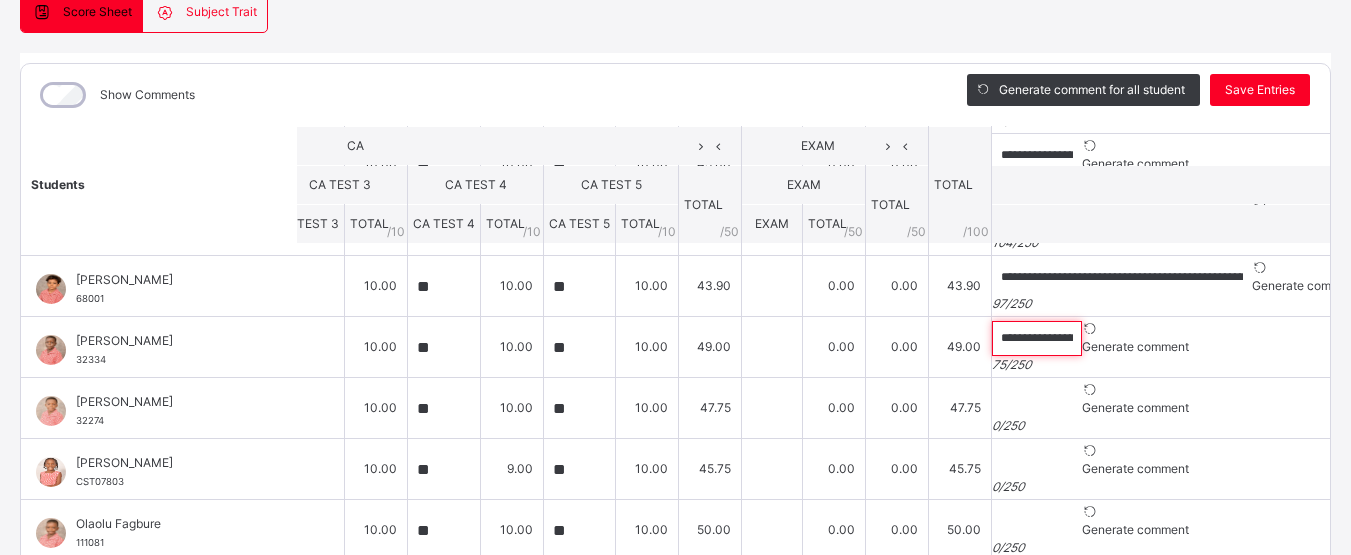 scroll, scrollTop: 0, scrollLeft: 176, axis: horizontal 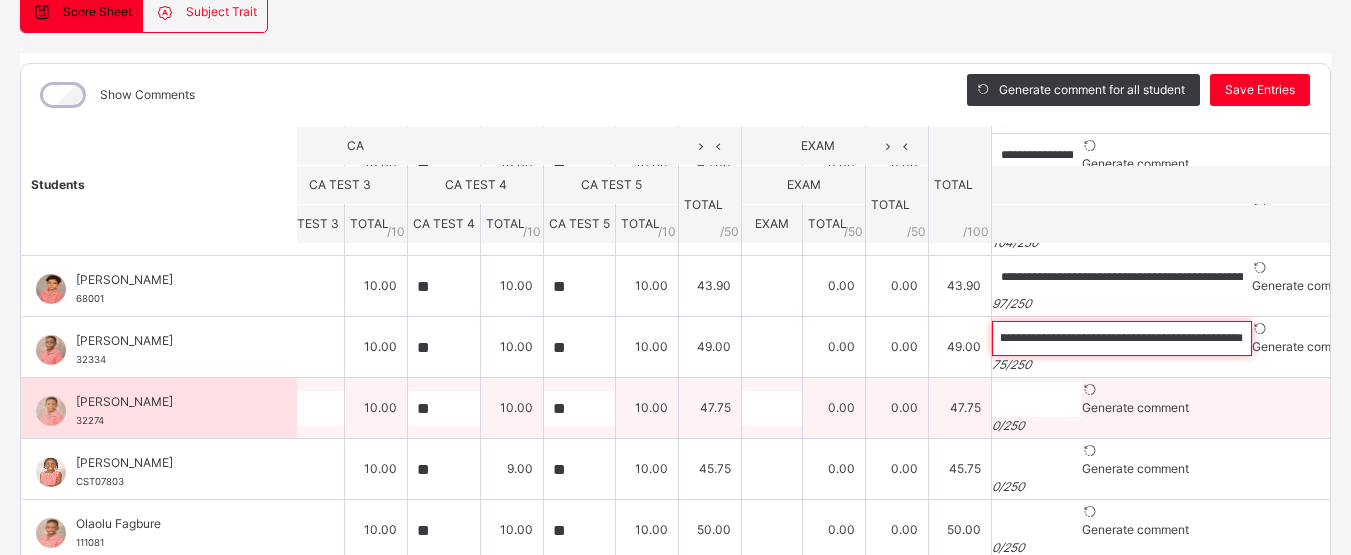 type on "**********" 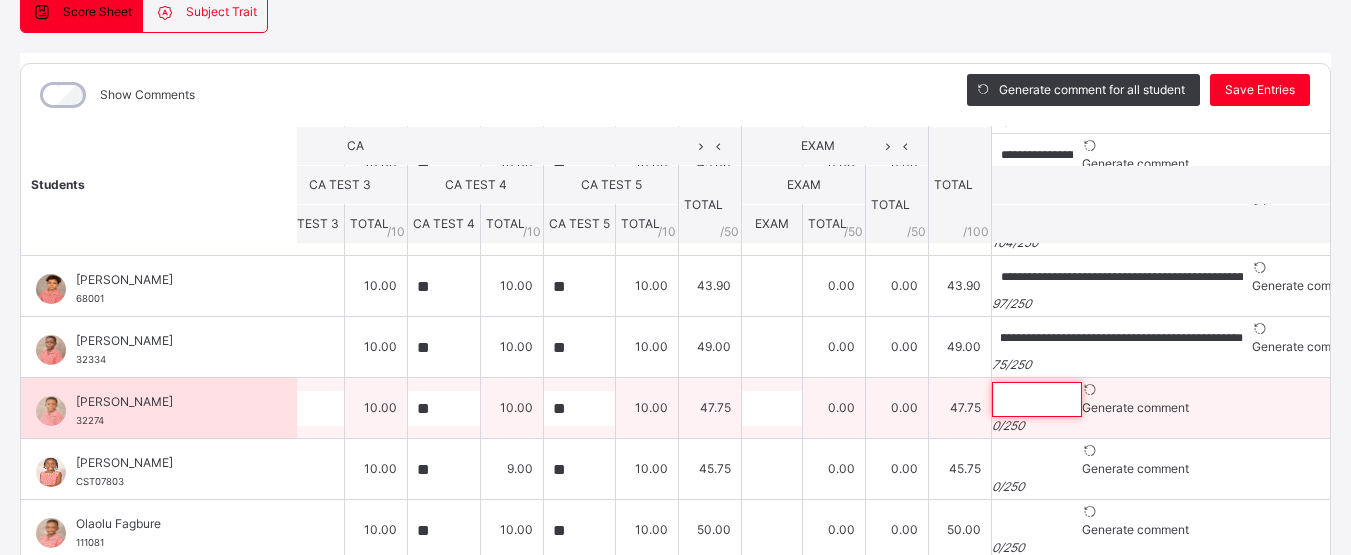 scroll, scrollTop: 0, scrollLeft: 0, axis: both 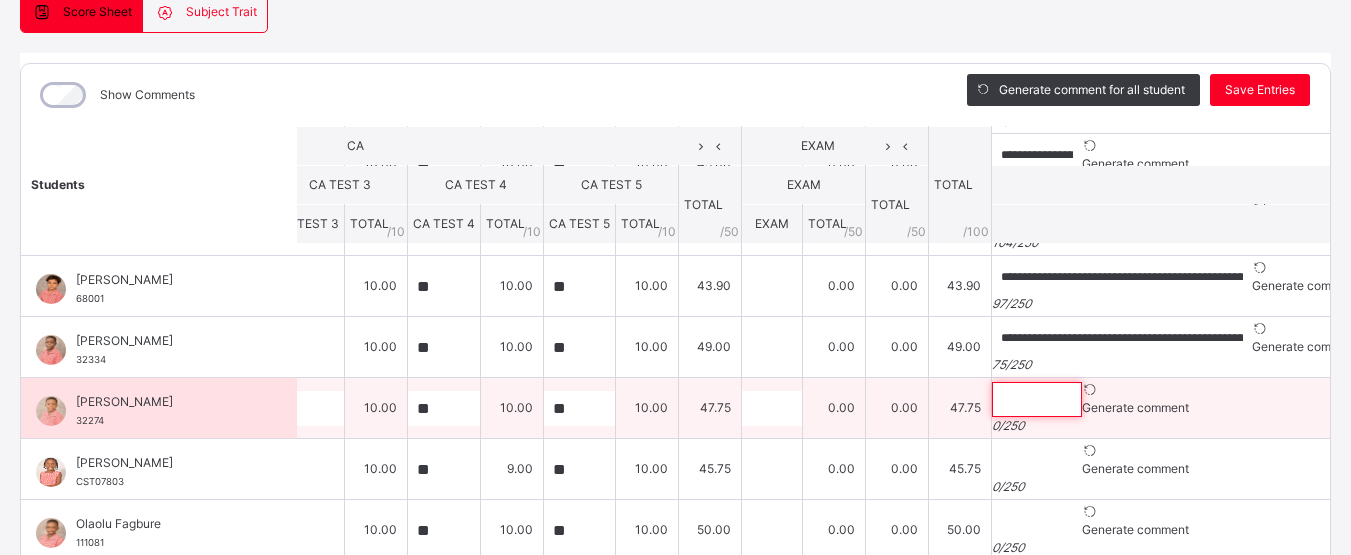 click at bounding box center [1037, 399] 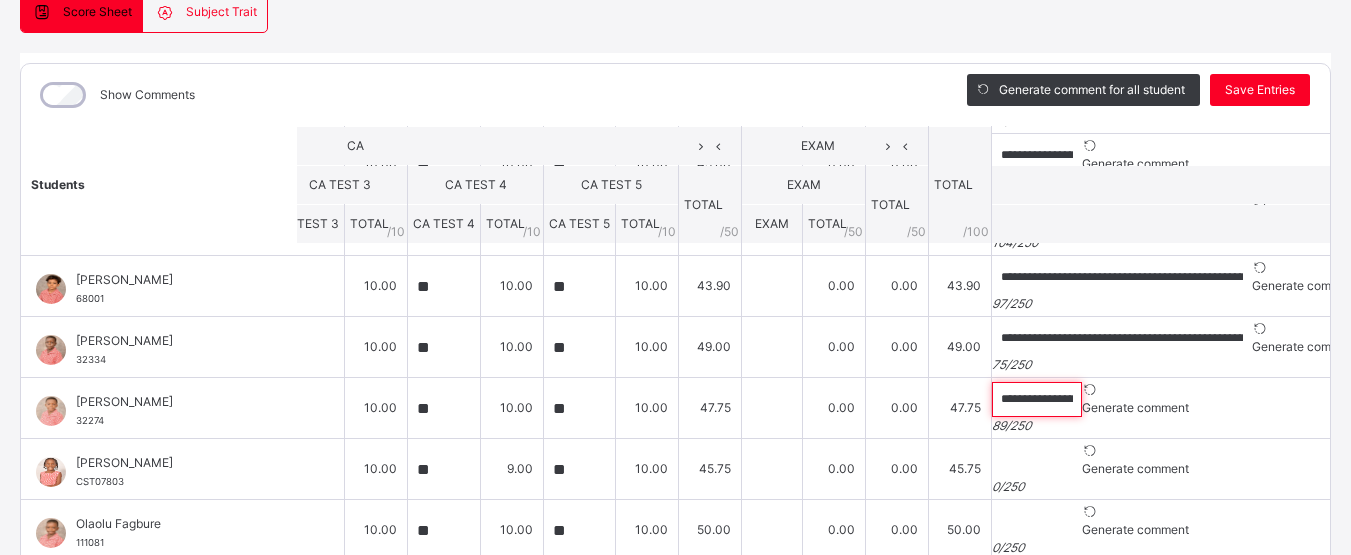 scroll, scrollTop: 0, scrollLeft: 274, axis: horizontal 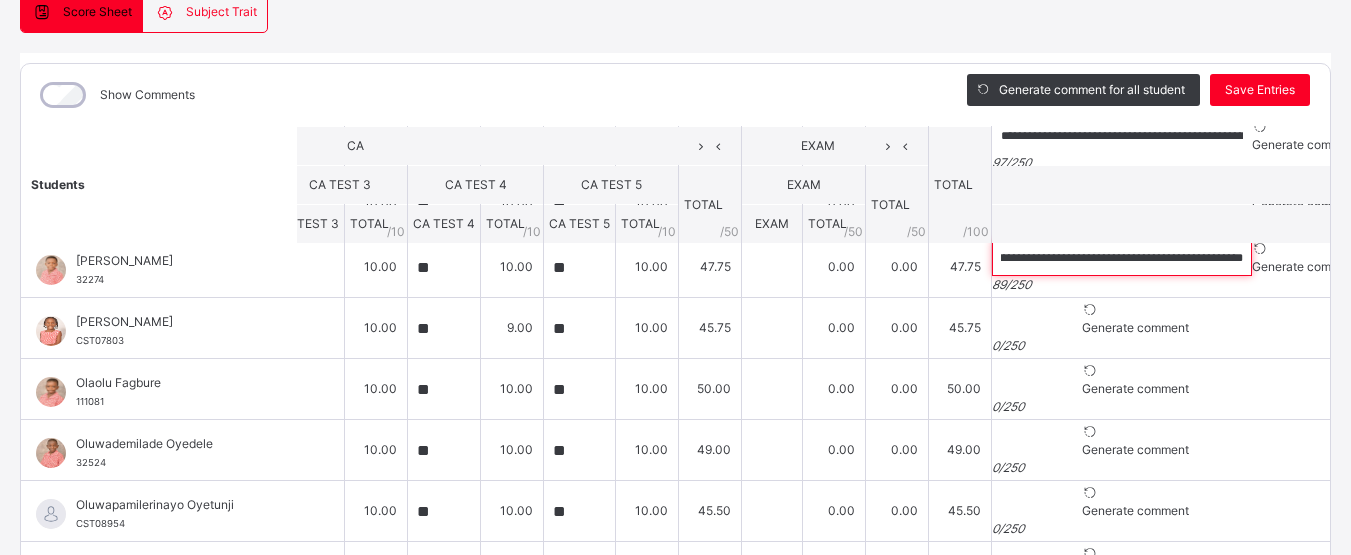 type on "**********" 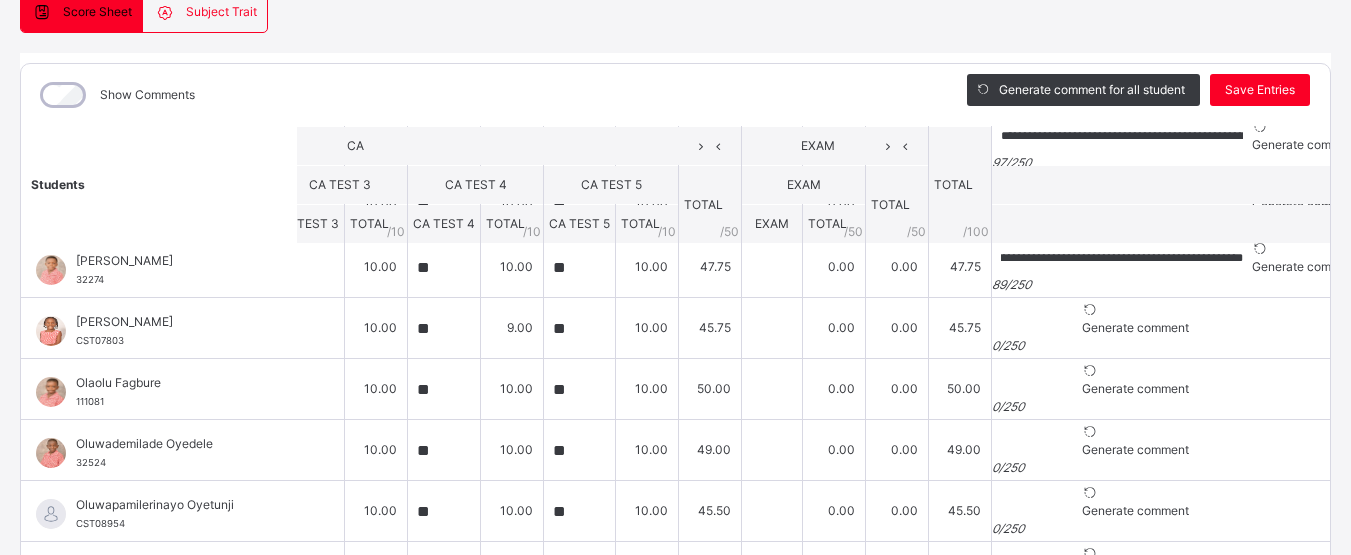 scroll, scrollTop: 0, scrollLeft: 0, axis: both 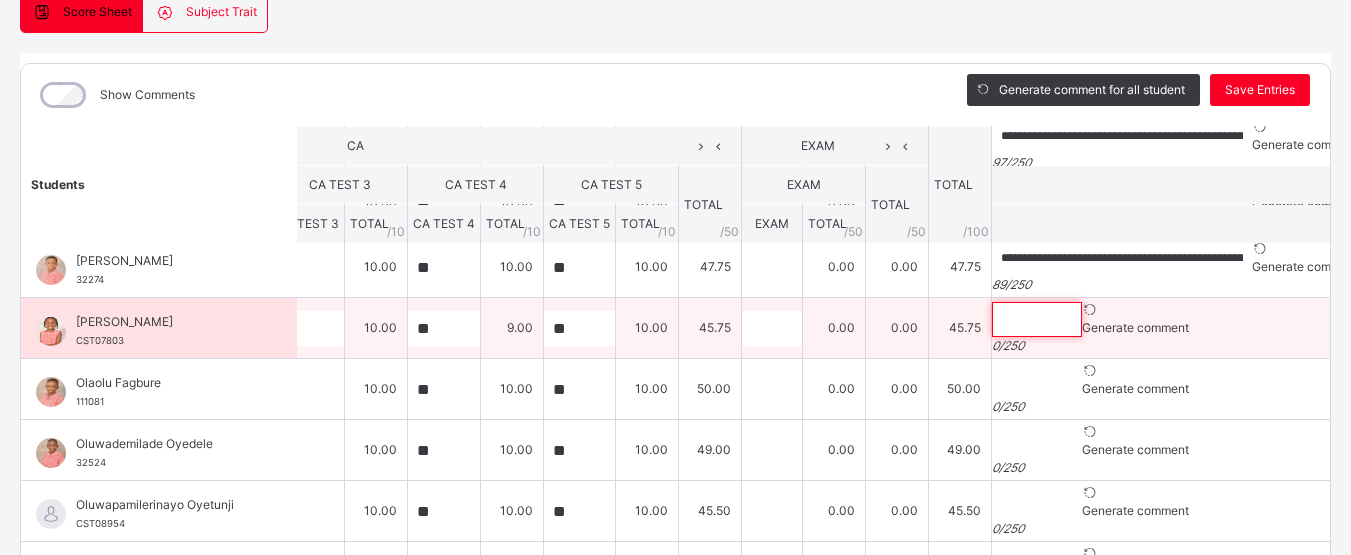 click at bounding box center (1037, 319) 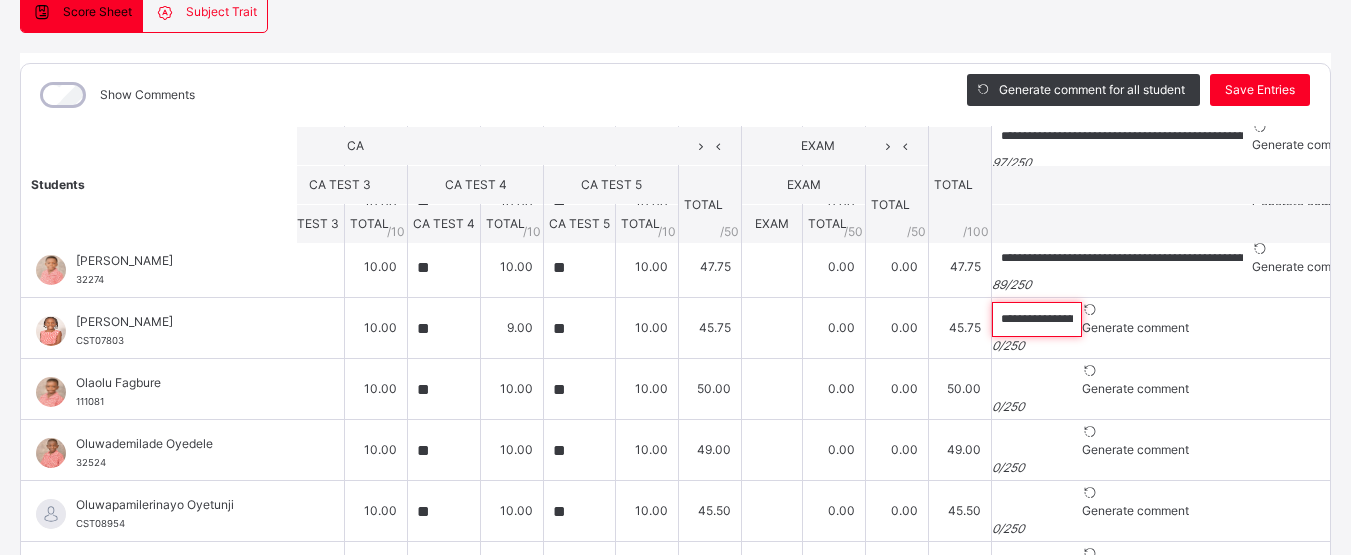 scroll, scrollTop: 0, scrollLeft: 384, axis: horizontal 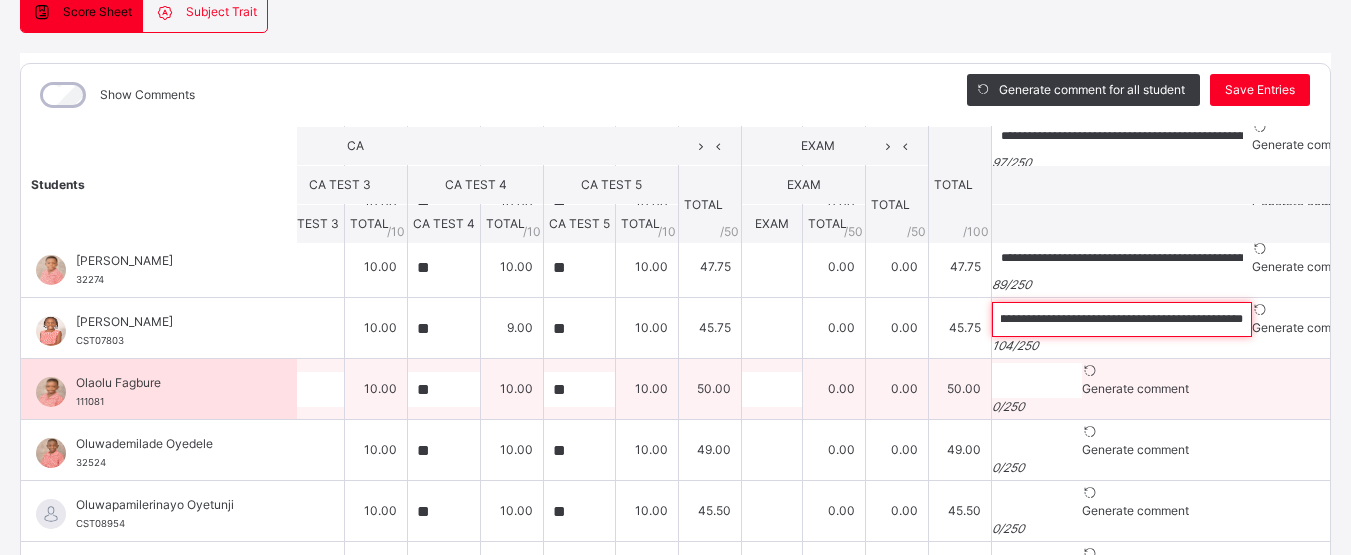 type on "**********" 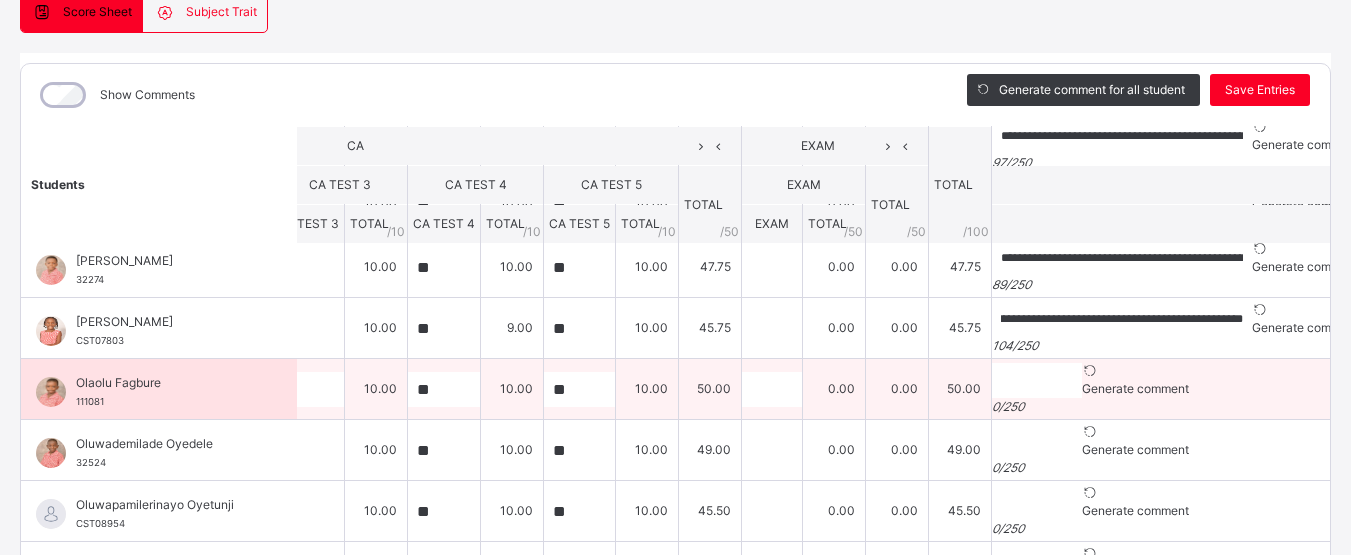 scroll, scrollTop: 0, scrollLeft: 0, axis: both 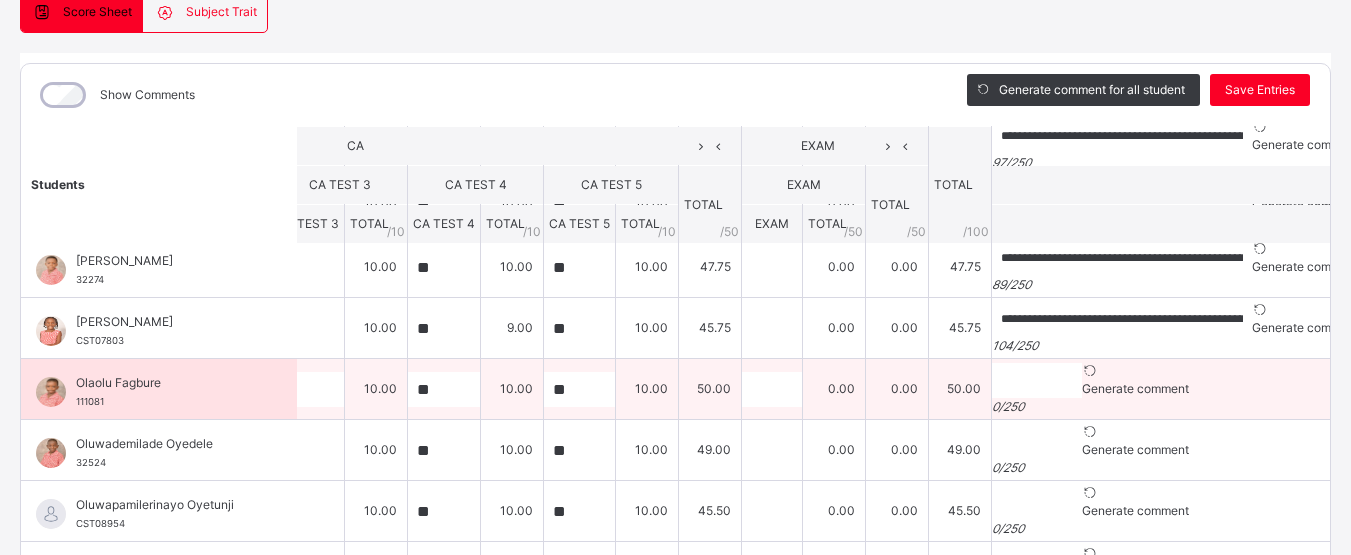 click on "0 / 250" at bounding box center [1175, 407] 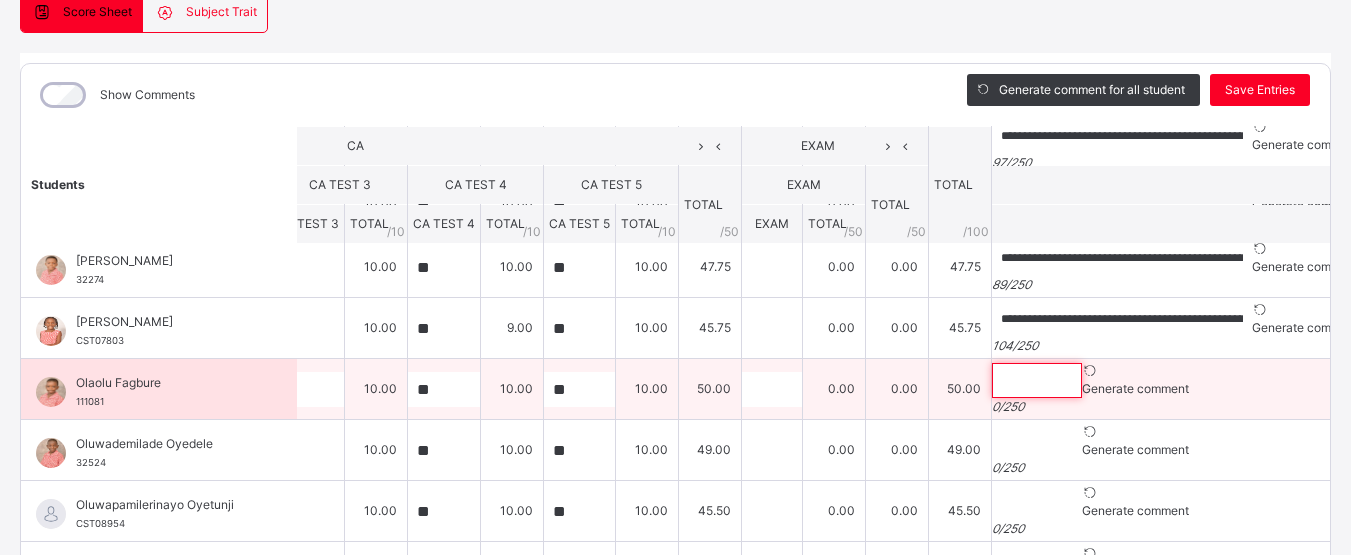 click at bounding box center [1037, 380] 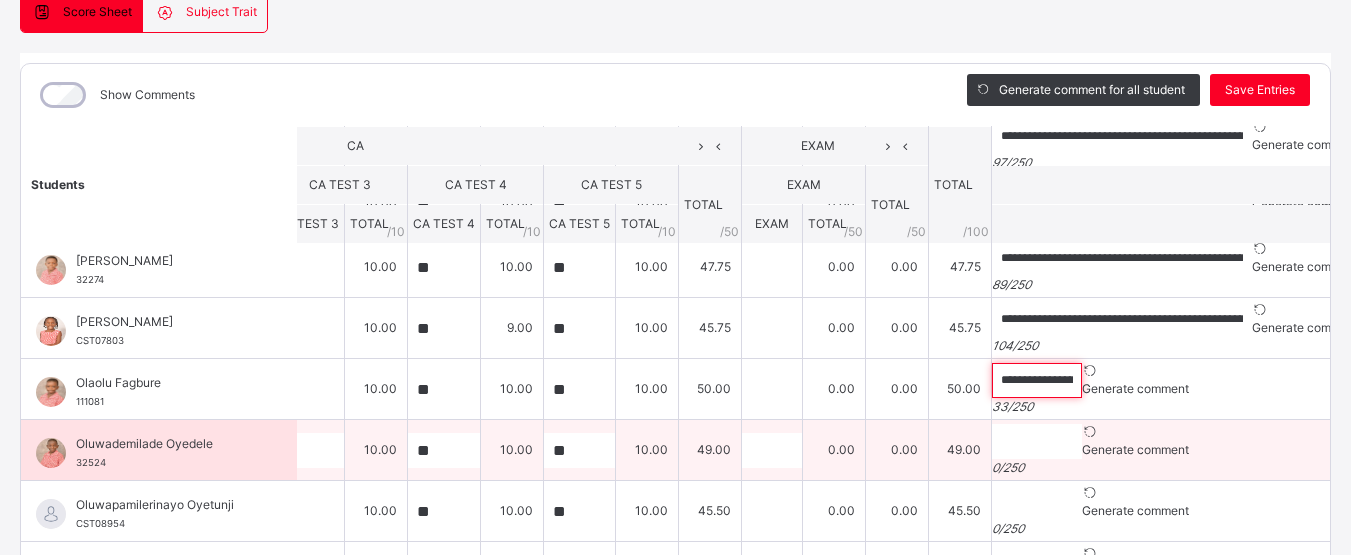 type on "**********" 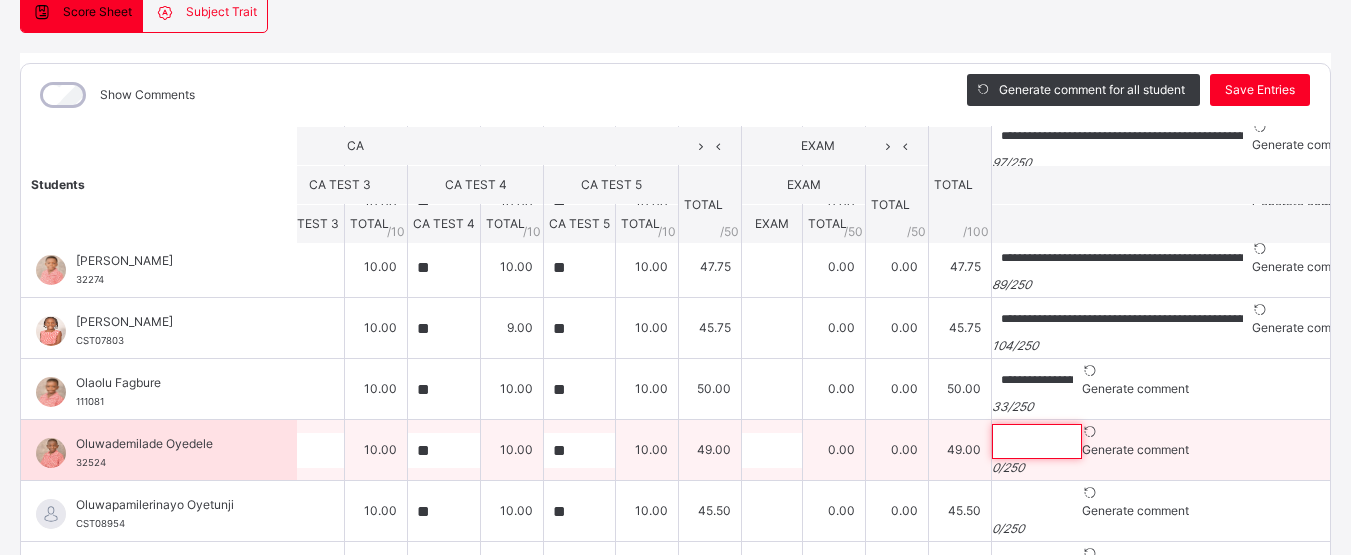 click at bounding box center (1037, 441) 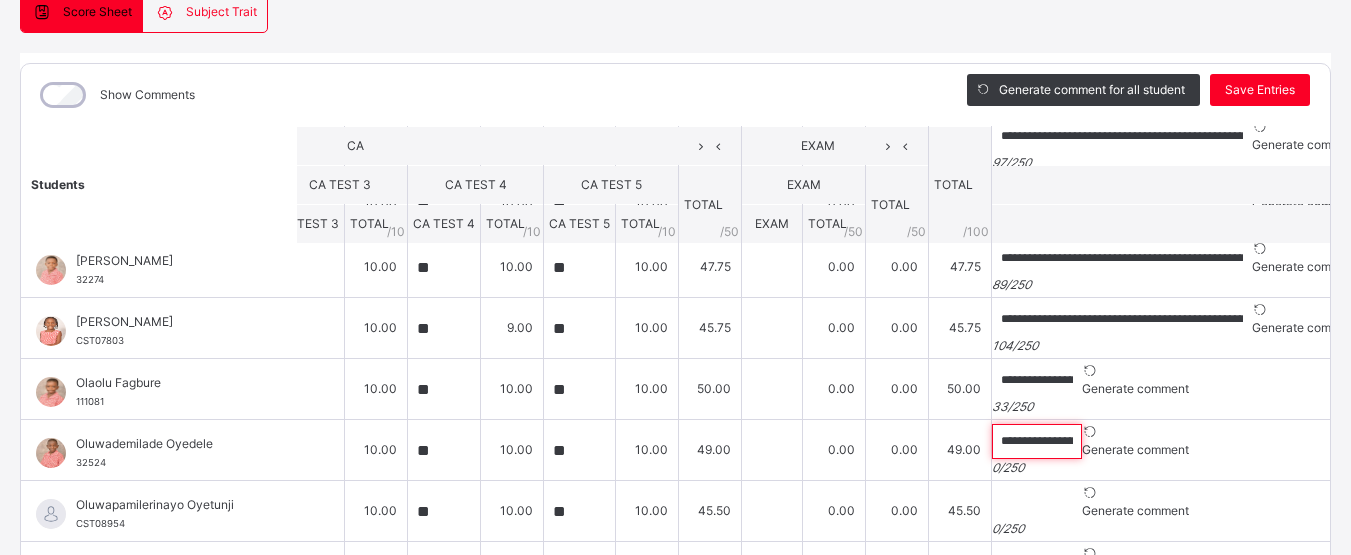 scroll, scrollTop: 0, scrollLeft: 357, axis: horizontal 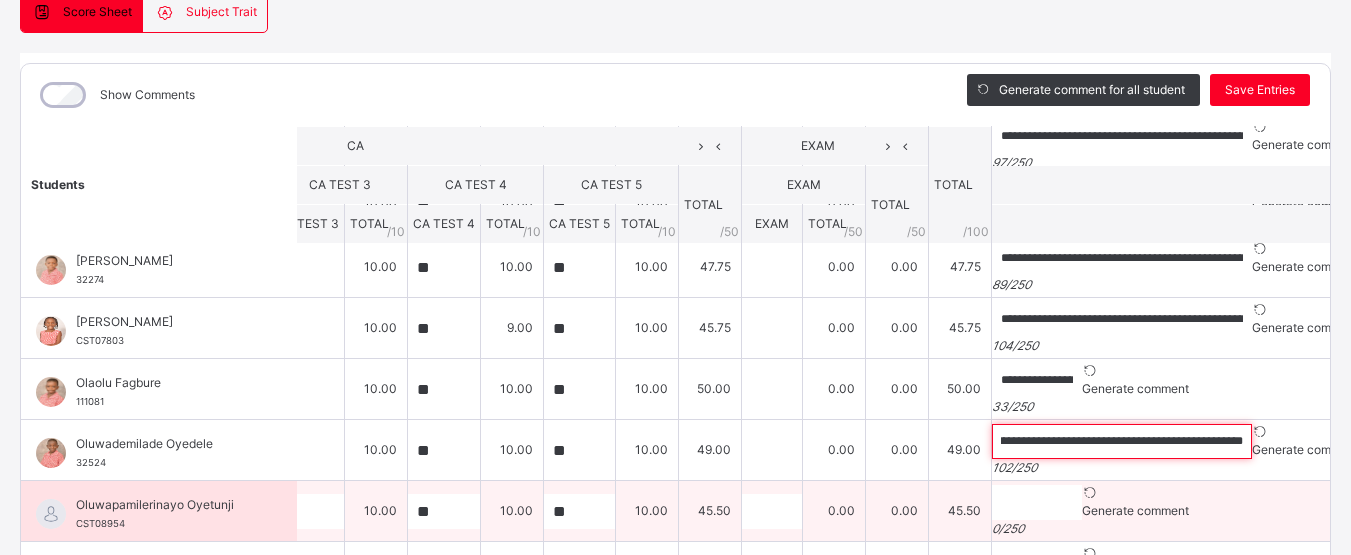 type on "**********" 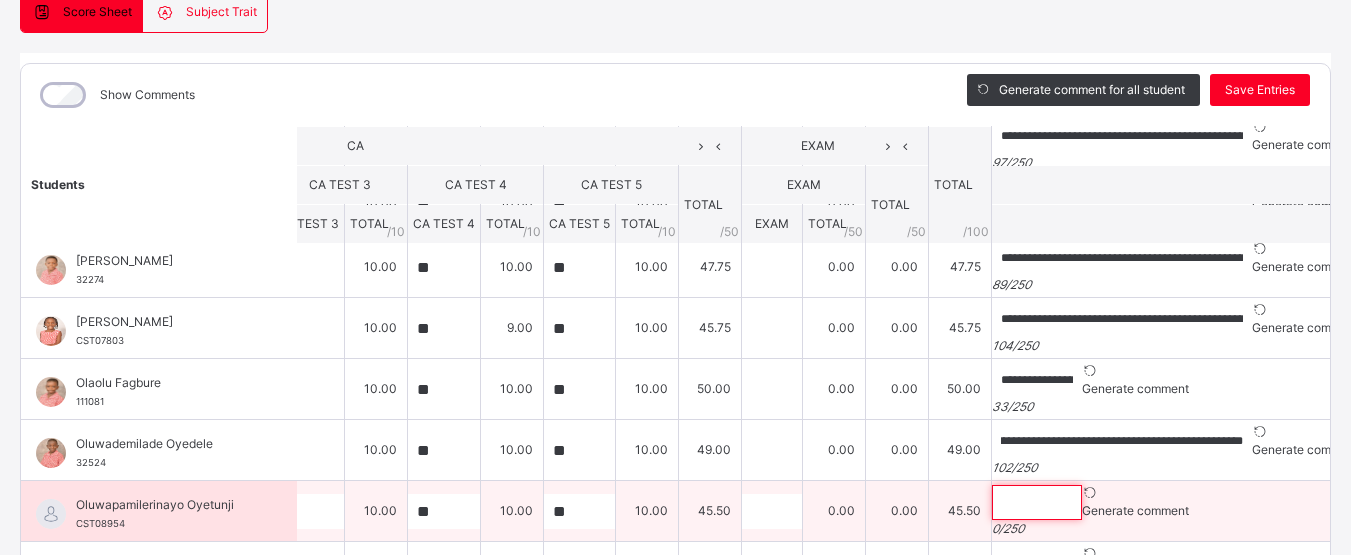 scroll, scrollTop: 0, scrollLeft: 0, axis: both 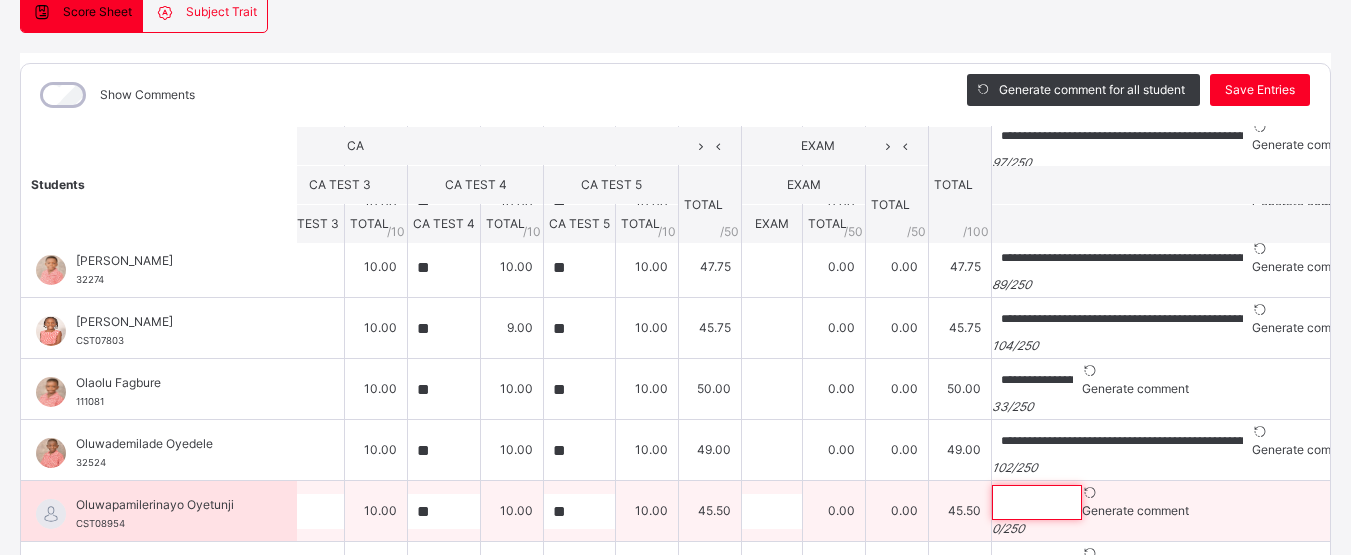 click at bounding box center (1037, 502) 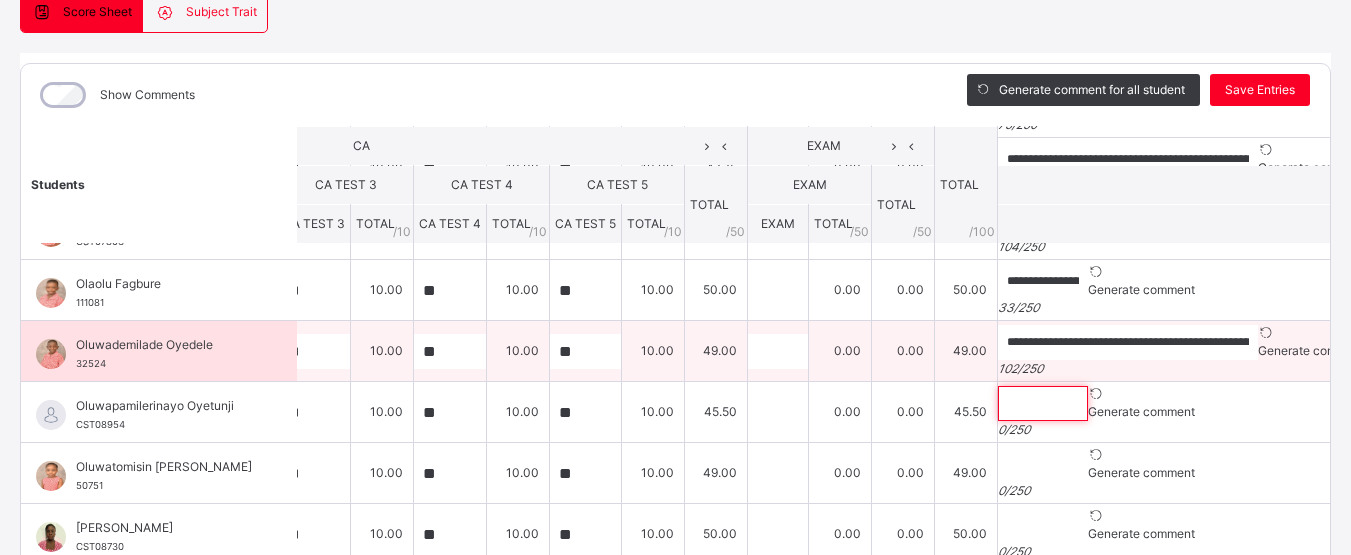scroll, scrollTop: 908, scrollLeft: 288, axis: both 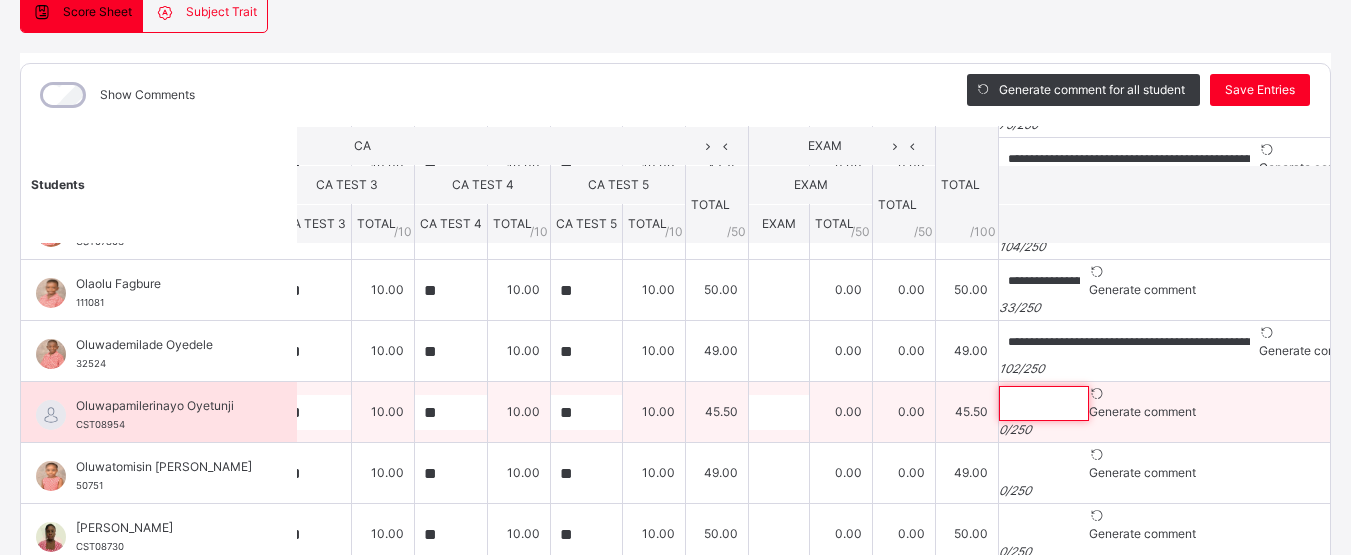 click at bounding box center [1044, 403] 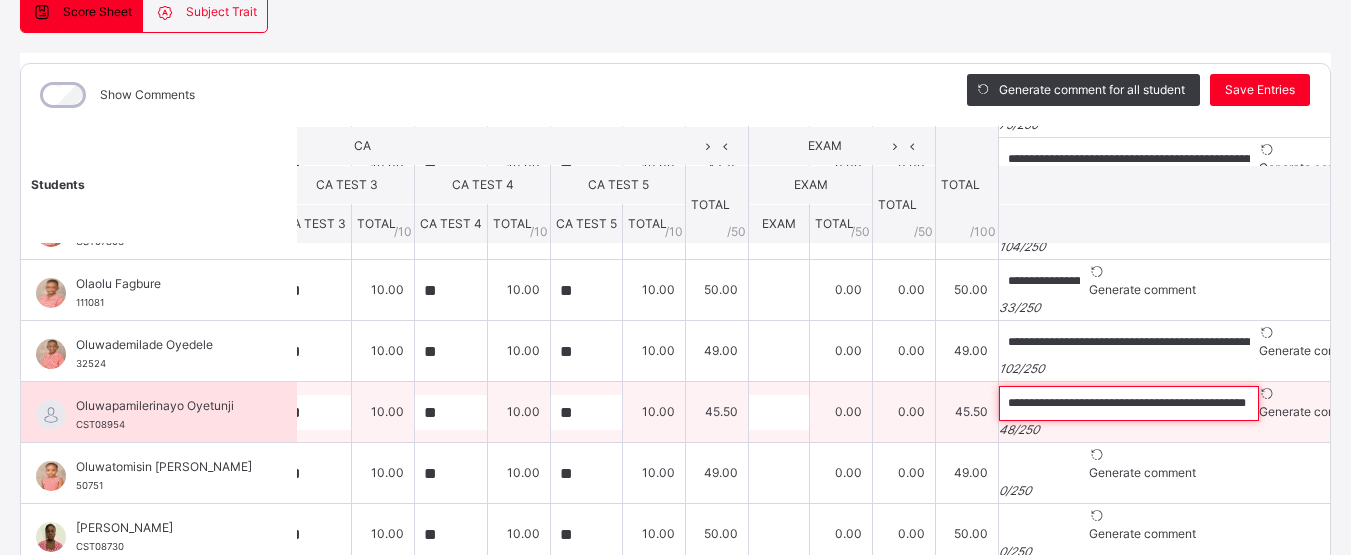 scroll, scrollTop: 0, scrollLeft: 0, axis: both 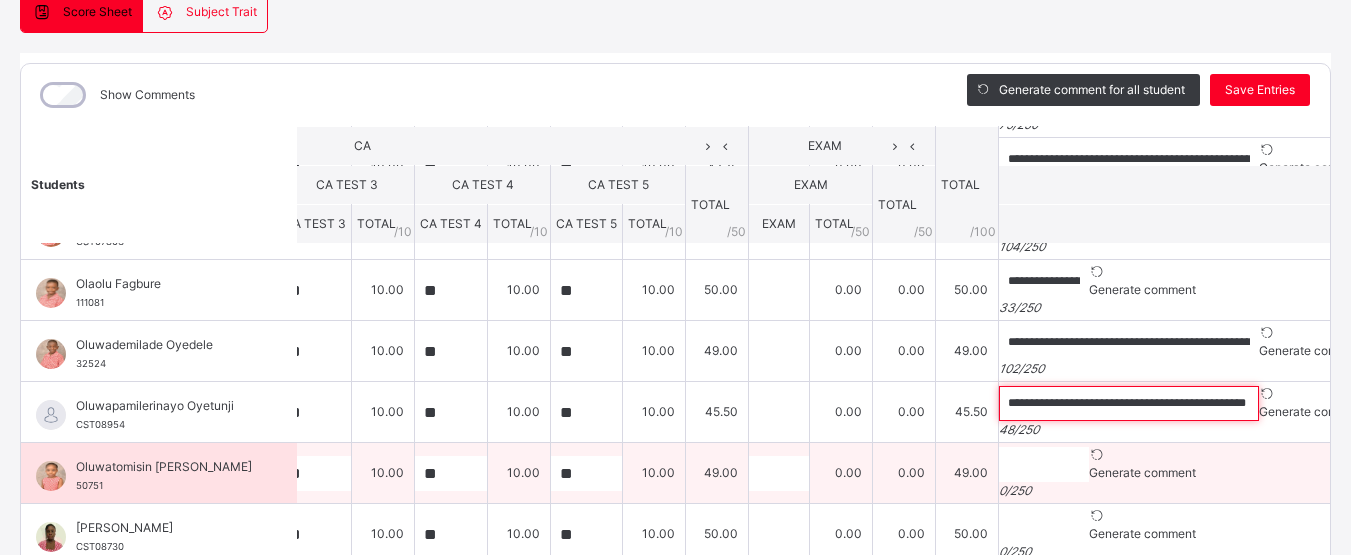type on "**********" 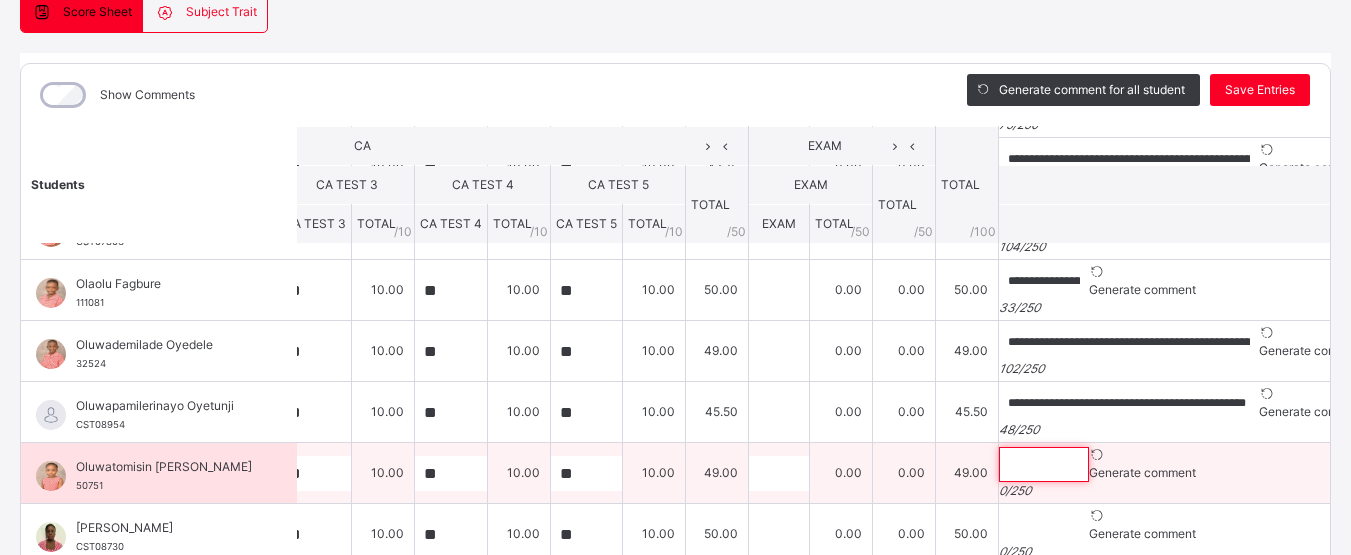 click at bounding box center [1044, 464] 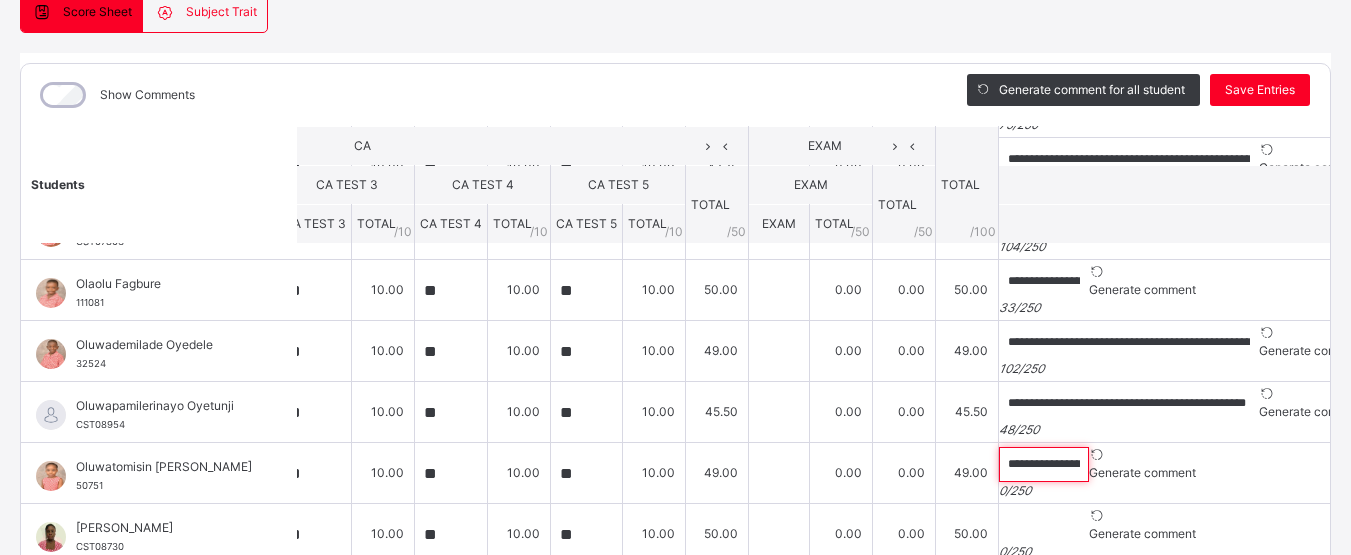 scroll, scrollTop: 0, scrollLeft: 346, axis: horizontal 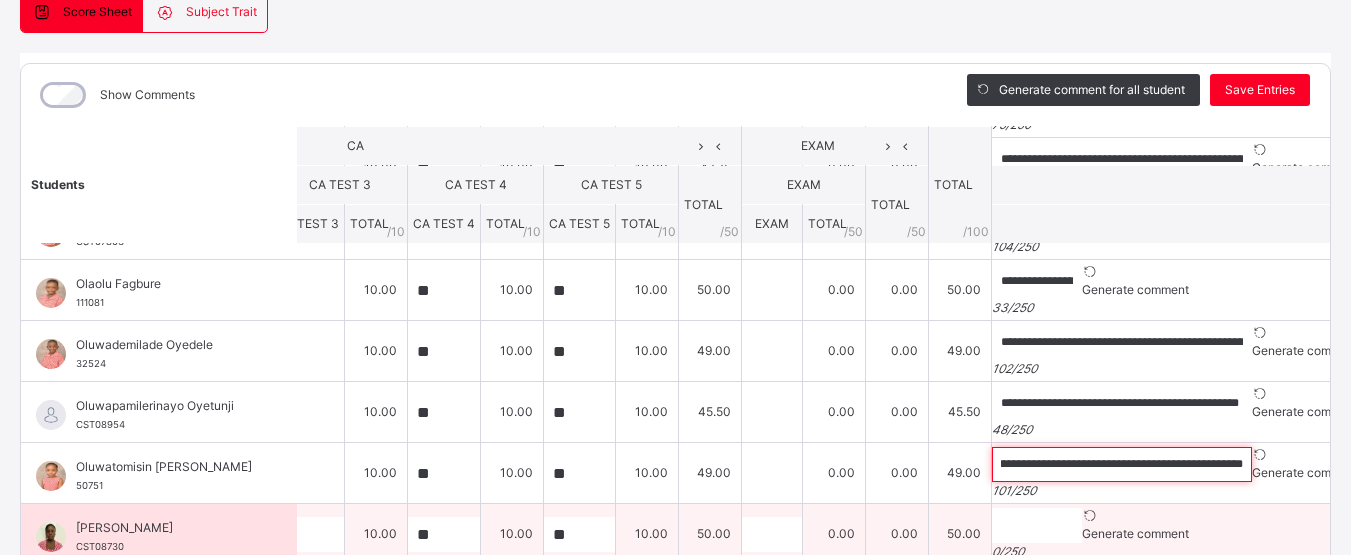 type on "**********" 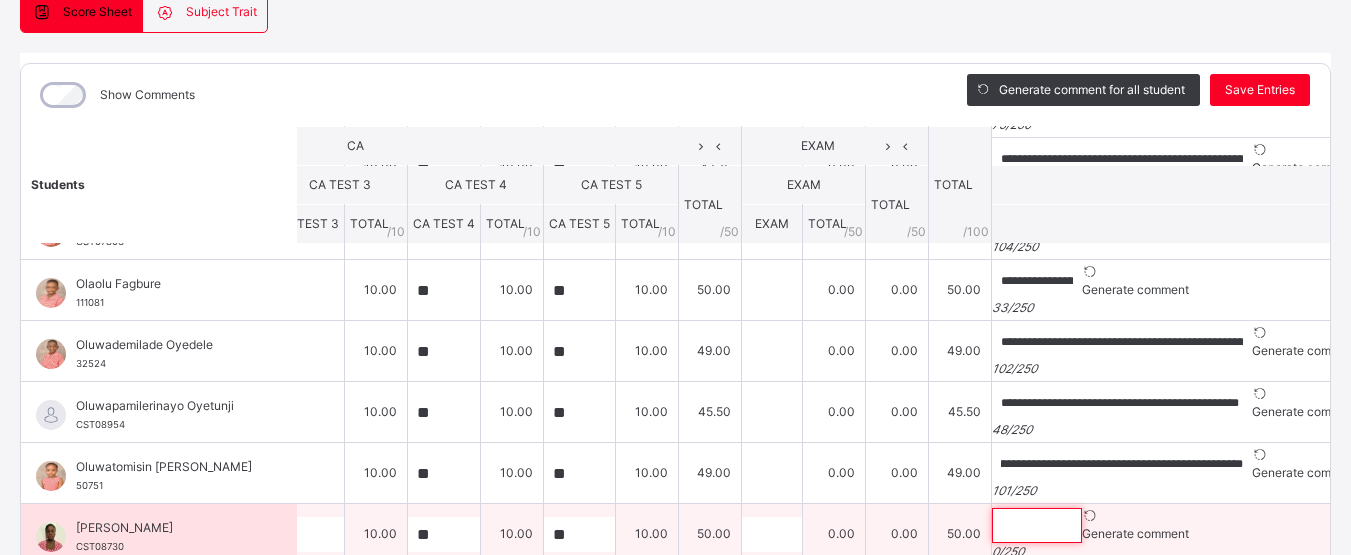 scroll, scrollTop: 0, scrollLeft: 0, axis: both 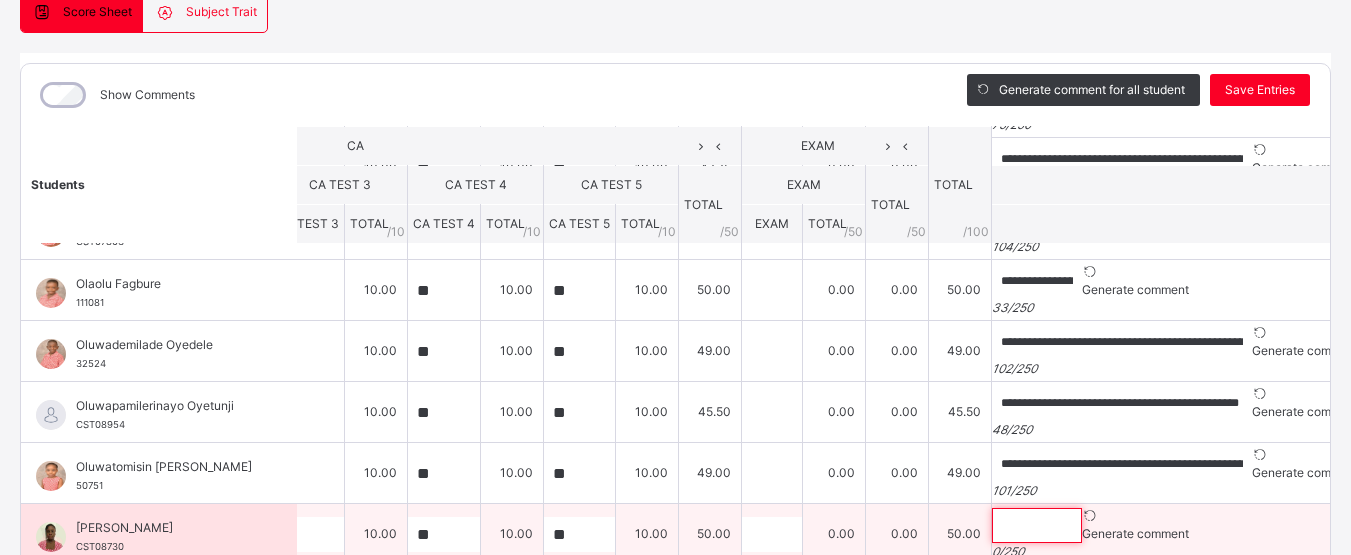 click at bounding box center (1037, 525) 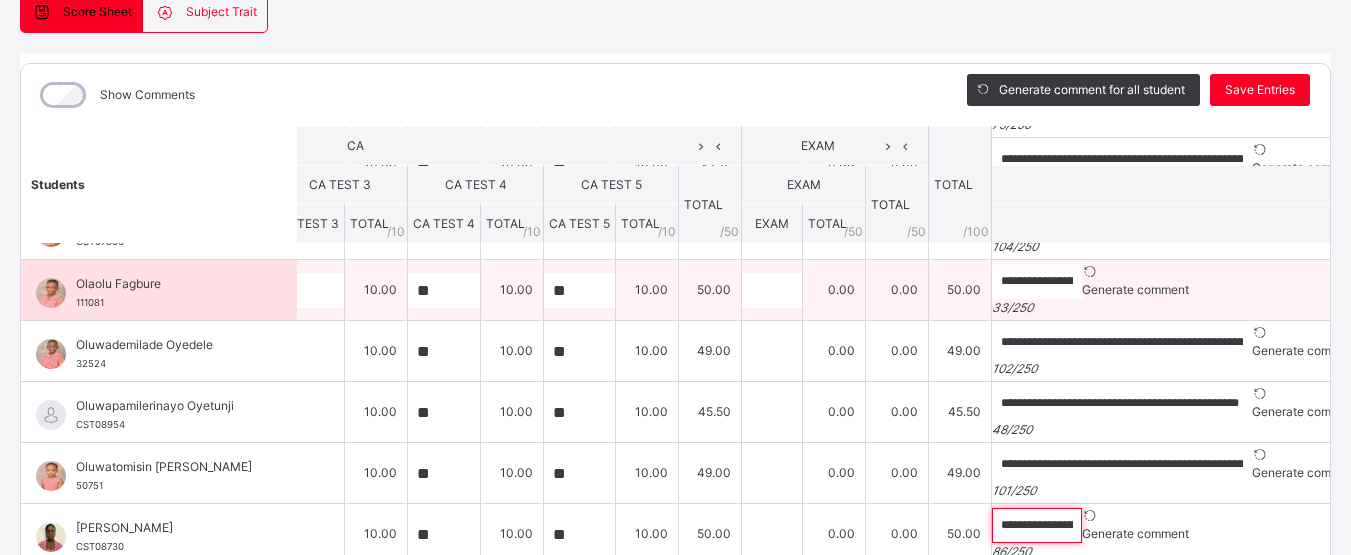 scroll, scrollTop: 0, scrollLeft: 244, axis: horizontal 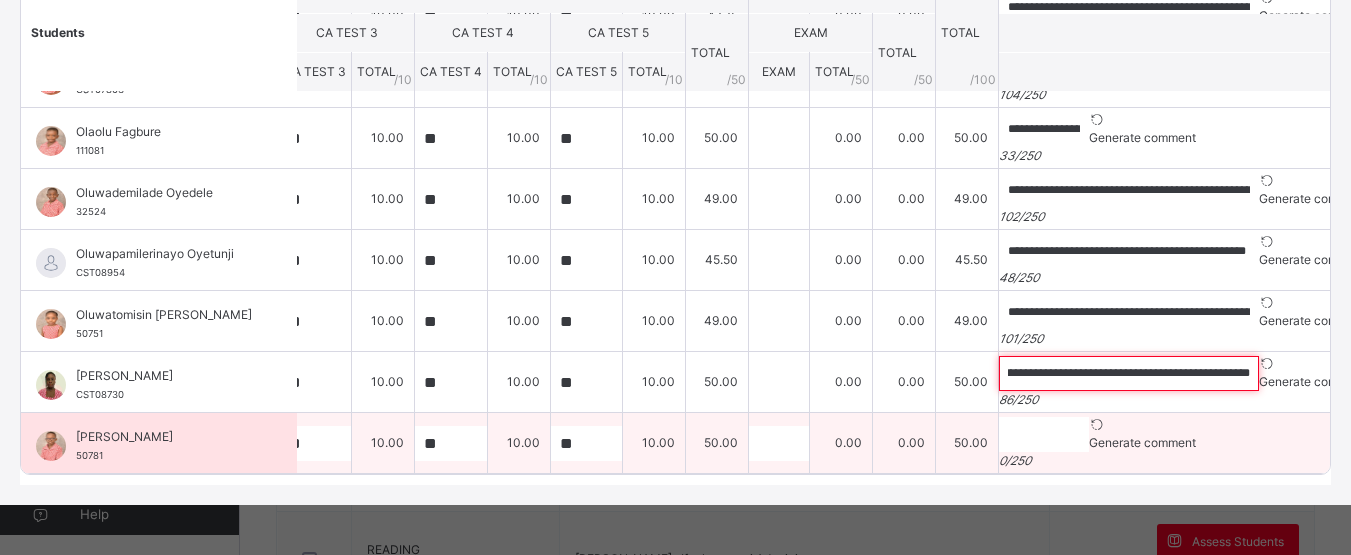 type on "**********" 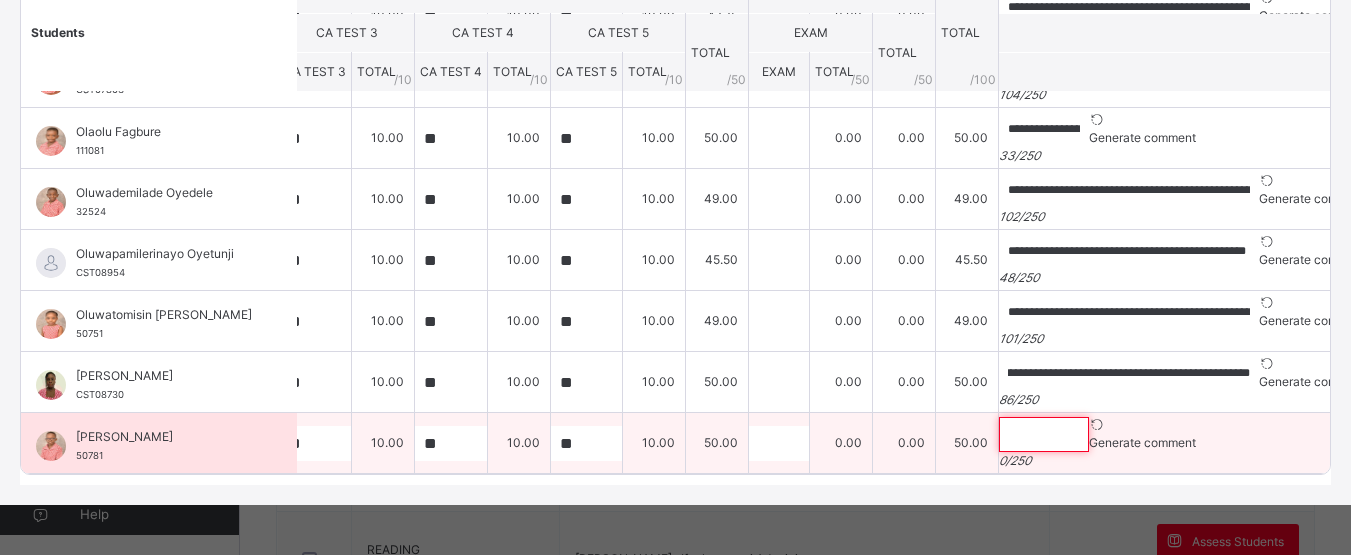 scroll, scrollTop: 0, scrollLeft: 0, axis: both 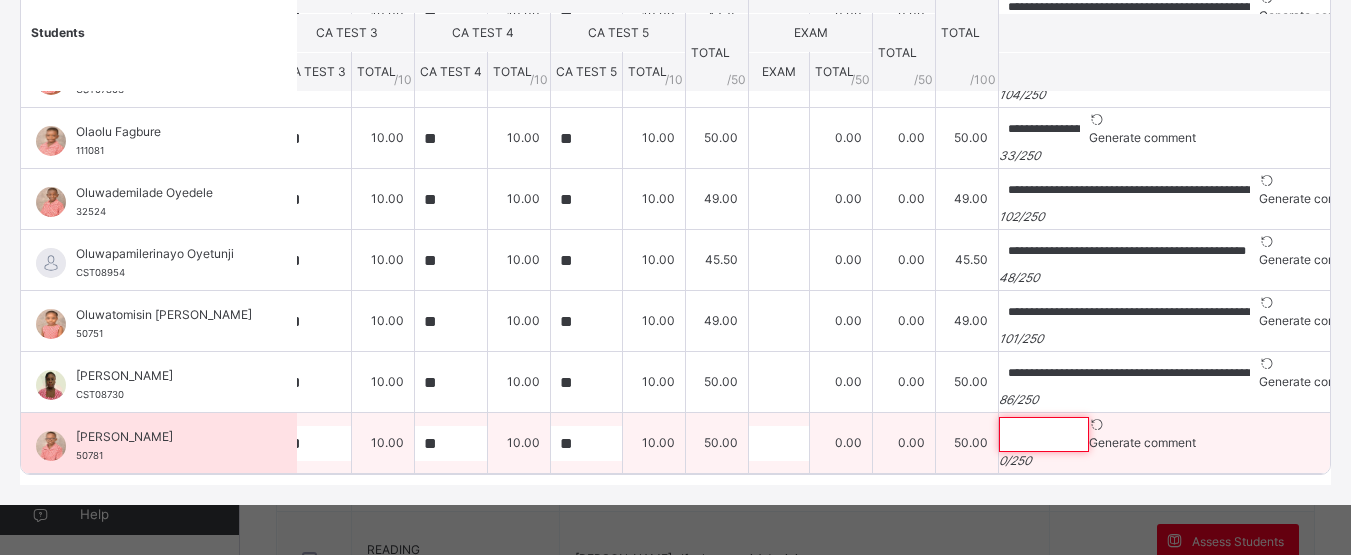 click at bounding box center [1044, 434] 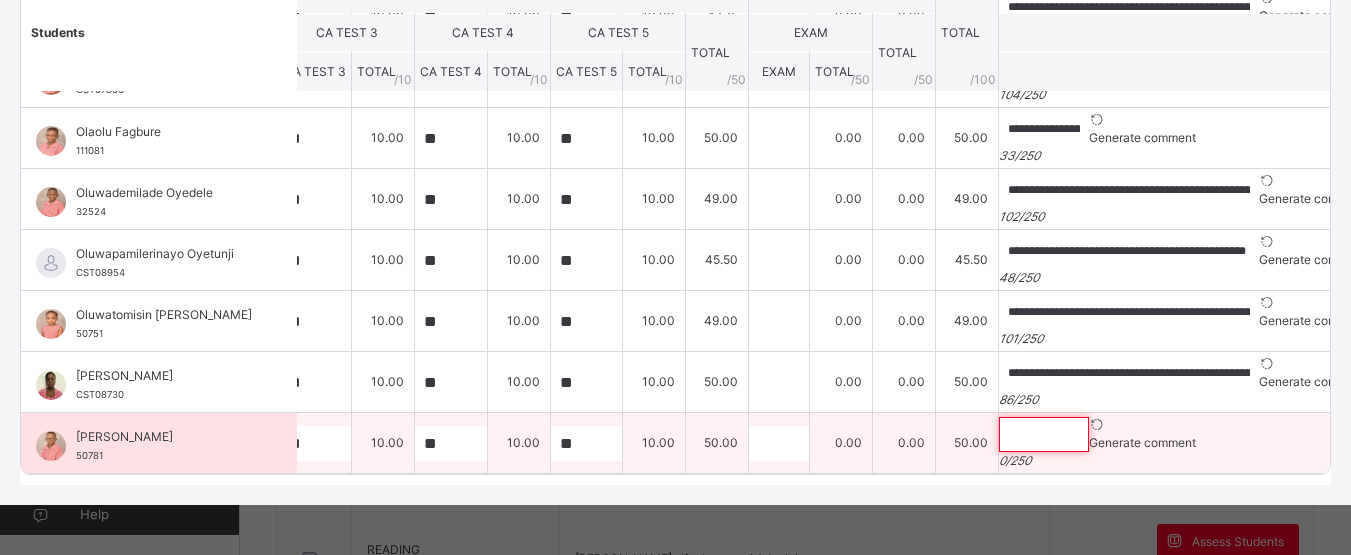 click at bounding box center (1044, 434) 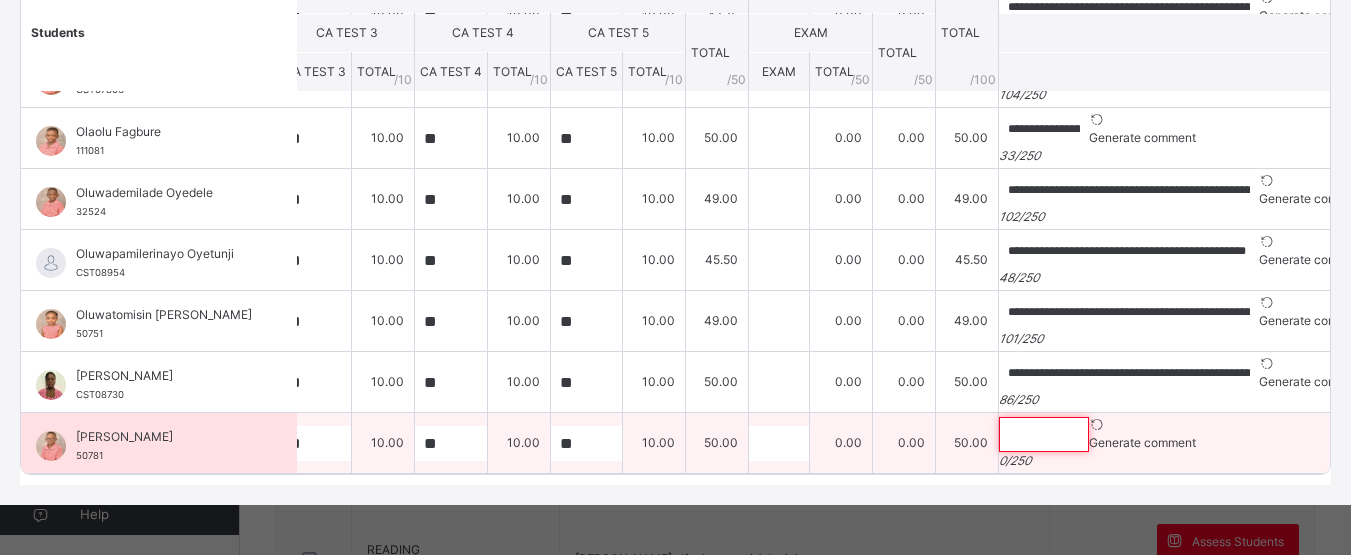 paste on "**********" 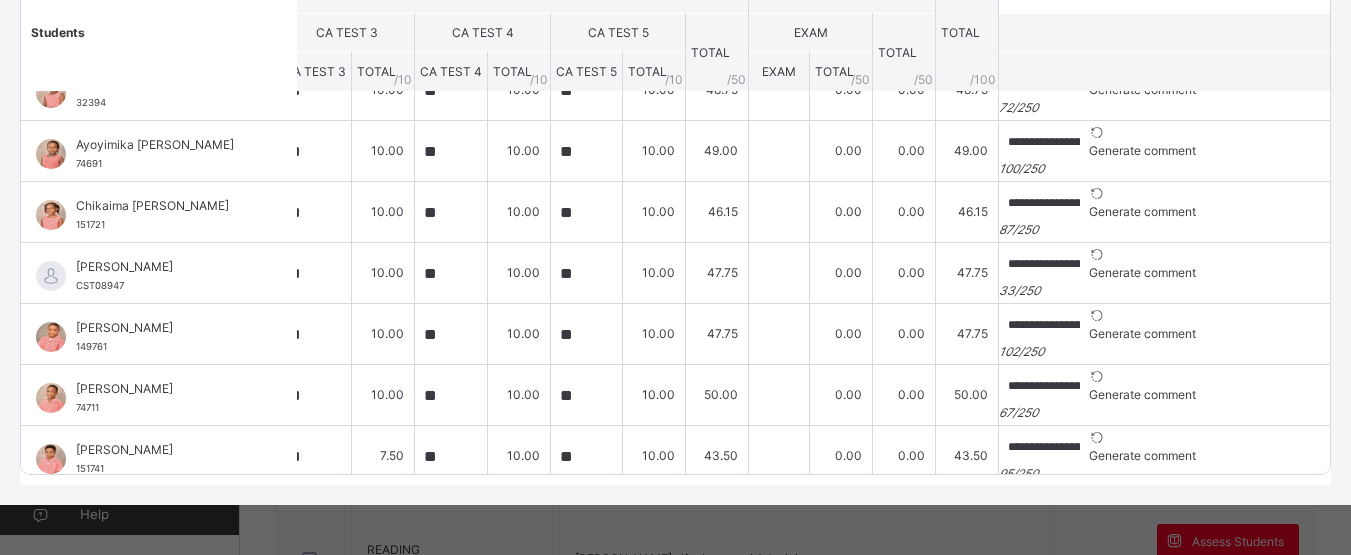 scroll, scrollTop: 0, scrollLeft: 288, axis: horizontal 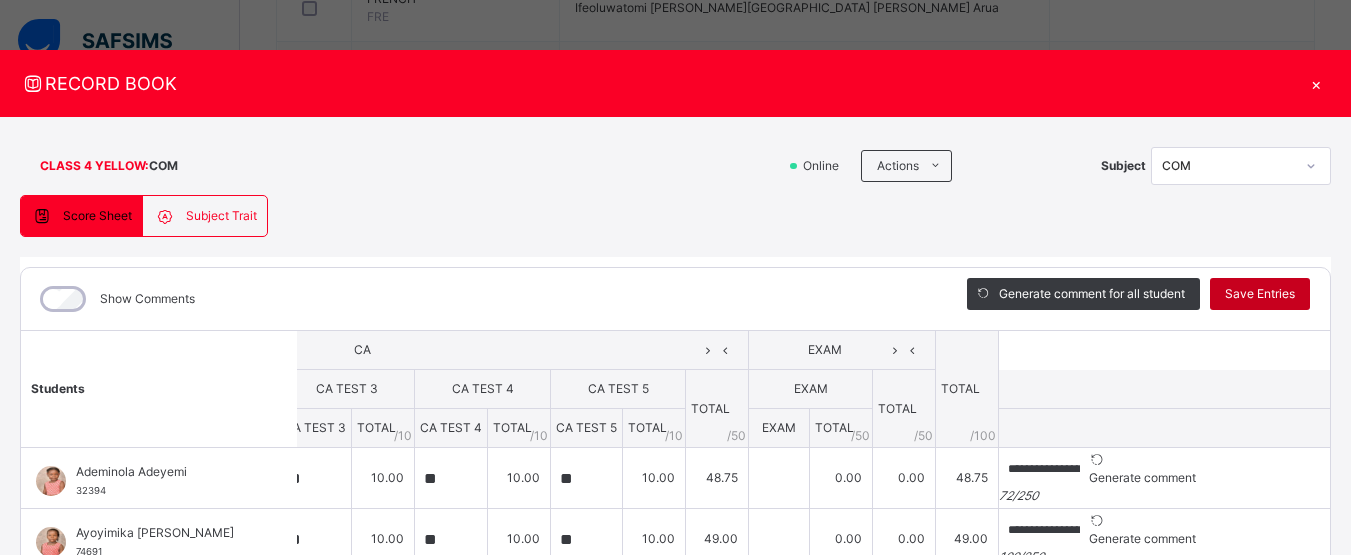 type on "**********" 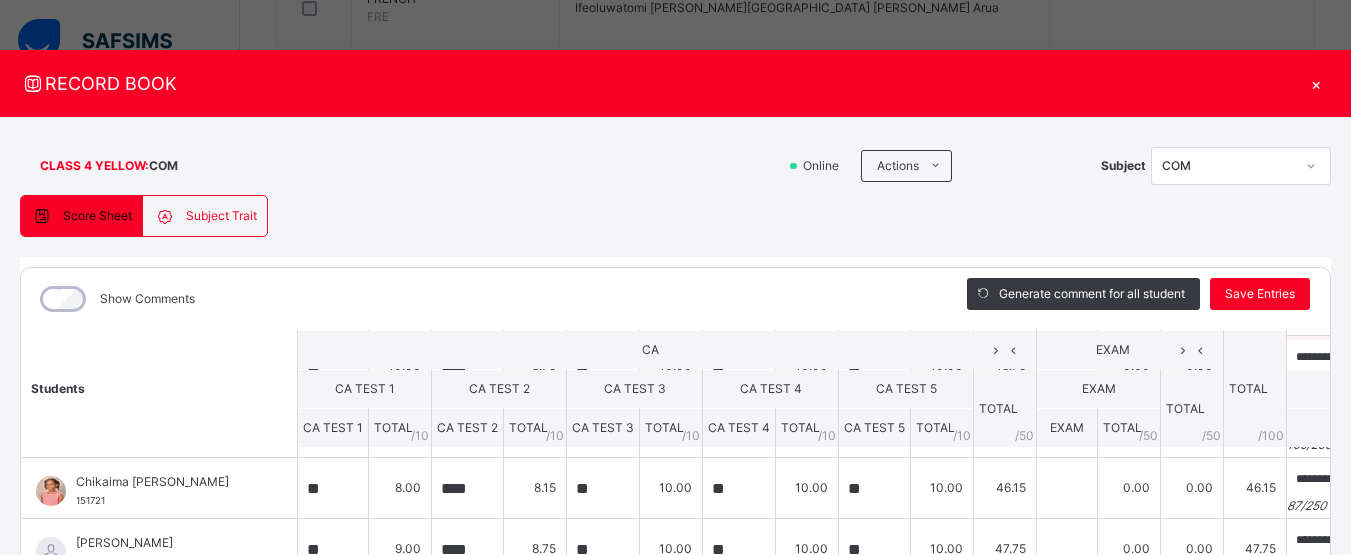 scroll, scrollTop: 0, scrollLeft: 0, axis: both 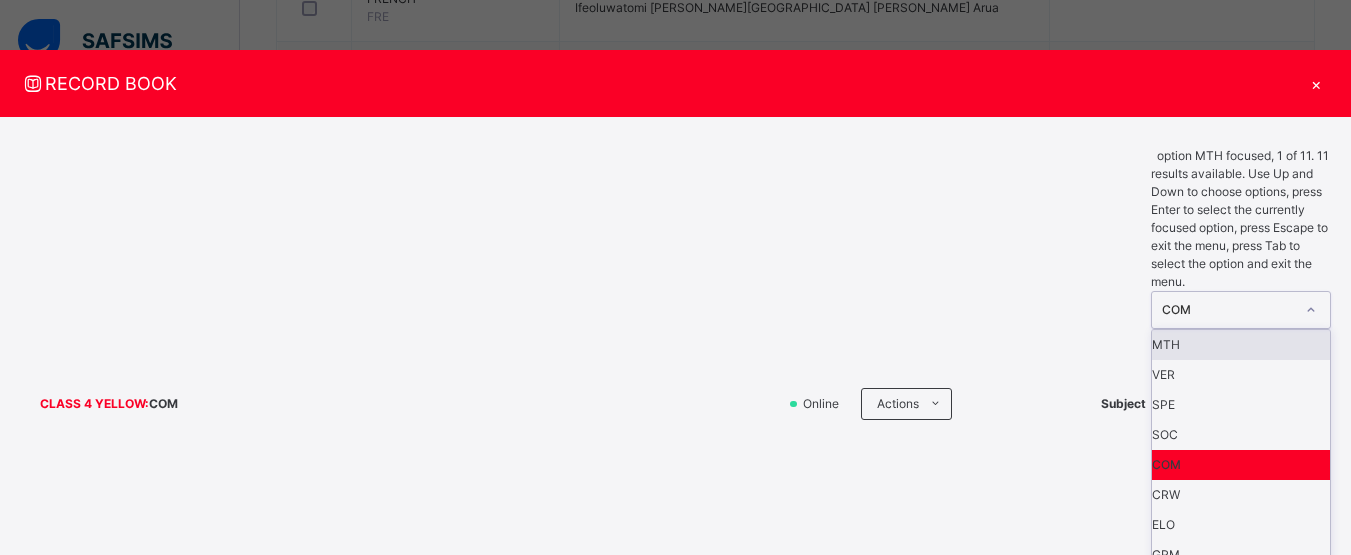 click 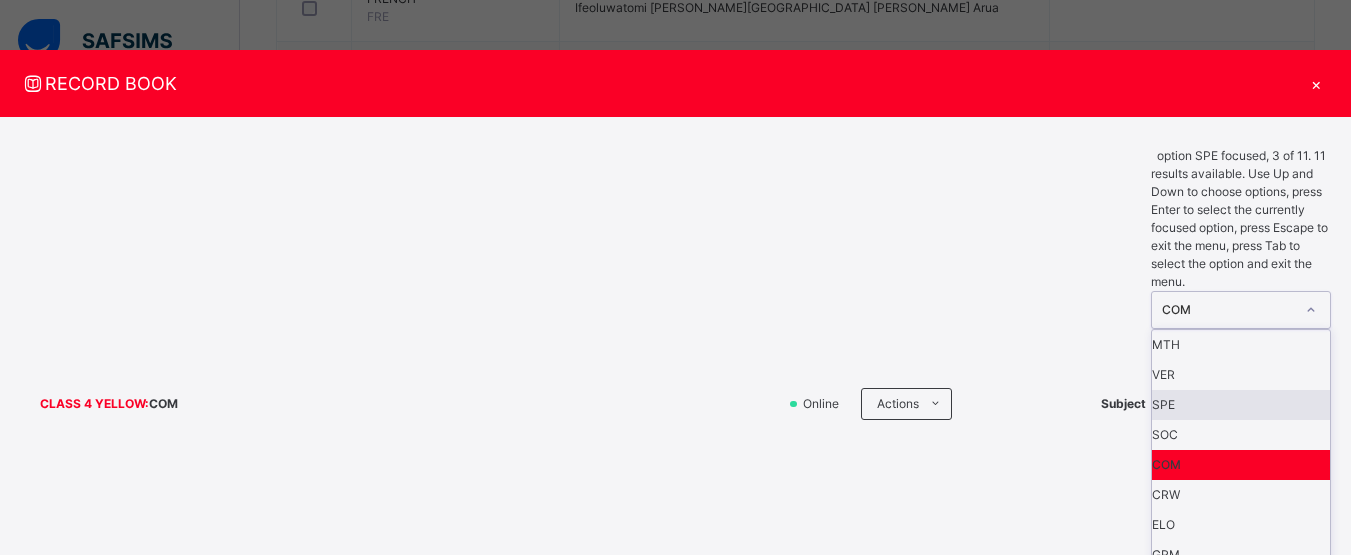 scroll, scrollTop: 74, scrollLeft: 0, axis: vertical 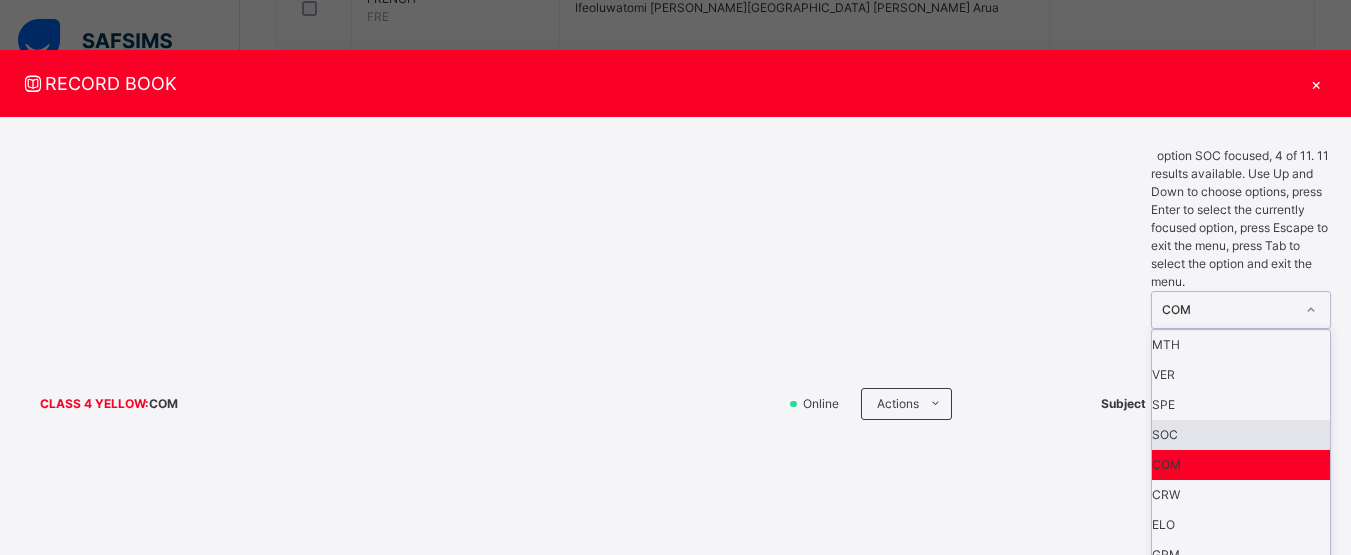 click on "SOC" at bounding box center (1241, 435) 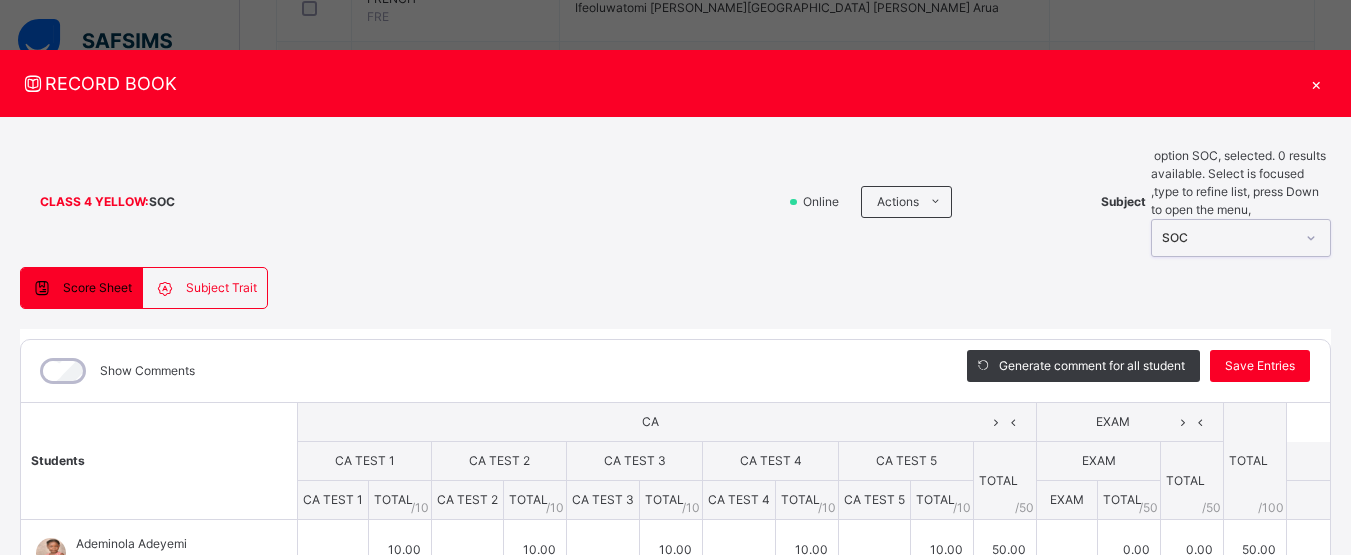 type on "**" 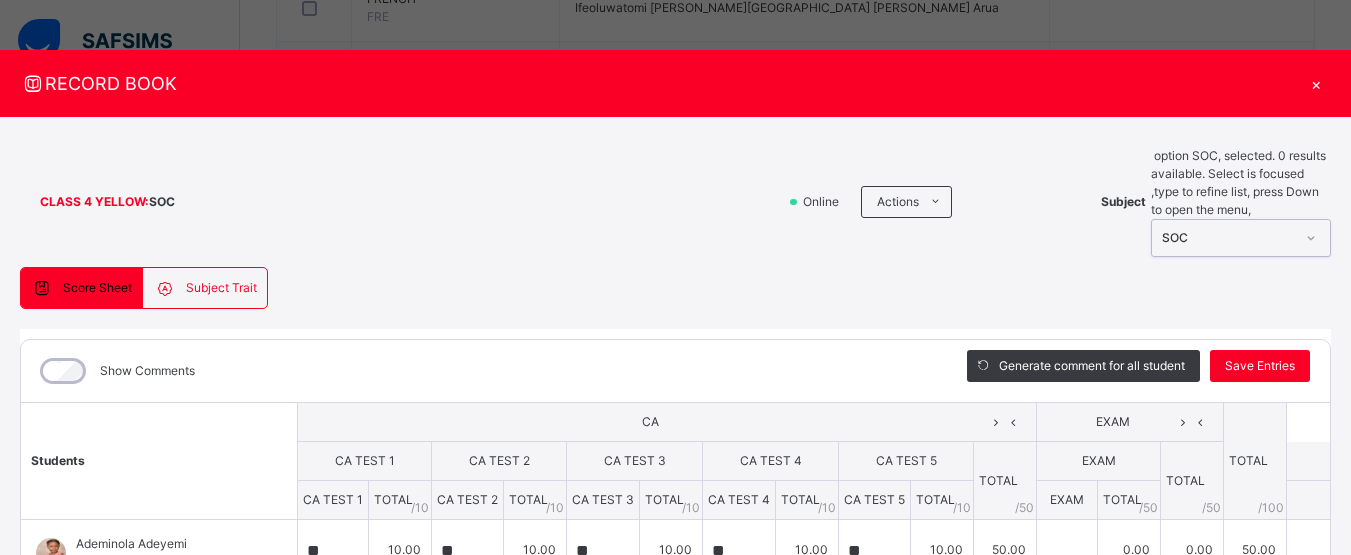 type 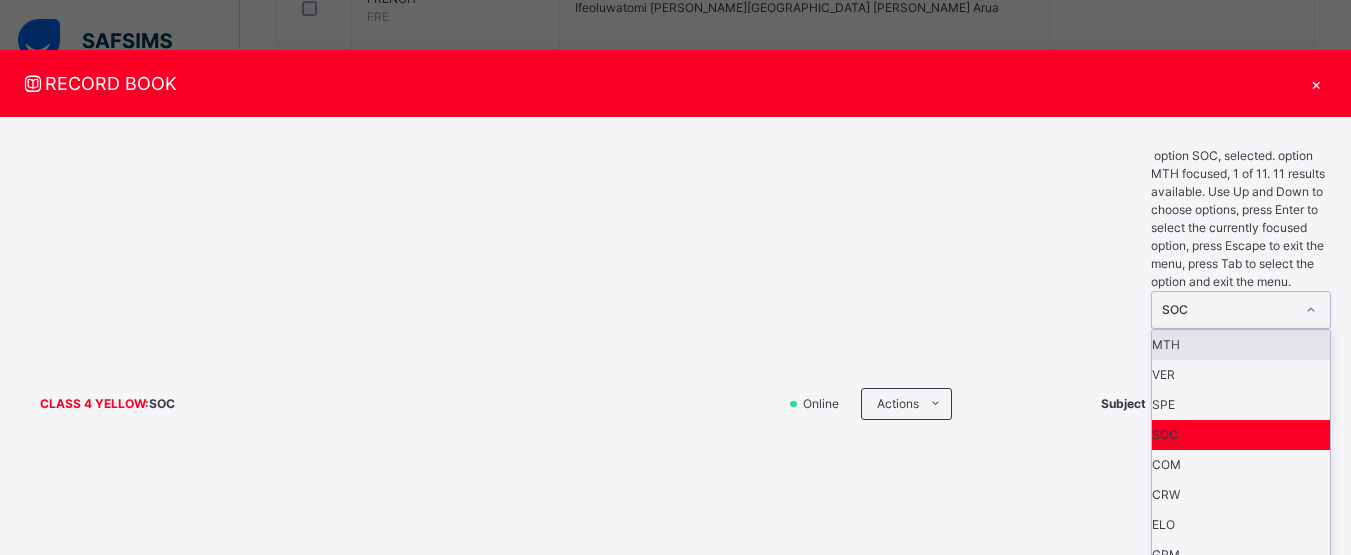 click 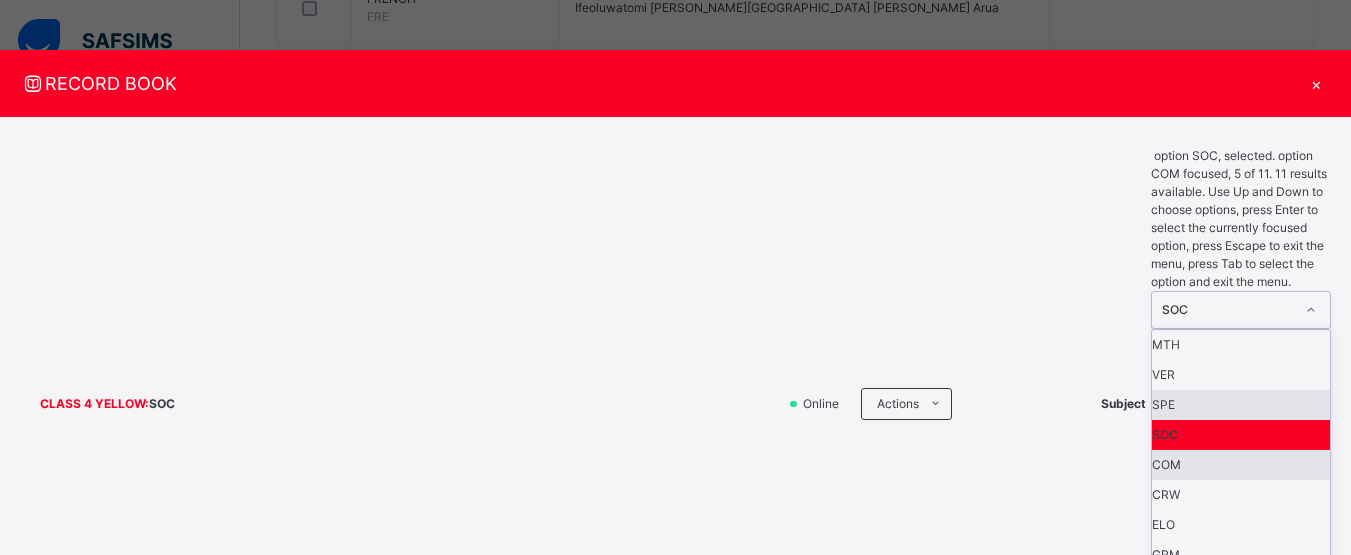 scroll, scrollTop: 74, scrollLeft: 0, axis: vertical 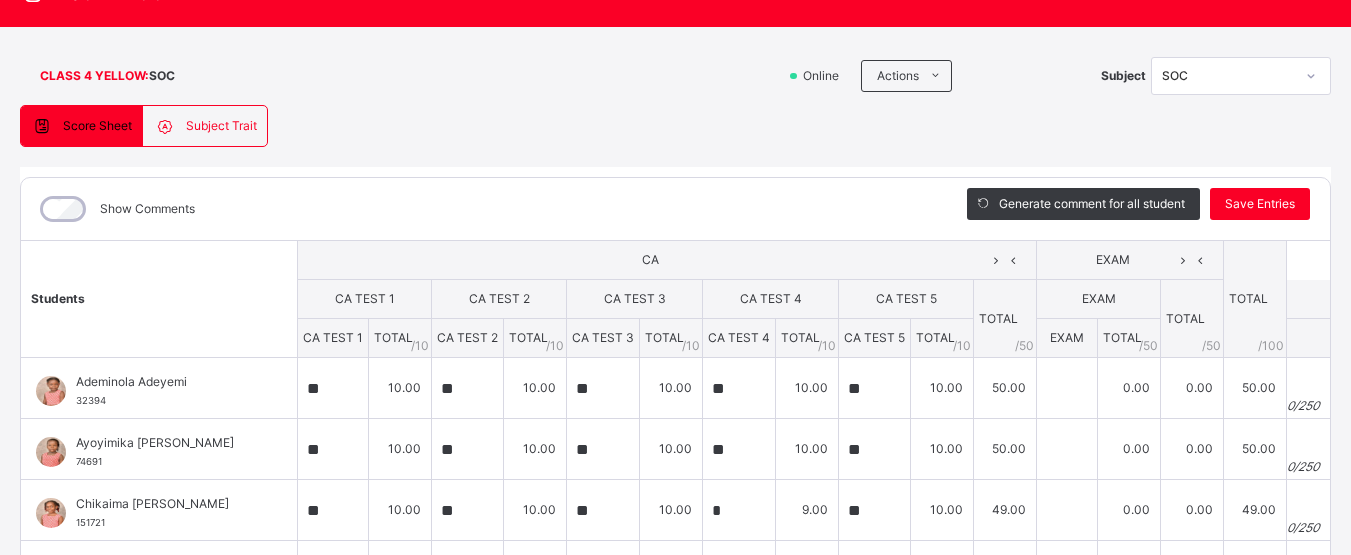 click on "Generate comment for all student   Save Entries" at bounding box center (1138, 209) 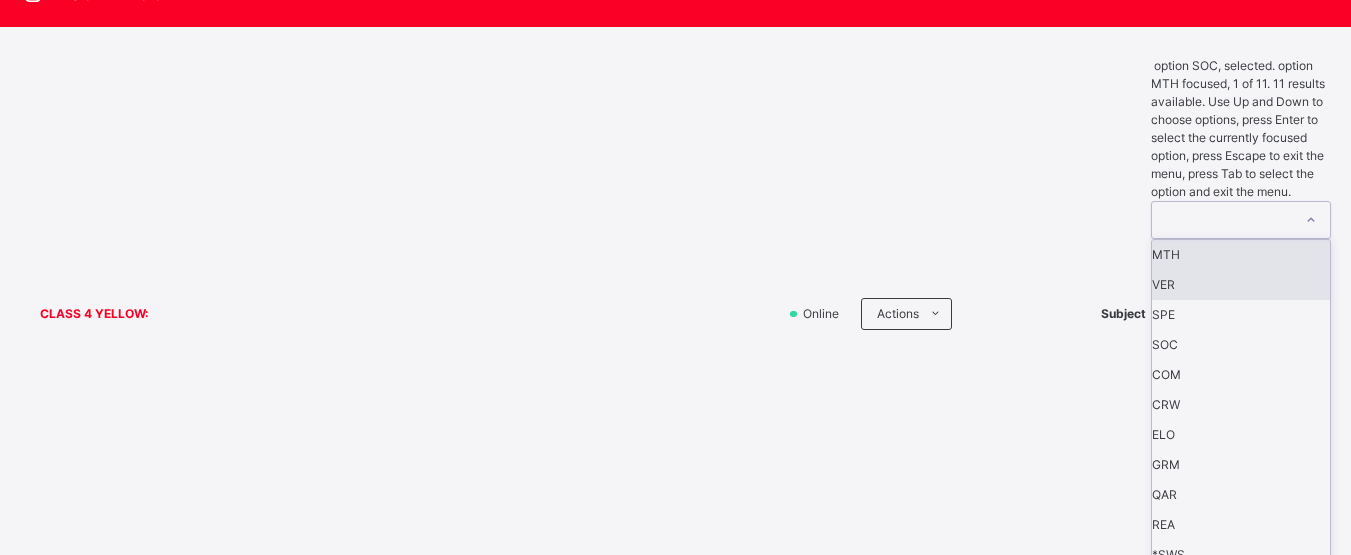 scroll, scrollTop: 0, scrollLeft: 0, axis: both 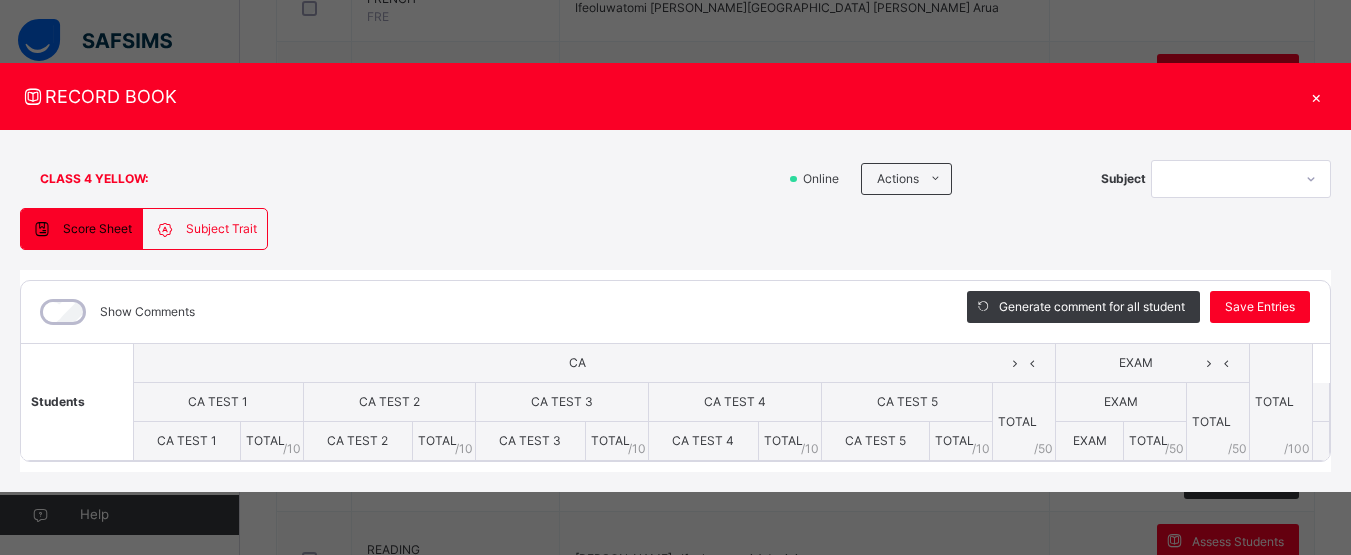 click on "Score Sheet Subject Trait Score Sheet Subject Trait Show Comments   Generate comment for all student   Save Entries Class Level:  CLASS 4   YELLOW Subject:  Session:  2024/2025 Session Session:  Third Term Students CA  EXAM TOTAL /100 Comment CA TEST 1 CA TEST 2 CA TEST 3 CA TEST 4 CA TEST 5 TOTAL / 50 EXAM TOTAL / 50 CA TEST 1 TOTAL / 10 CA TEST 2 TOTAL / 10 CA TEST 3 TOTAL / 10 CA TEST 4 TOTAL / 10 CA TEST 5 TOTAL / 10 EXAM TOTAL / 50   ×   Subject Teacher’s Comment Generate and see in full the comment developed by the AI with an option to regenerate the comment [PERSON_NAME] Bot Please wait while the [PERSON_NAME] Bot generates comments for all your students Select a Student Select a student from the list to the left to view and enter subject trait records" at bounding box center (675, 340) 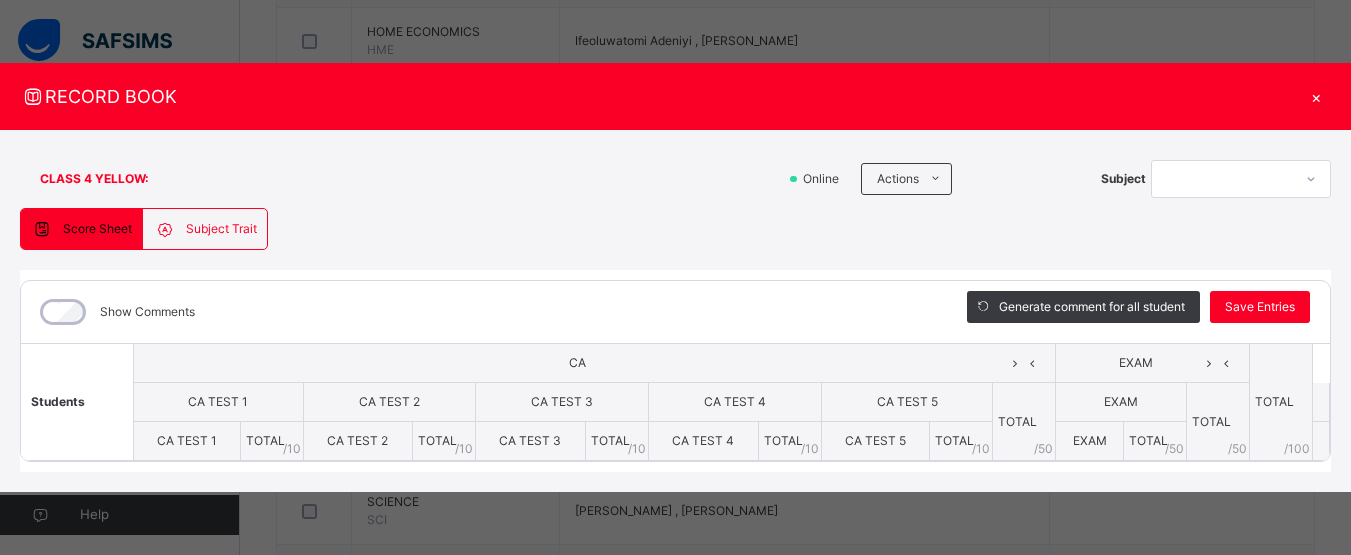 scroll, scrollTop: 1461, scrollLeft: 0, axis: vertical 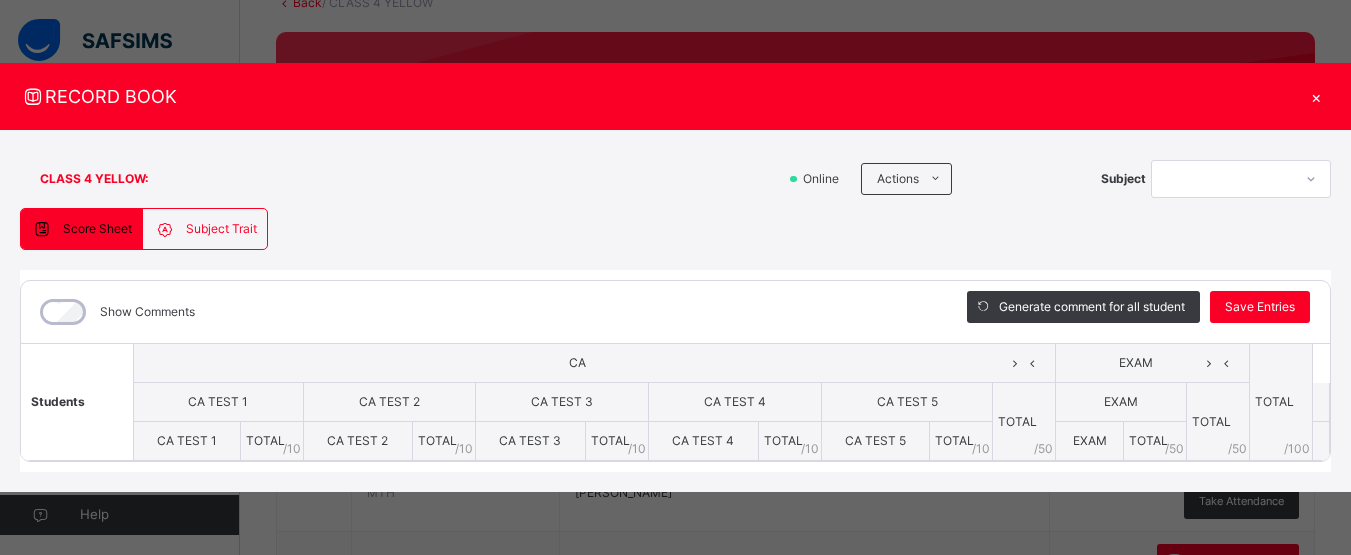 click on "TOTAL / 10" at bounding box center [443, 441] 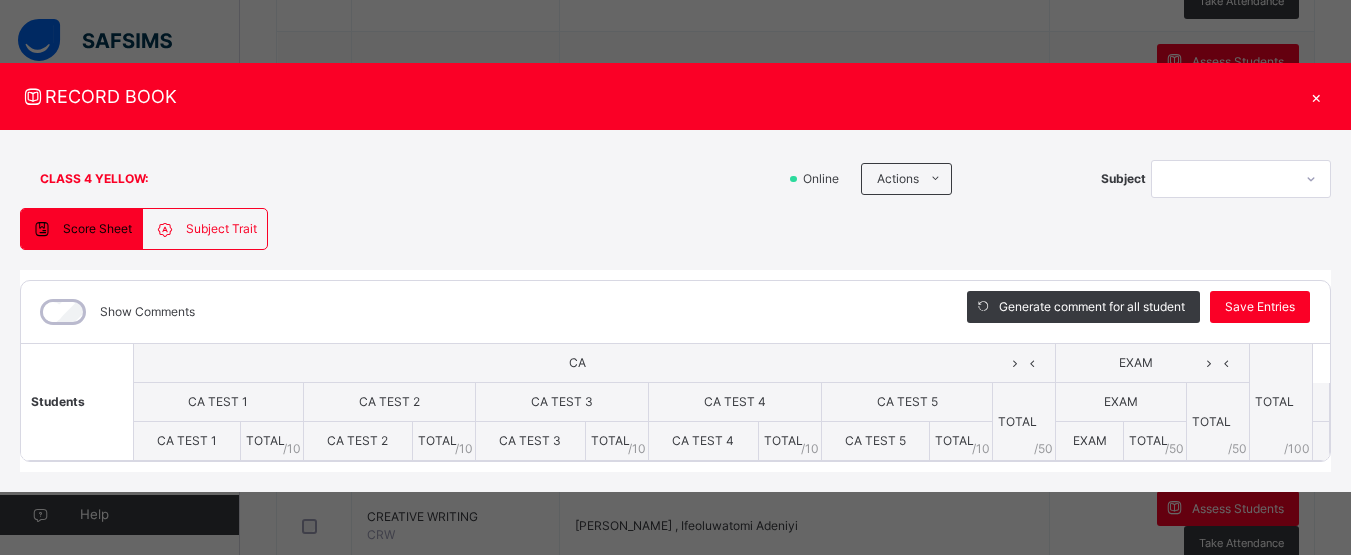 scroll, scrollTop: 637, scrollLeft: 0, axis: vertical 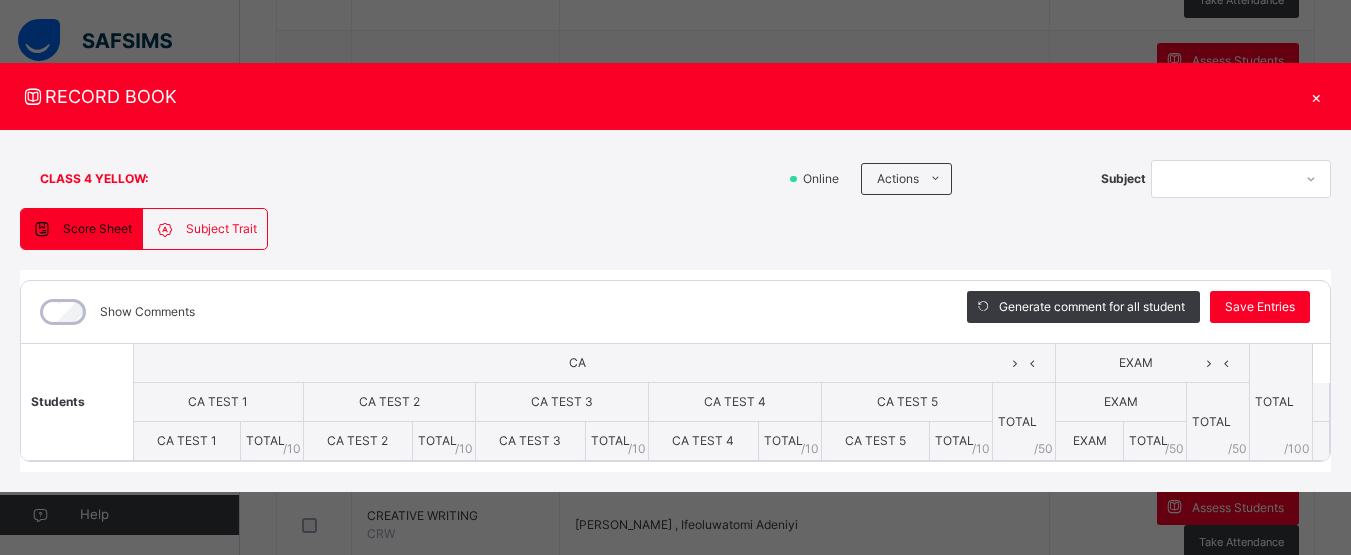 click on "×" at bounding box center (1316, 96) 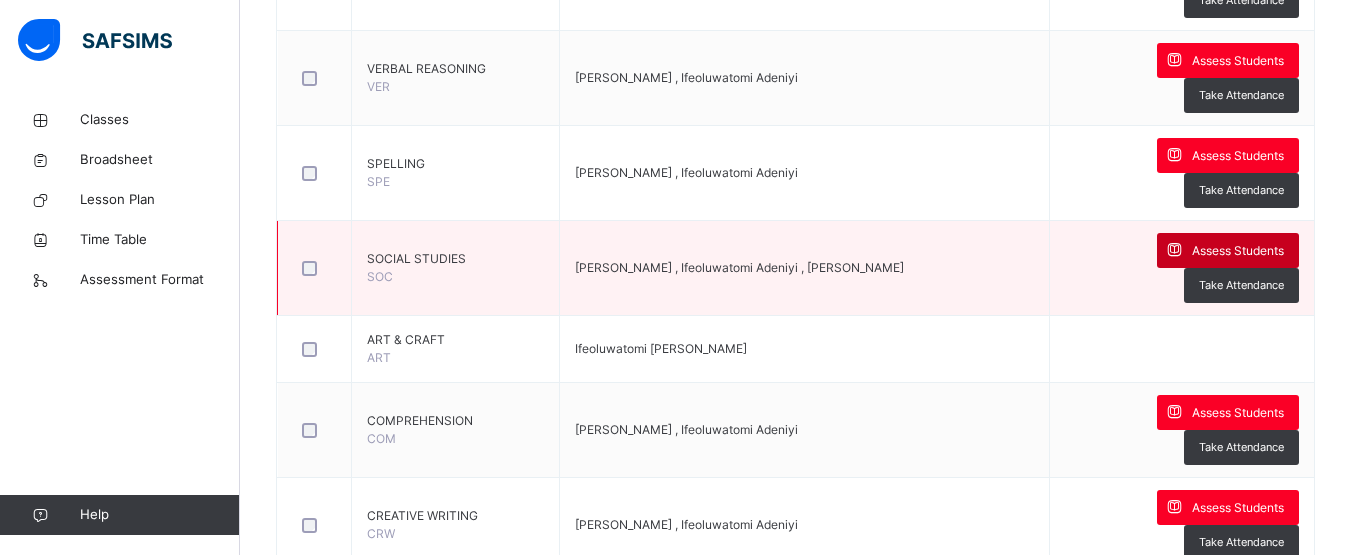 click on "Assess Students" at bounding box center (1238, 251) 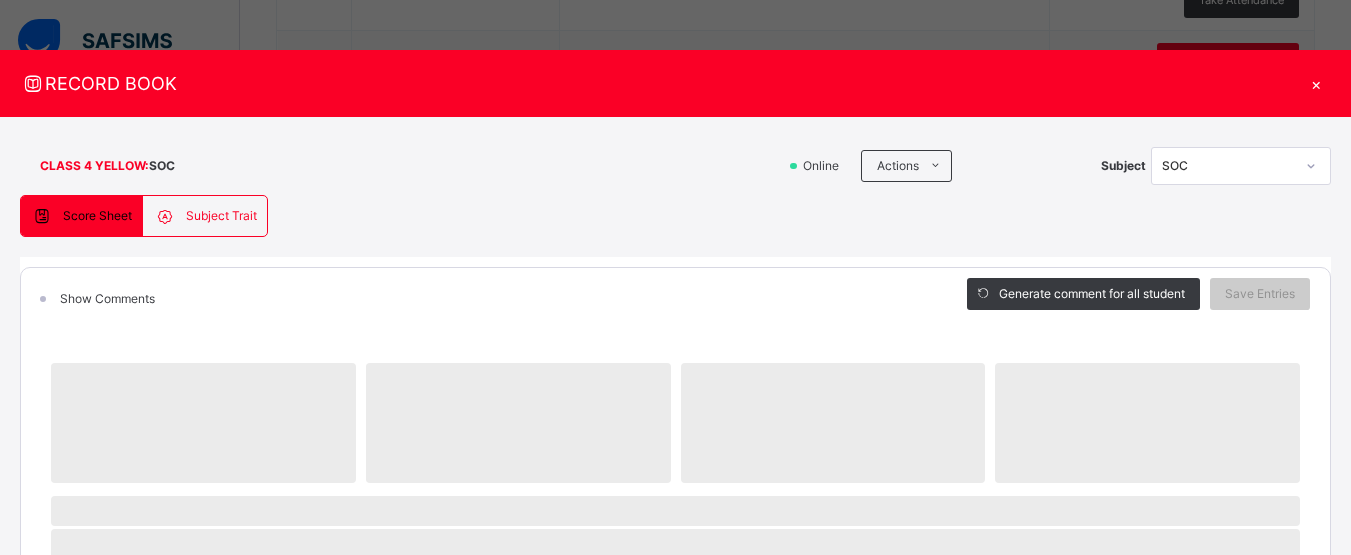 click on "Score Sheet Subject Trait Score Sheet Subject Trait Show Comments   Generate comment for all student   Save Entries Class Level:  CLASS 4   YELLOW Subject:  SOC Session:  2024/2025 Session Session:  Third Term ‌ ‌ ‌ ‌ ‌ ‌ ‌ ‌ ‌ ‌ ‌ ‌ ‌ ‌ ‌ ‌ ‌ ‌ ‌ ‌ ‌ ‌ ‌ ‌ ‌ ‌ ‌ ‌ ‌   ×   Subject Teacher’s Comment Generate and see in full the comment developed by the AI with an option to regenerate the comment [PERSON_NAME] Bot Please wait while the [PERSON_NAME] Bot generates comments for all your students Select a Student Select a student from the list to the left to view and enter subject trait records" at bounding box center [675, 777] 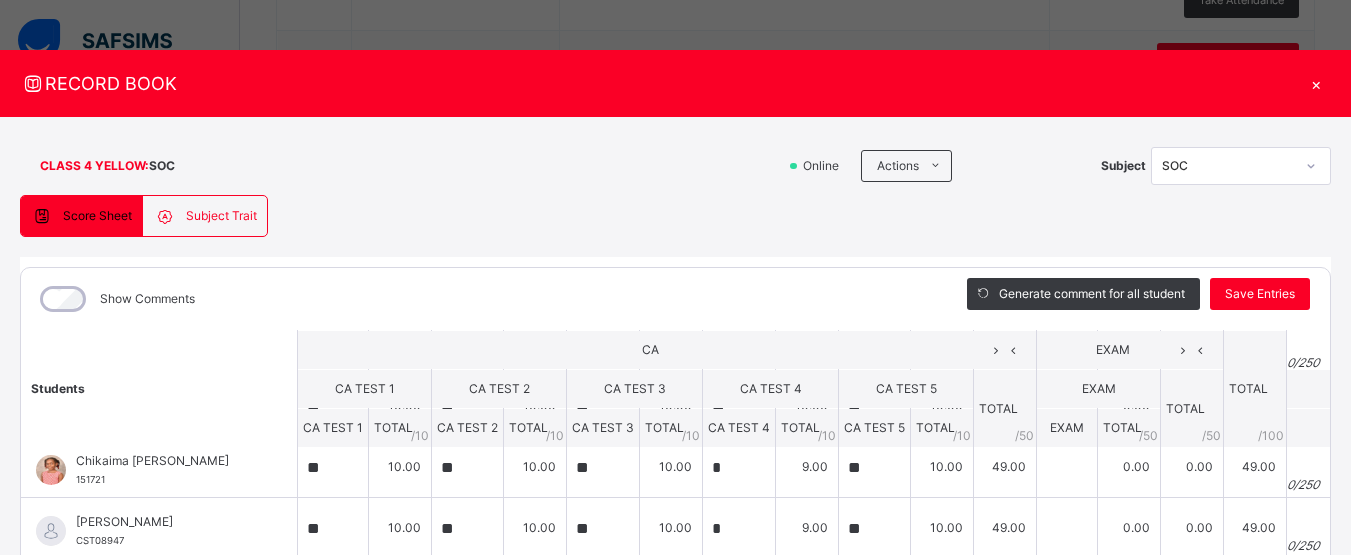 scroll, scrollTop: 134, scrollLeft: 0, axis: vertical 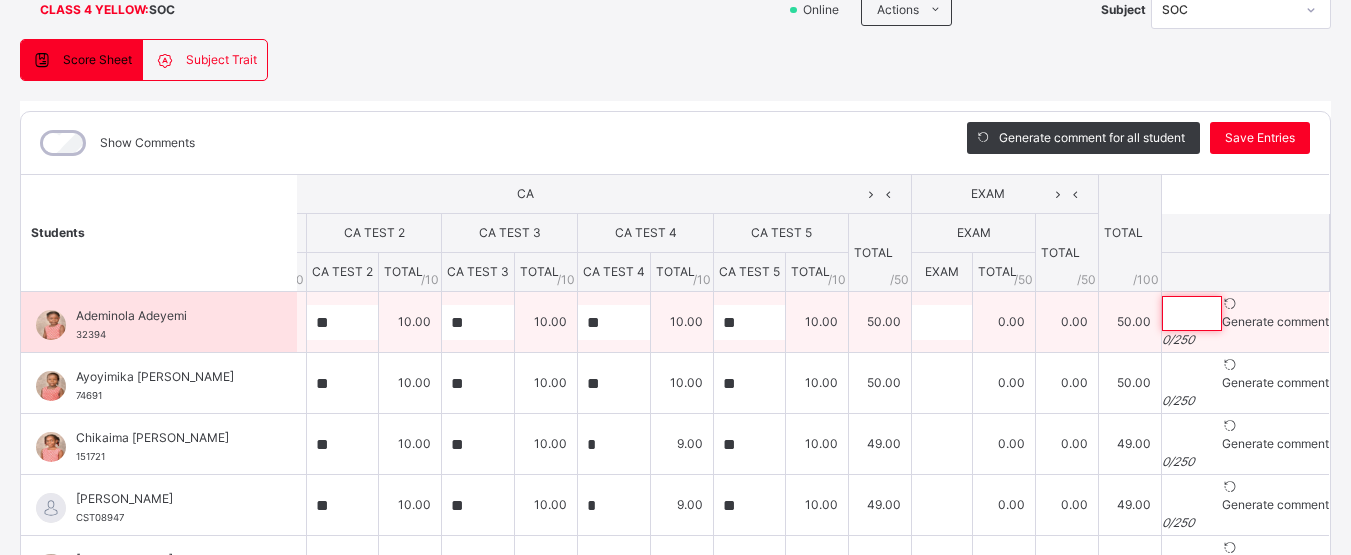 click at bounding box center [1192, 313] 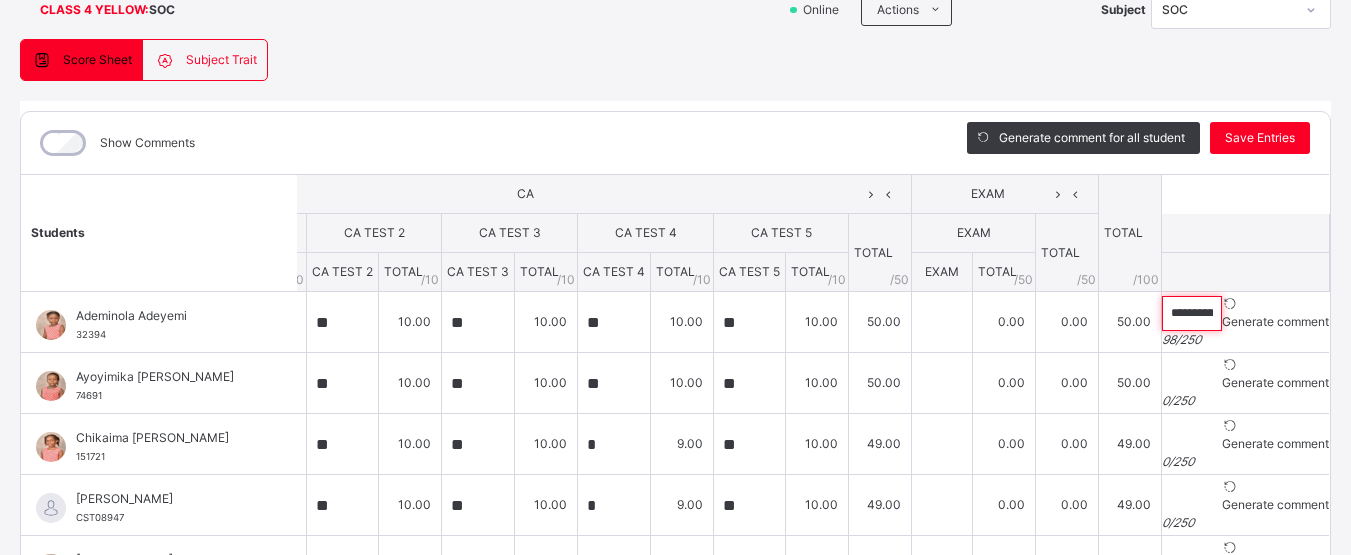 scroll, scrollTop: 0, scrollLeft: 330, axis: horizontal 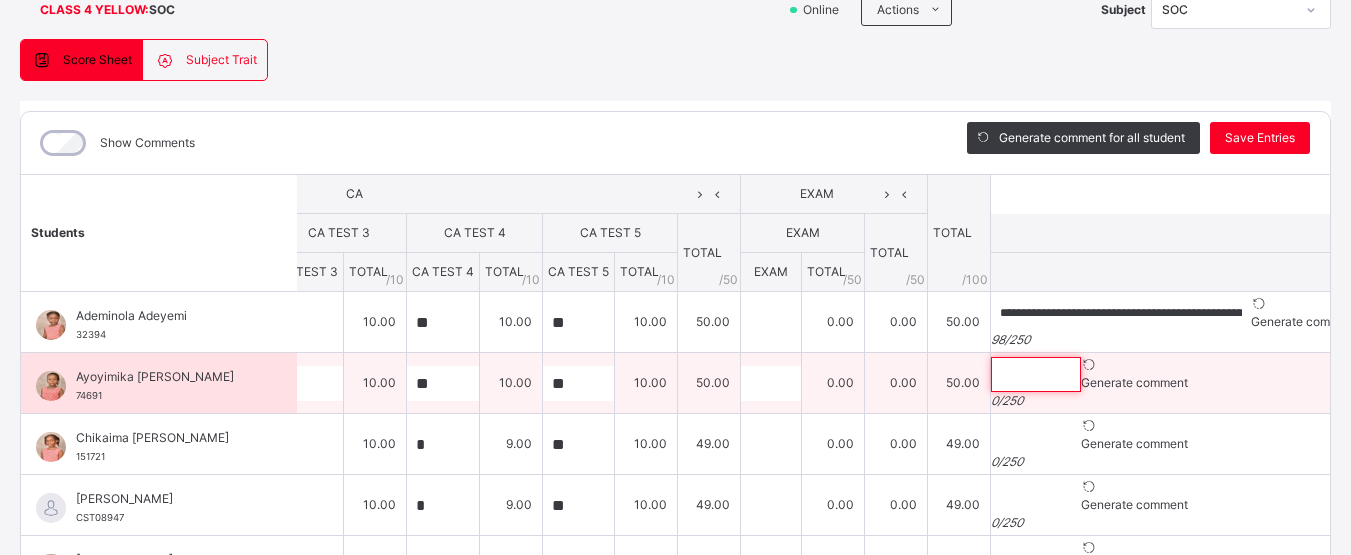 click at bounding box center (1036, 374) 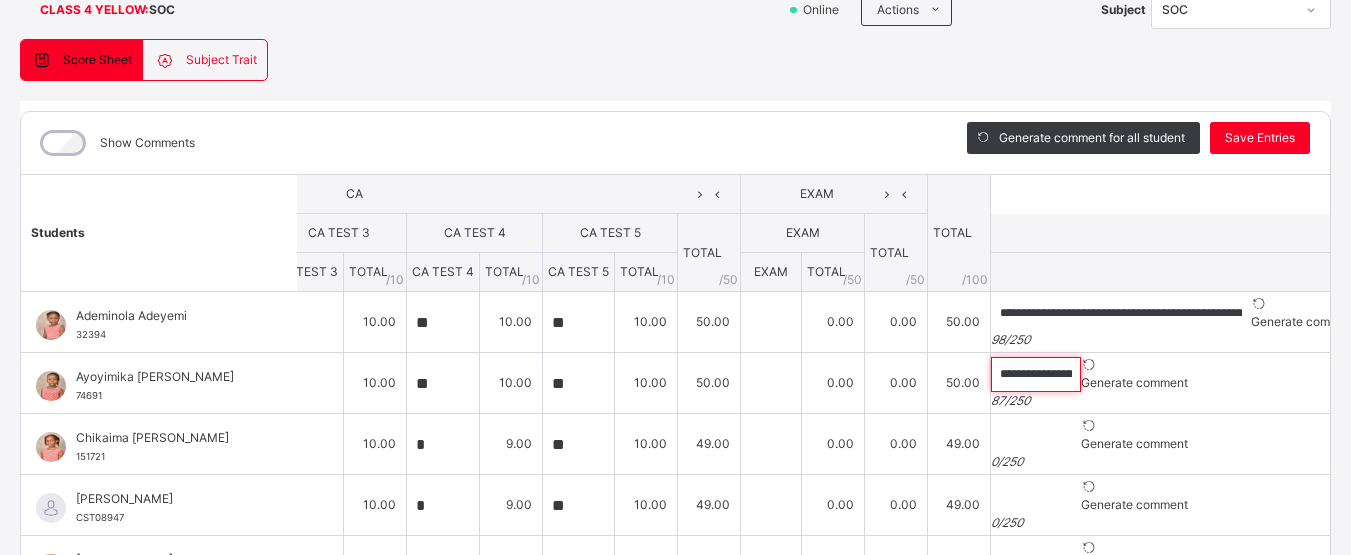 scroll, scrollTop: 0, scrollLeft: 262, axis: horizontal 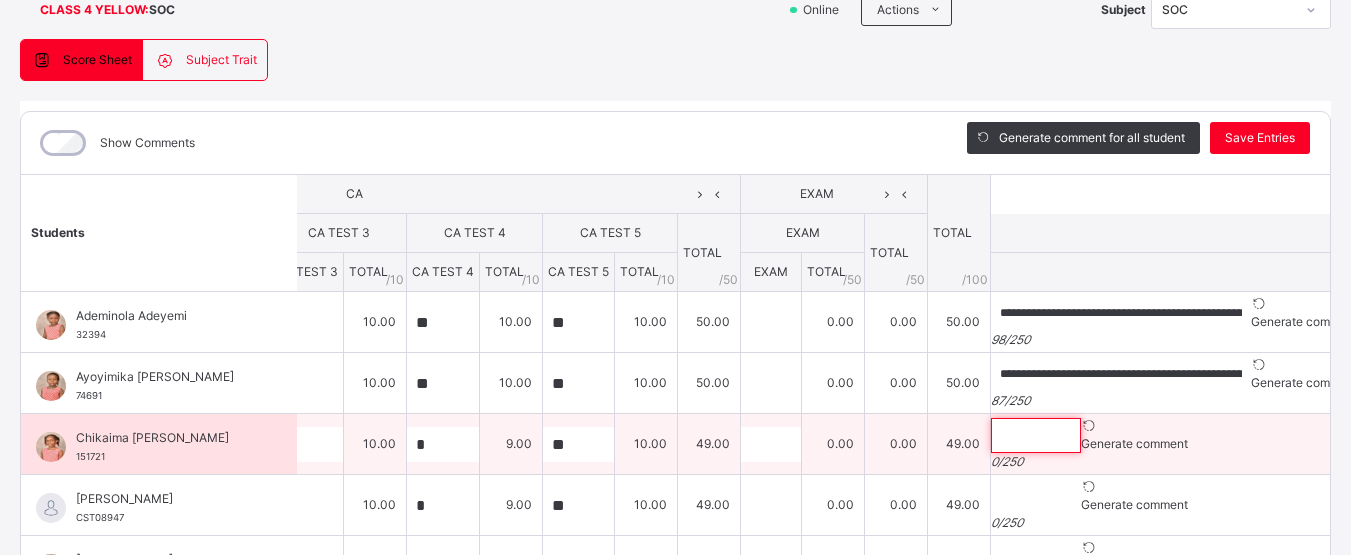 click at bounding box center (1036, 435) 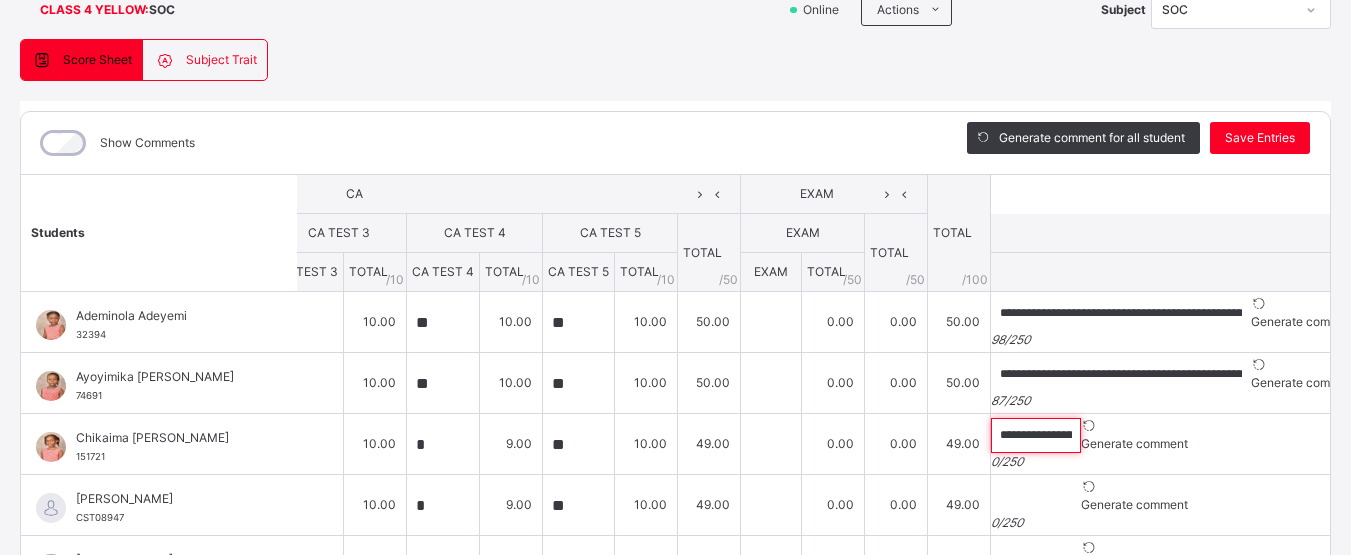 scroll, scrollTop: 0, scrollLeft: 257, axis: horizontal 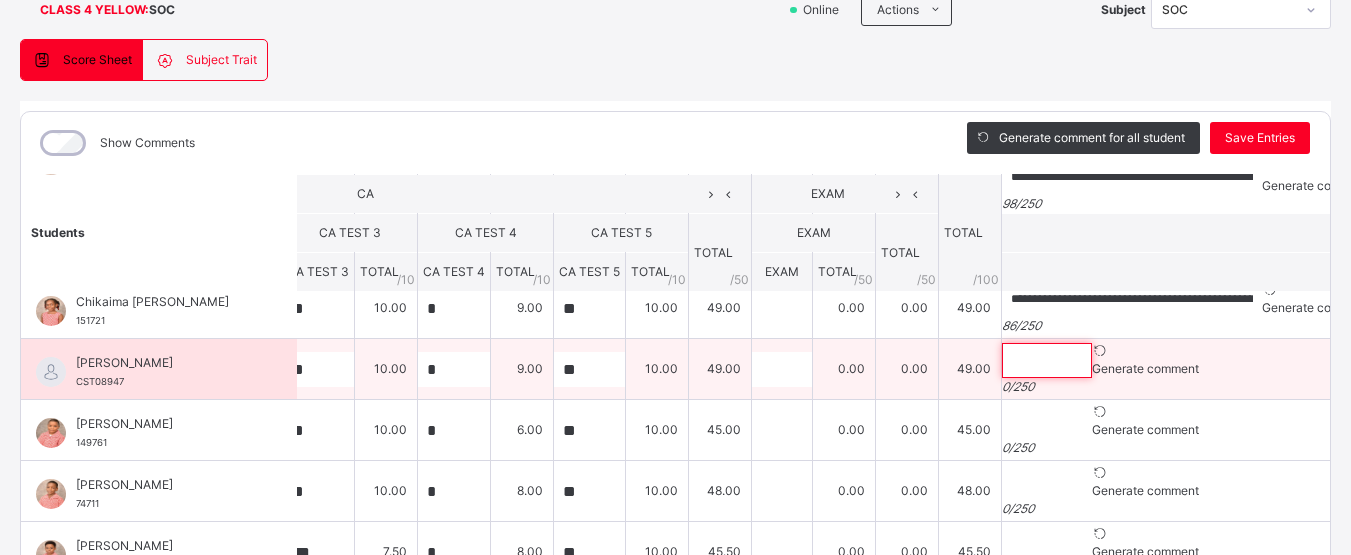 click at bounding box center (1047, 360) 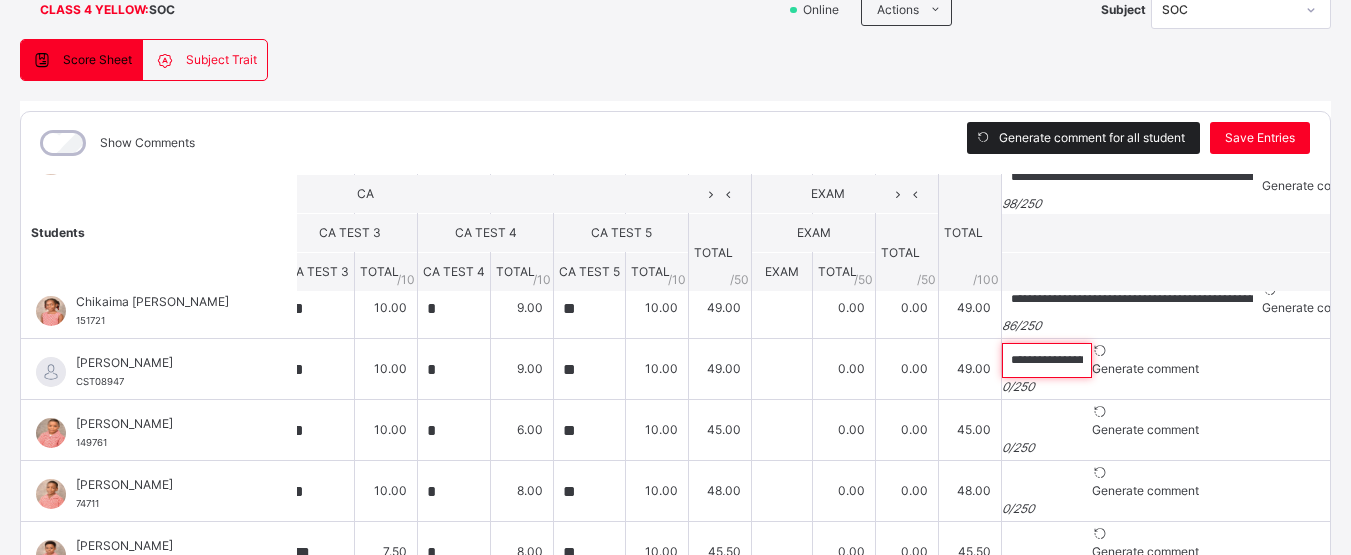 scroll, scrollTop: 0, scrollLeft: 298, axis: horizontal 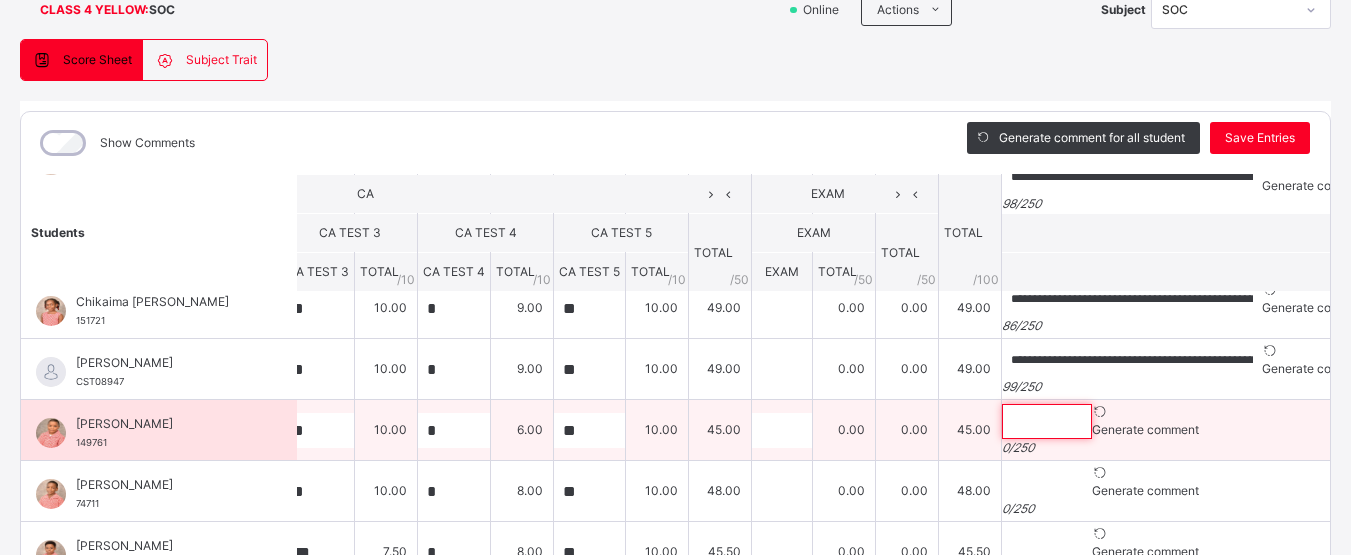 click at bounding box center (1047, 421) 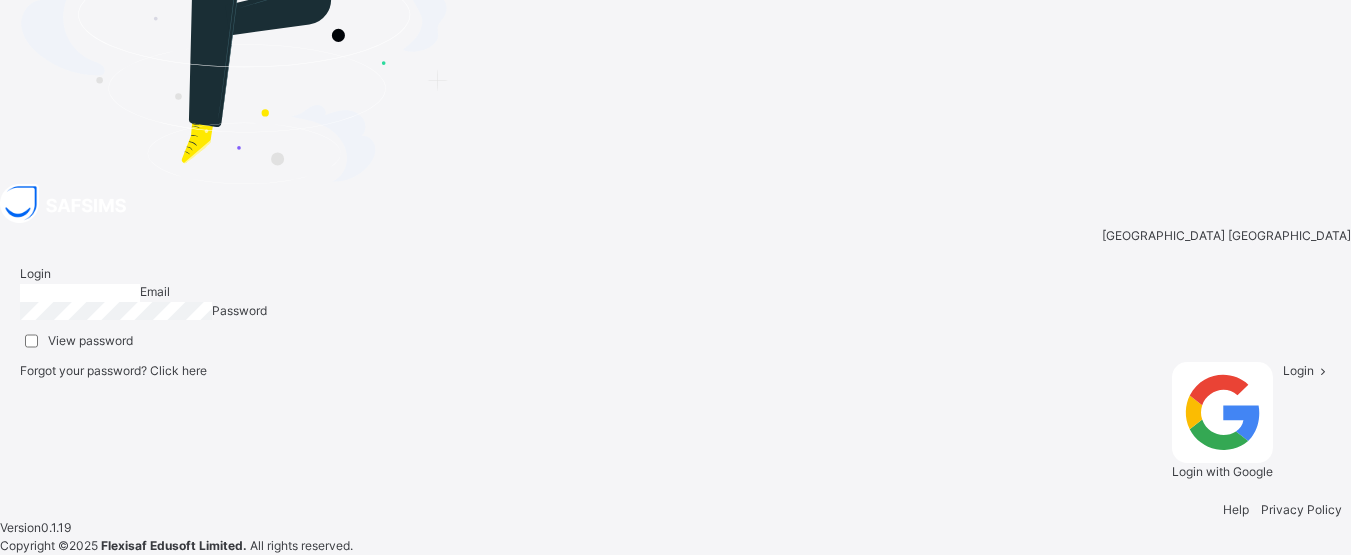scroll, scrollTop: 0, scrollLeft: 0, axis: both 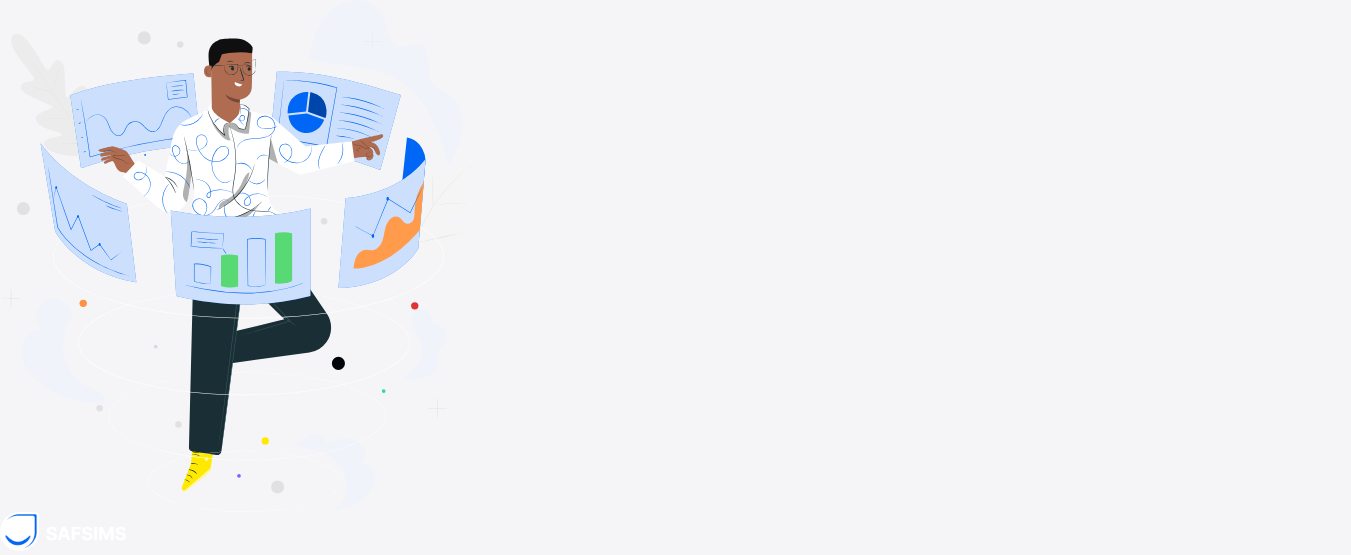 click on "Login" at bounding box center (1298, 750) 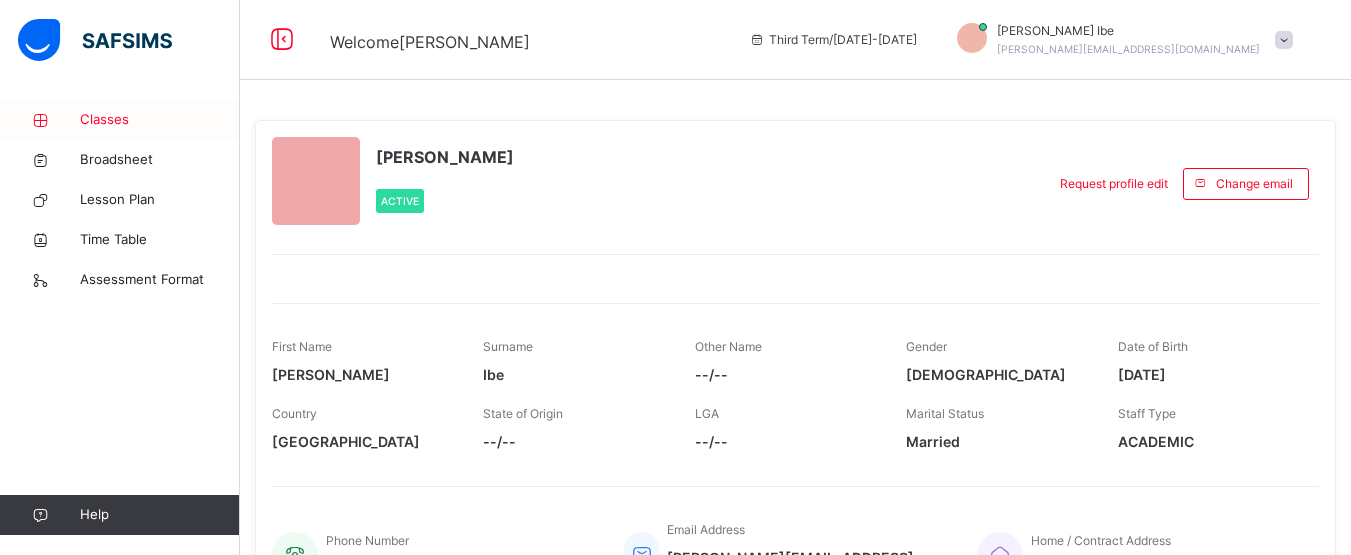 click on "Classes" at bounding box center (160, 120) 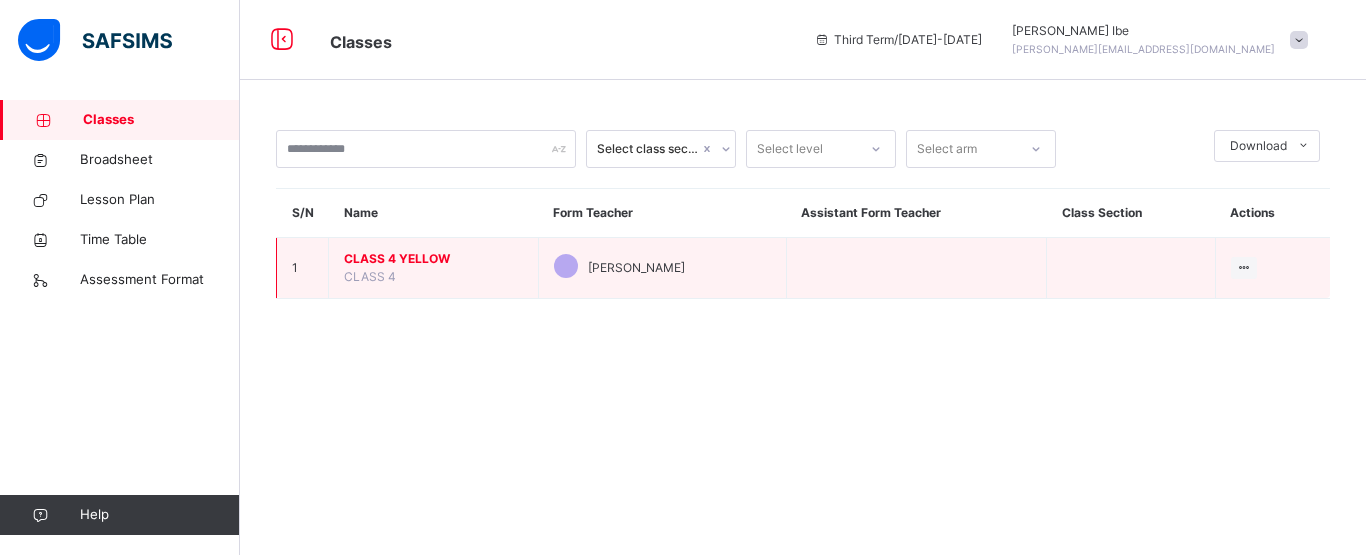 click on "CLASS 4   YELLOW" at bounding box center (433, 259) 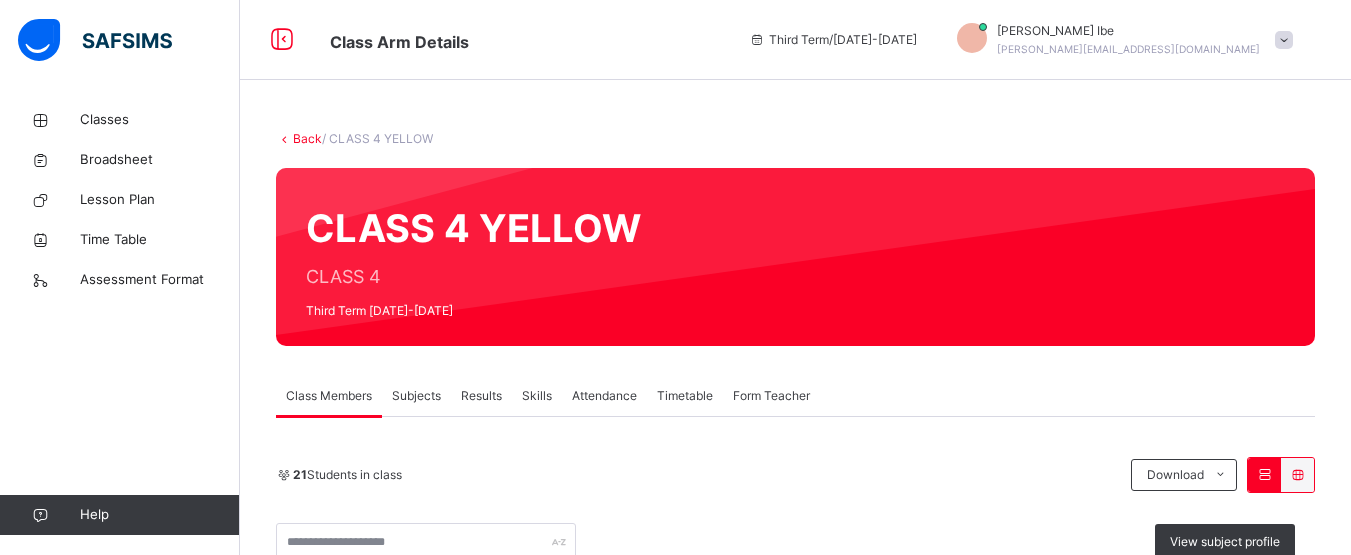 click on "Subjects" at bounding box center [416, 396] 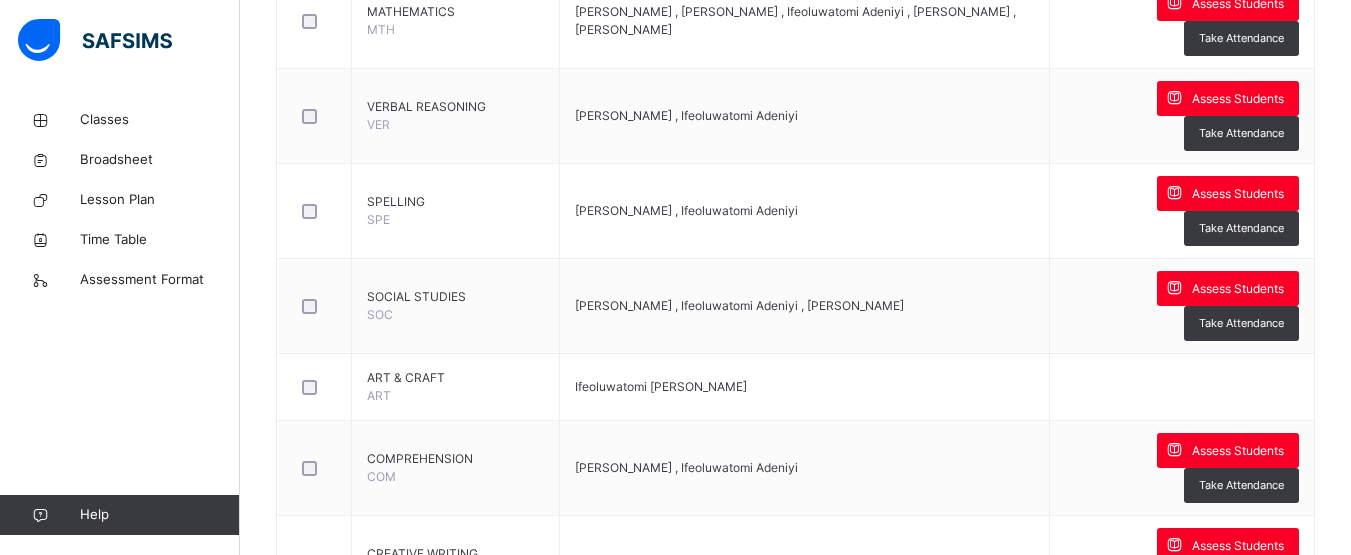 scroll, scrollTop: 600, scrollLeft: 0, axis: vertical 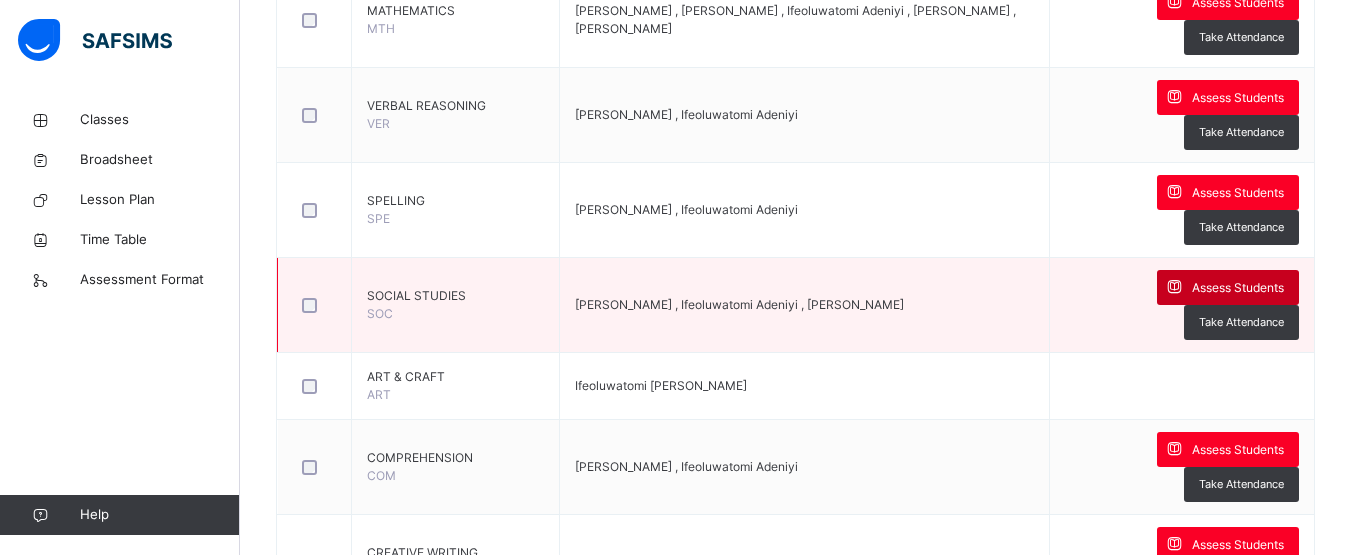 click on "Assess Students" at bounding box center (1238, 288) 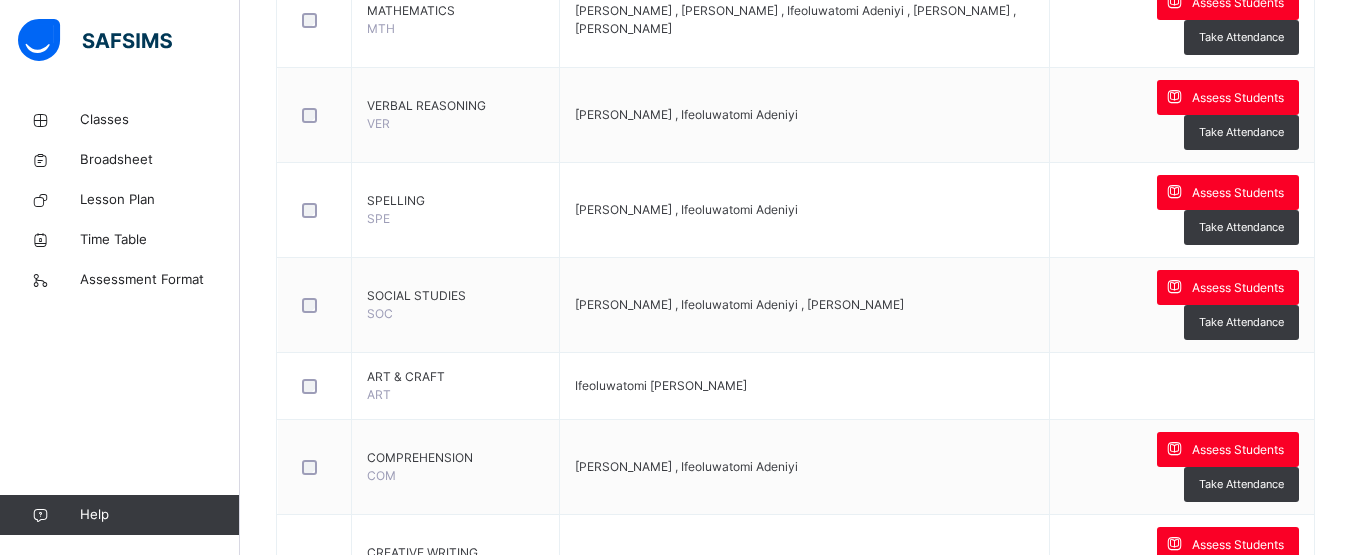 click on "Score Sheet Subject Trait Score Sheet Subject Trait Show Comments   Generate comment for all student   Save Entries Class Level:  CLASS 4   YELLOW Subject:  Session:  2024/2025 Session Session:  Third Term Students TOTAL /100 Comment   ×   Subject Teacher’s Comment Generate and see in full the comment developed by the AI with an option to regenerate the comment [PERSON_NAME] Bot Please wait while the [PERSON_NAME] Bot generates comments for all your students Select a Student Select a student from the list to the left to view and enter subject trait records" at bounding box center [0, 0] 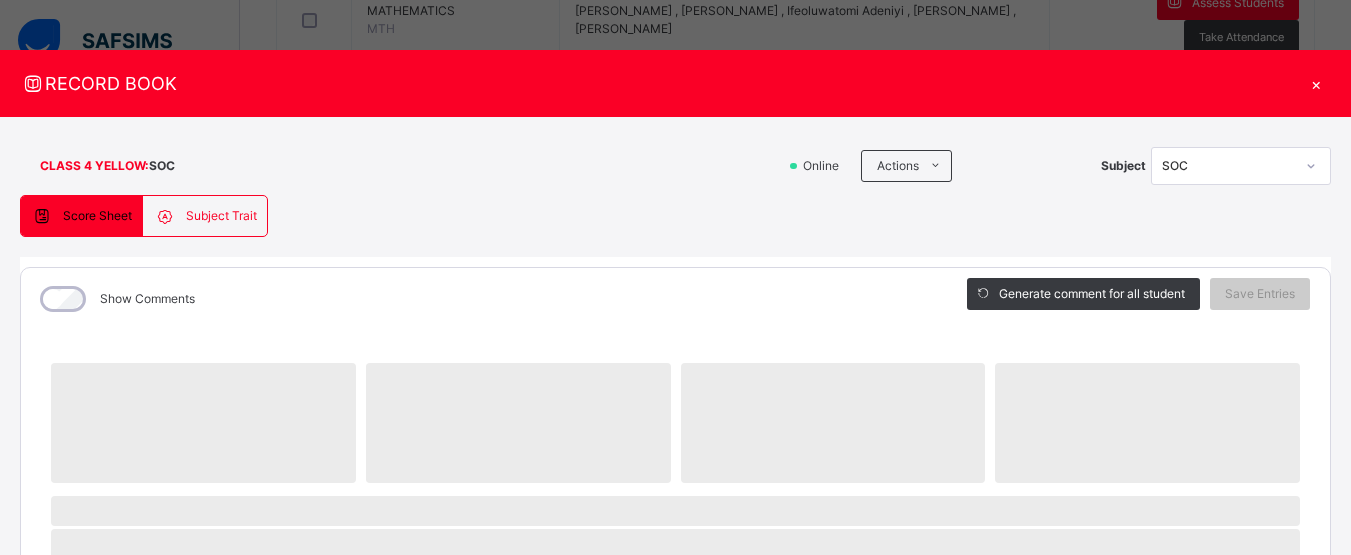 click on "Generate comment for all student   Save Entries" at bounding box center [1138, 299] 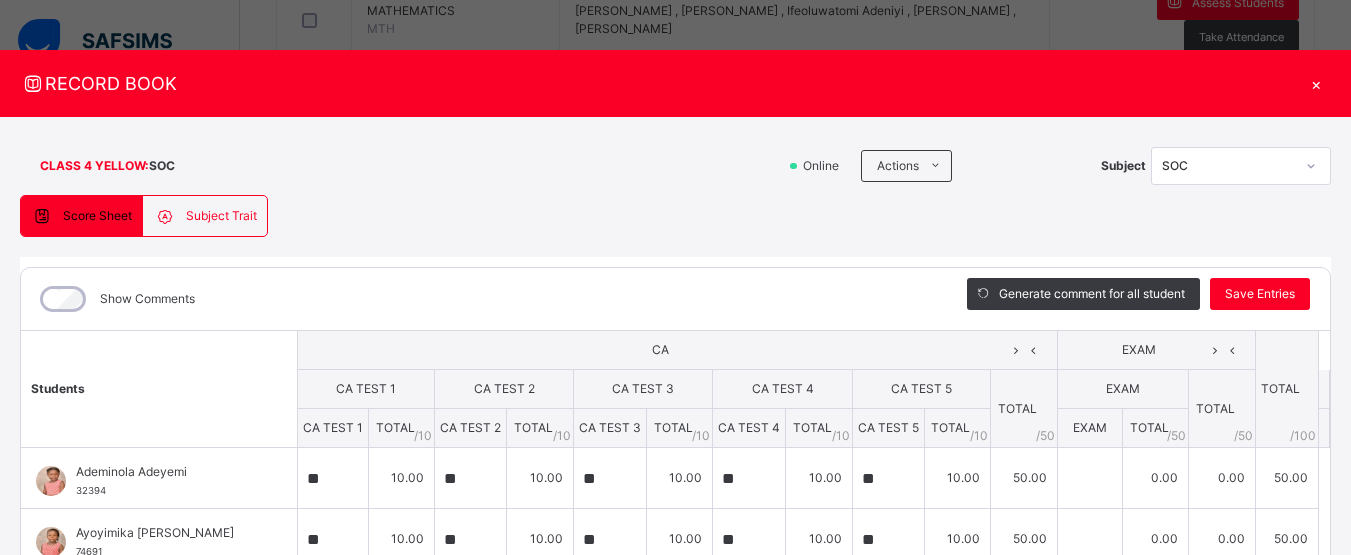 click on "CA TEST 4" at bounding box center [782, 389] 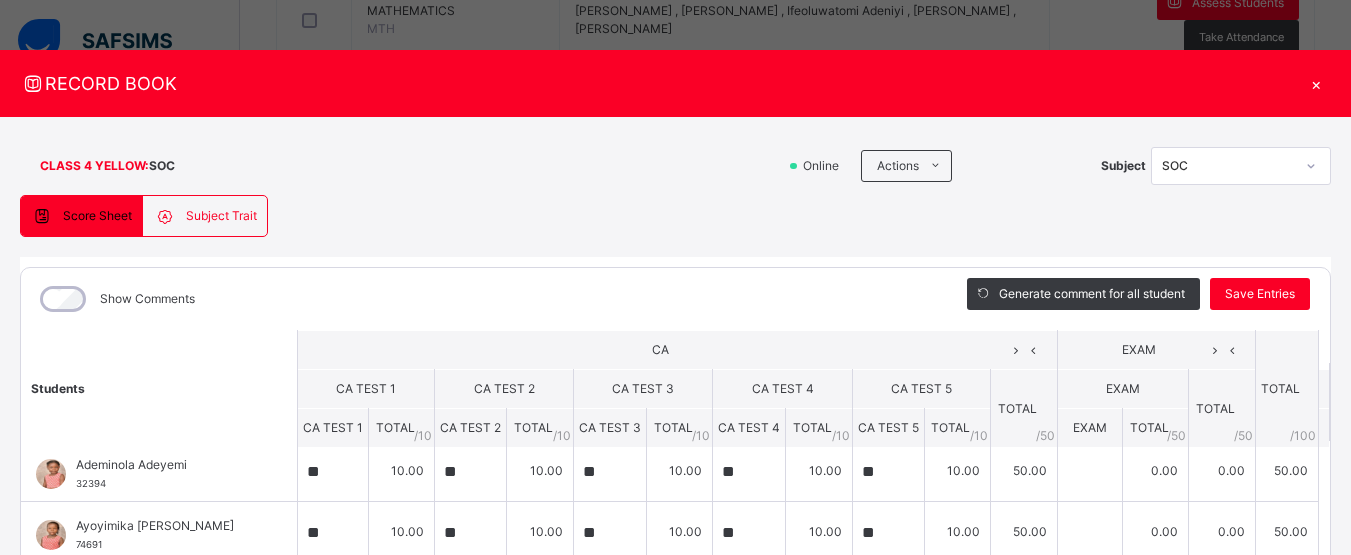 scroll, scrollTop: 6, scrollLeft: 0, axis: vertical 